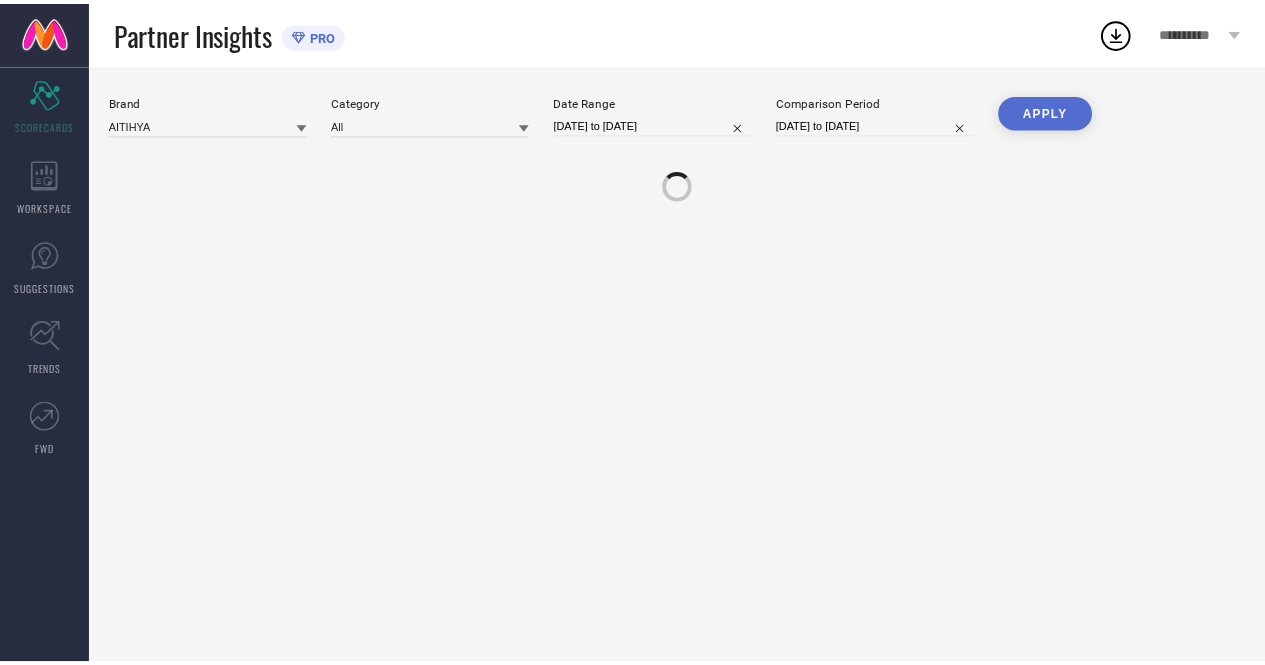 scroll, scrollTop: 0, scrollLeft: 0, axis: both 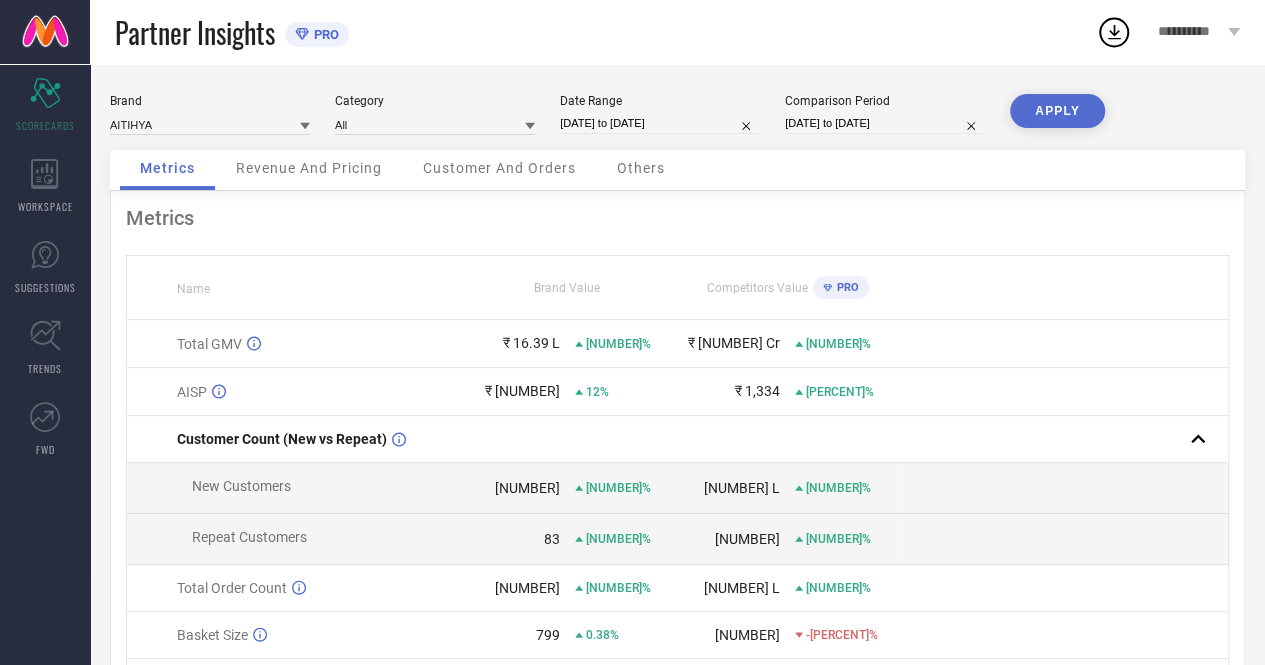 click on "[DATE] to [DATE]" at bounding box center (660, 123) 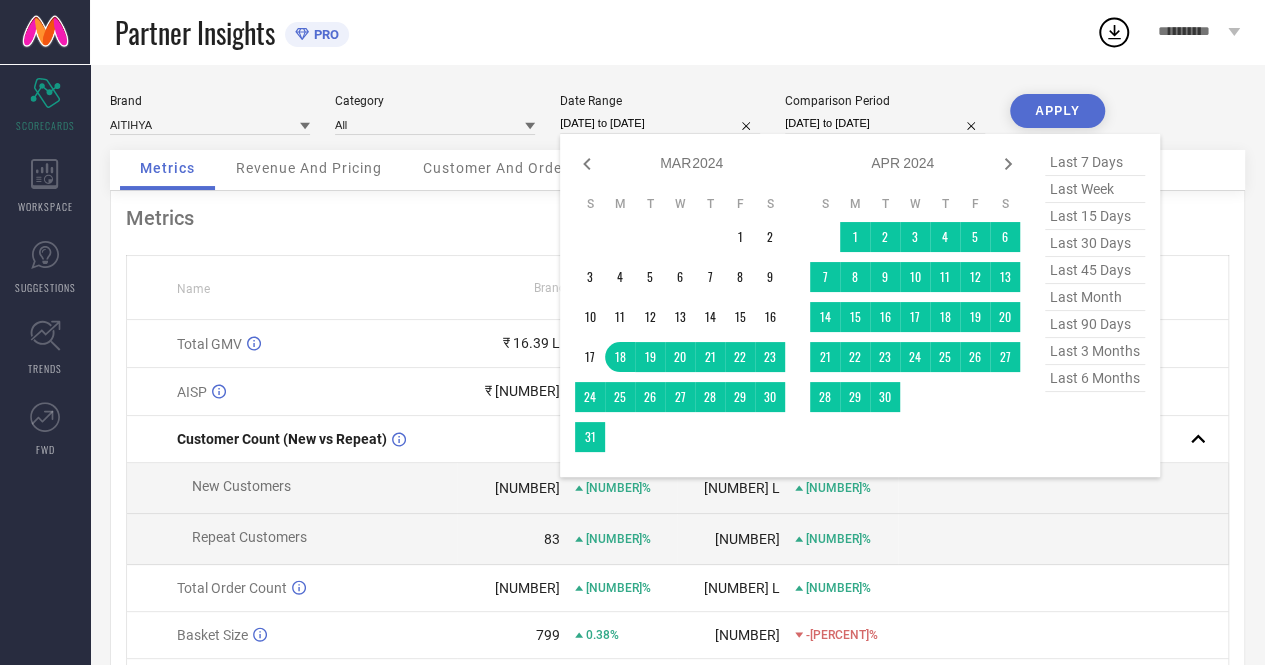 click on "[DATE] to [DATE]" at bounding box center (660, 123) 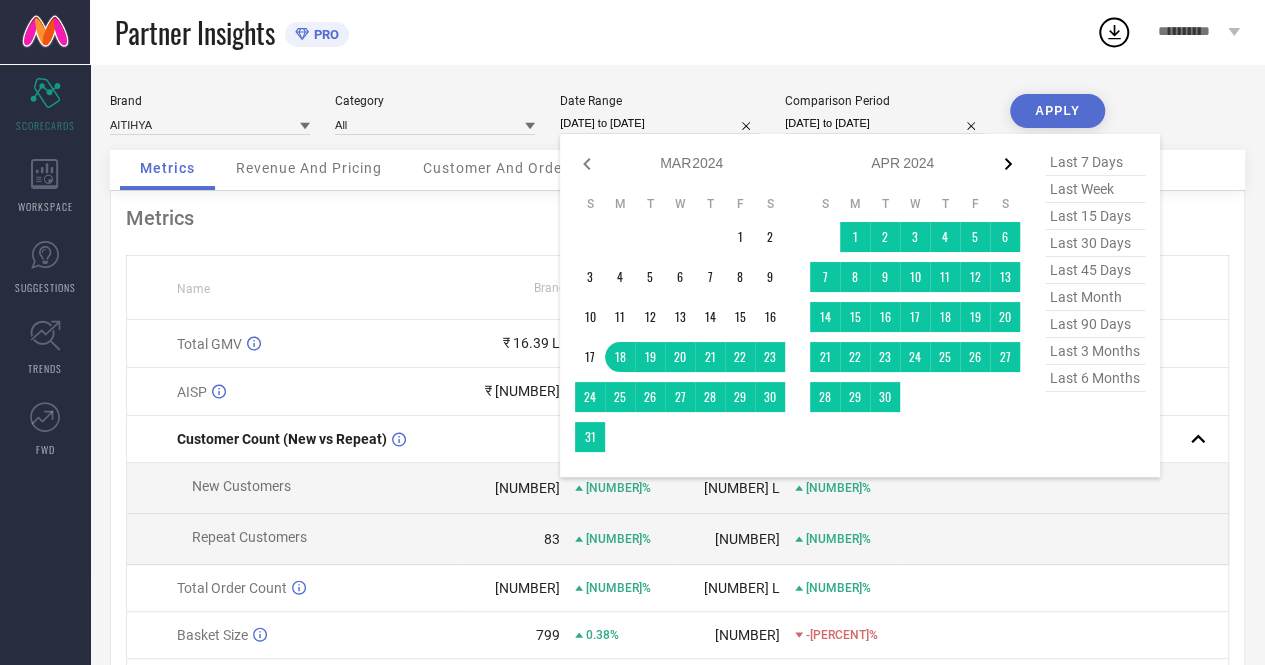 click 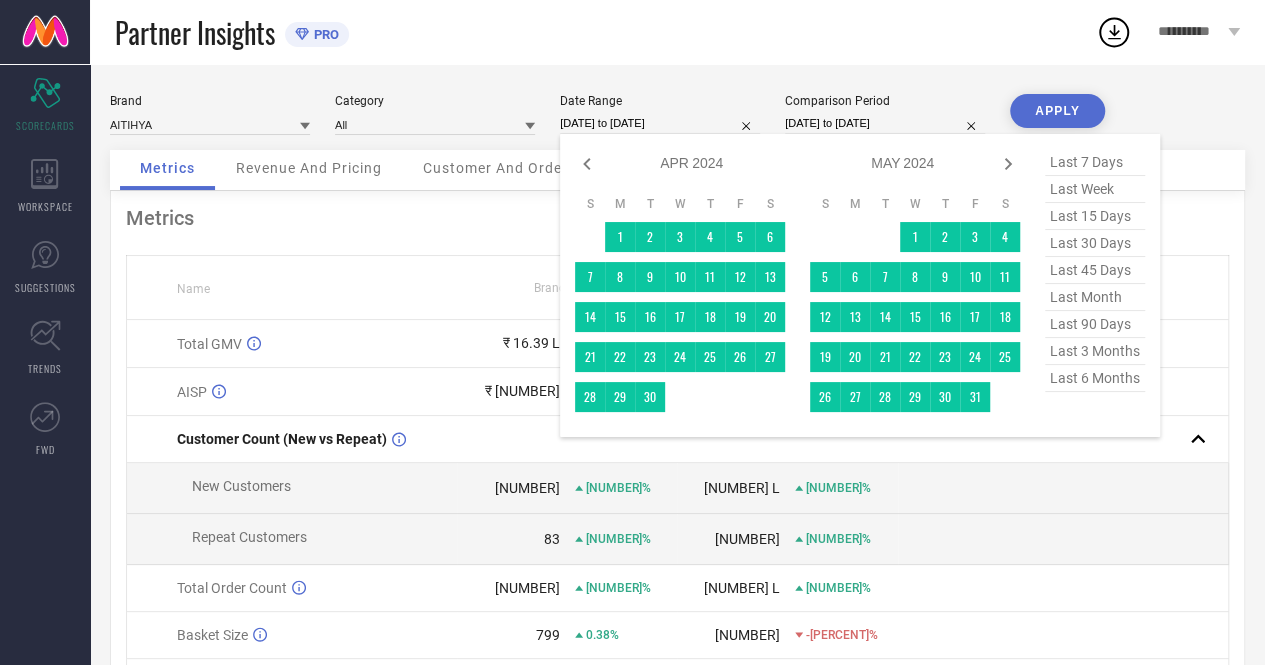 click 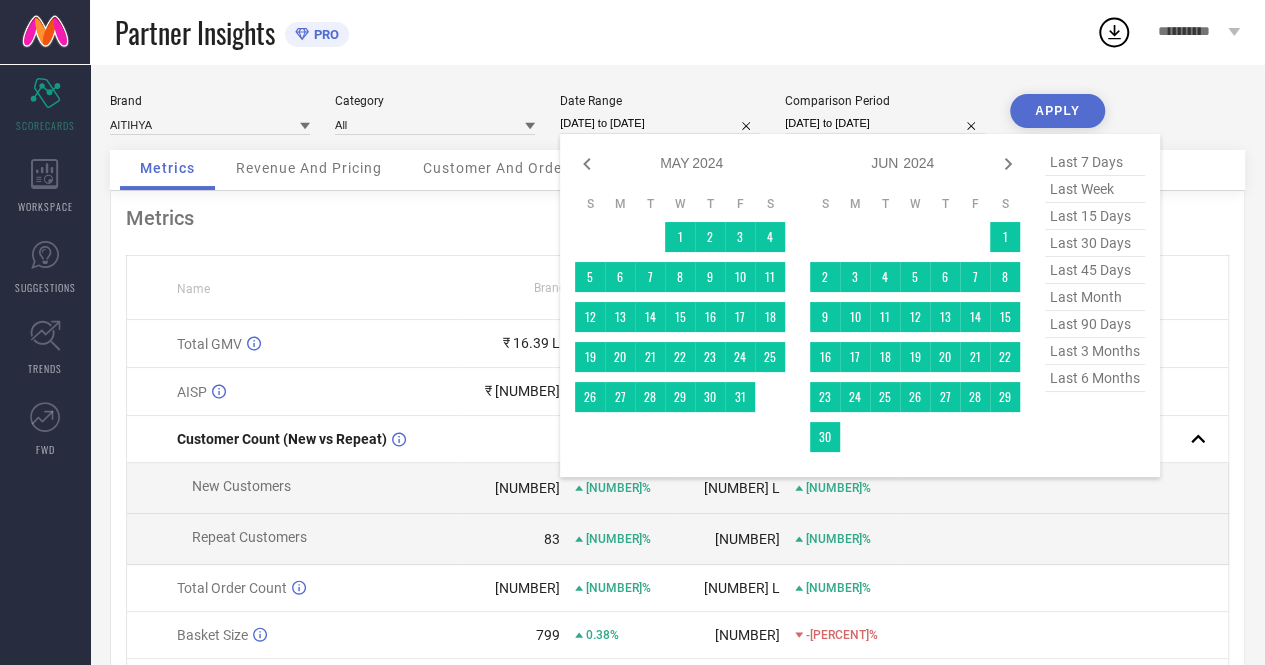 click 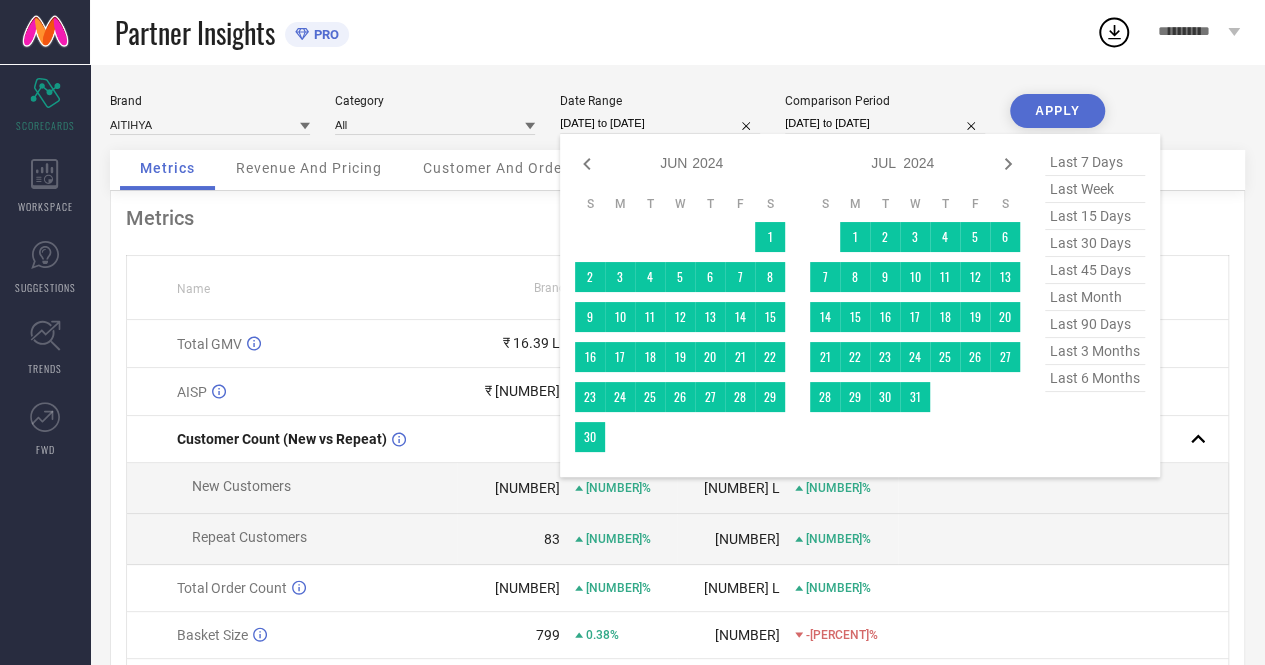 click 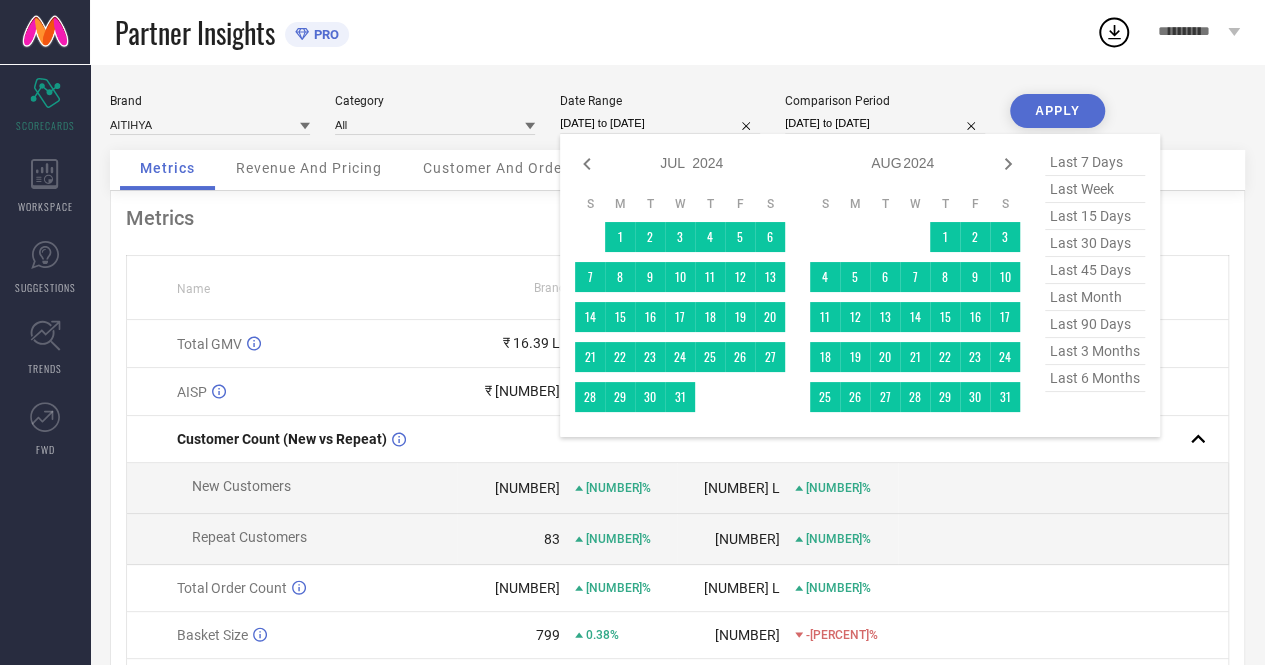 click 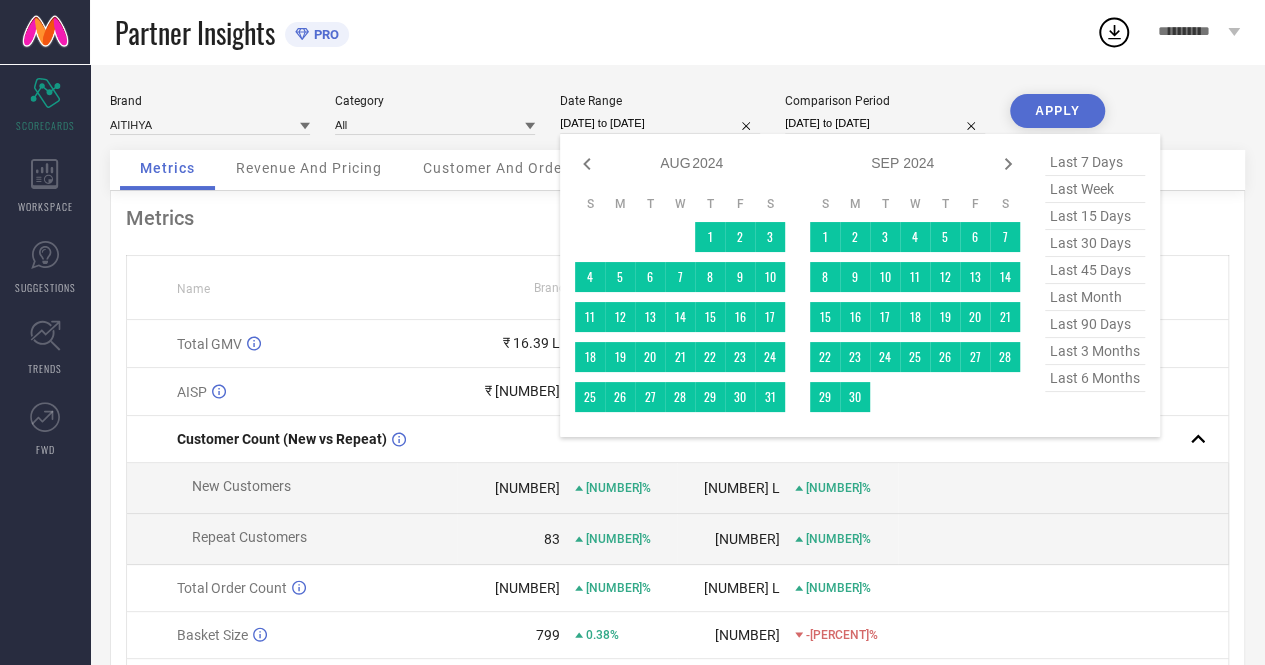 click 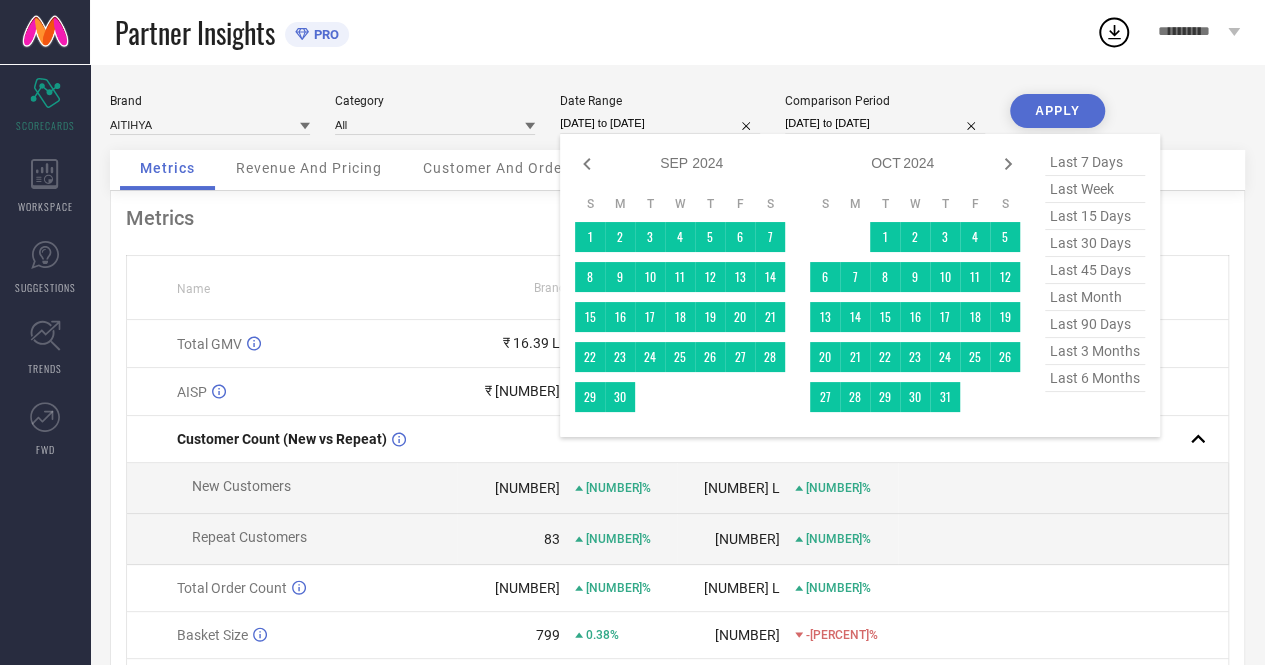 click 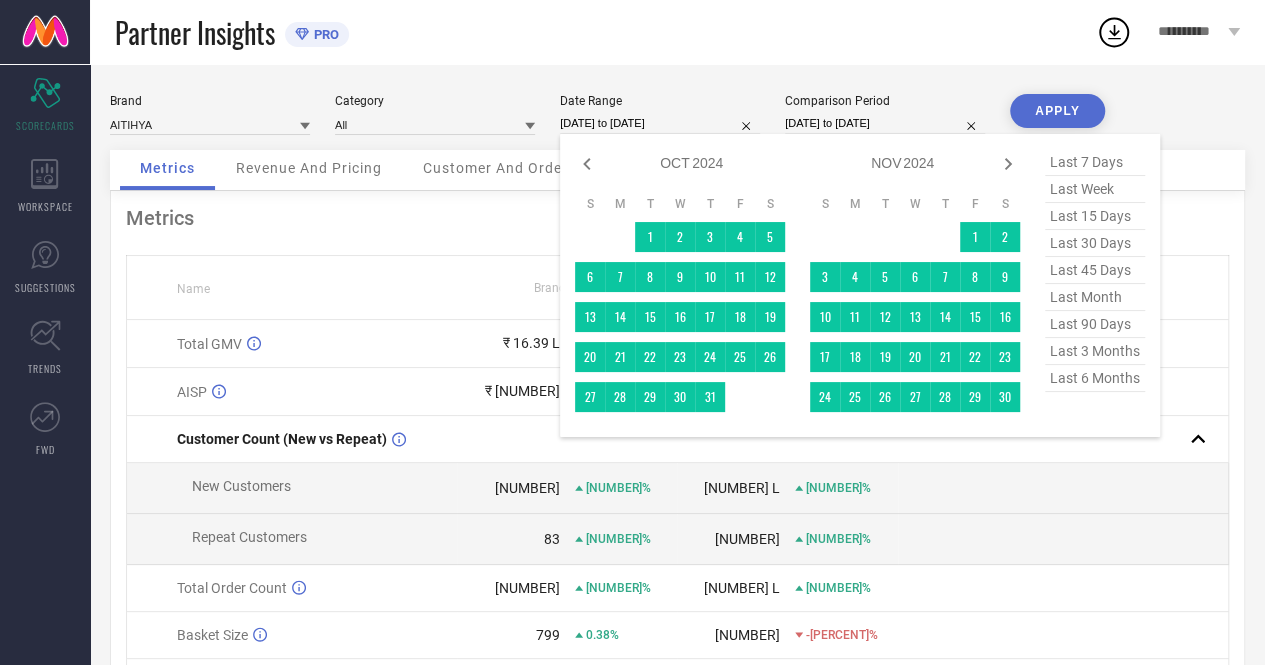 click 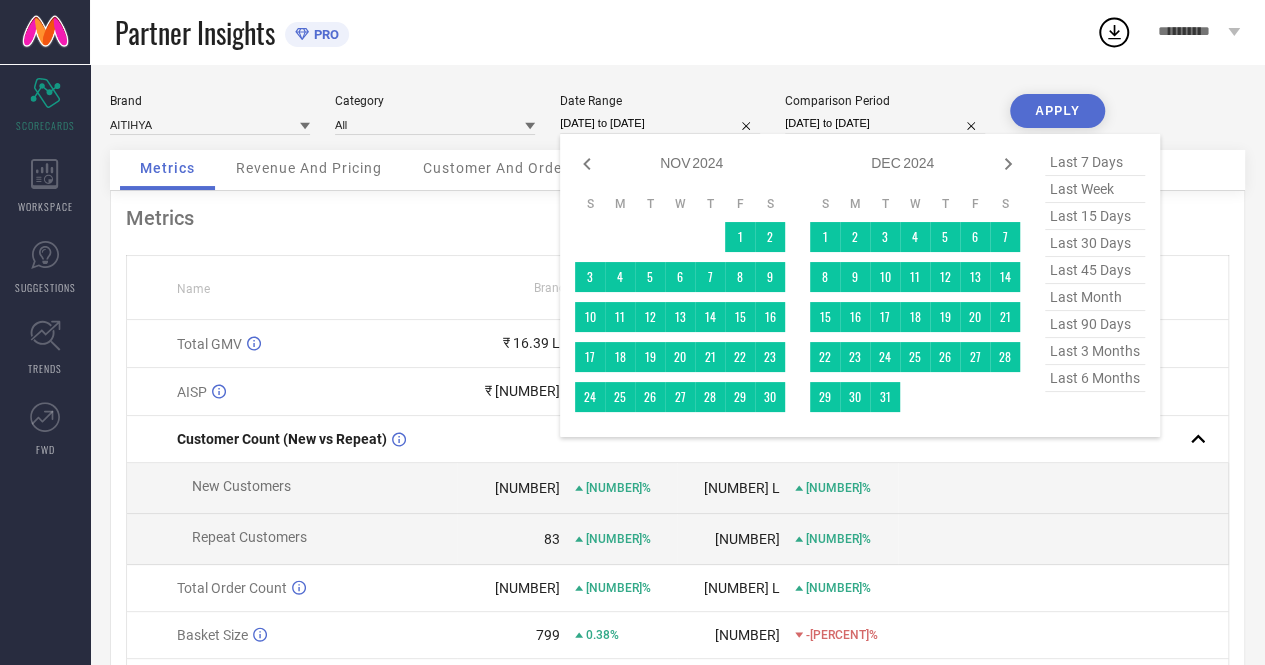 click 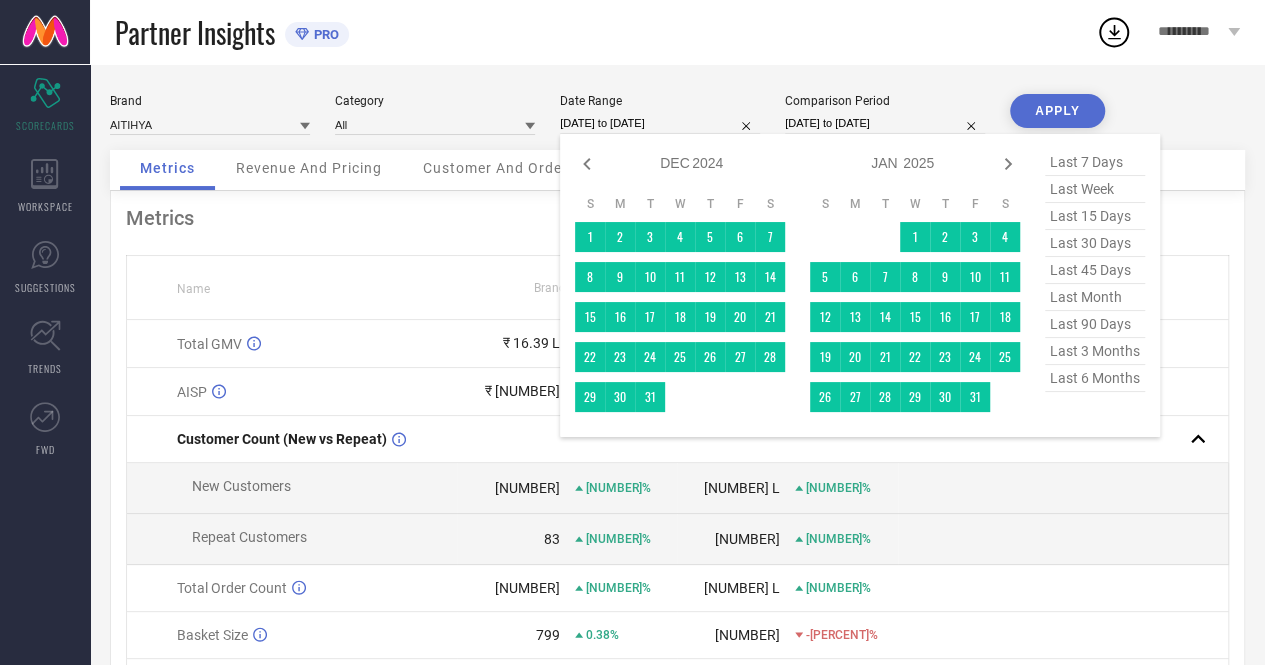 click 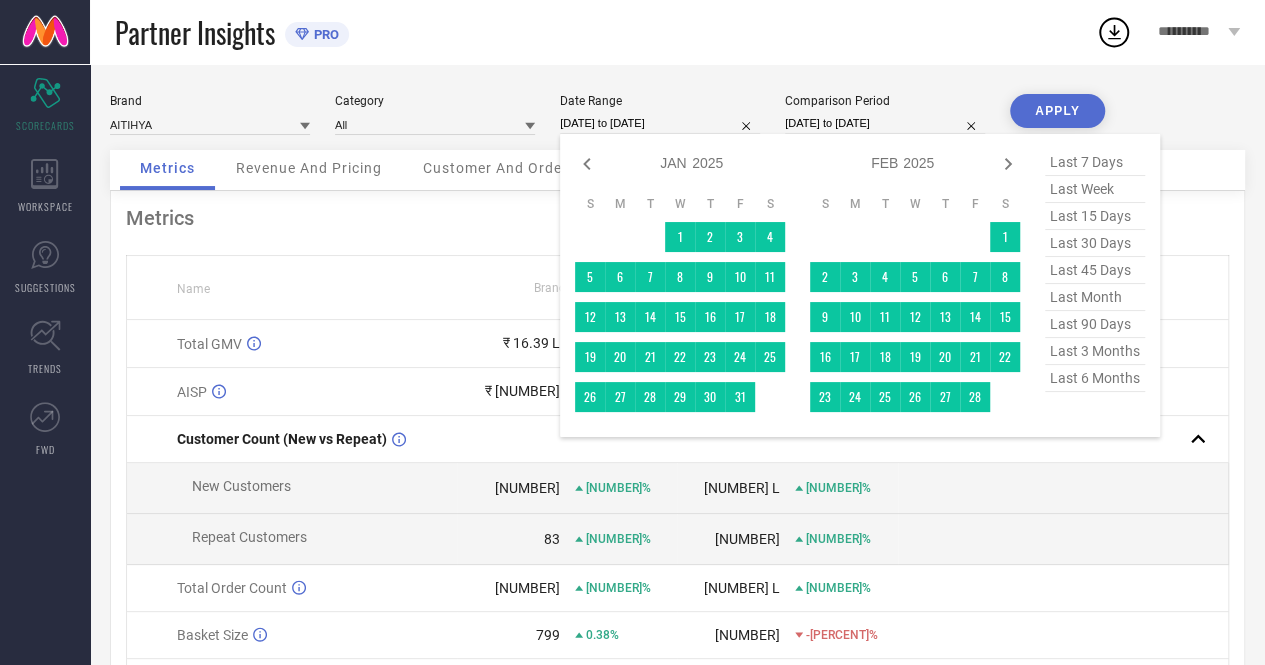 click 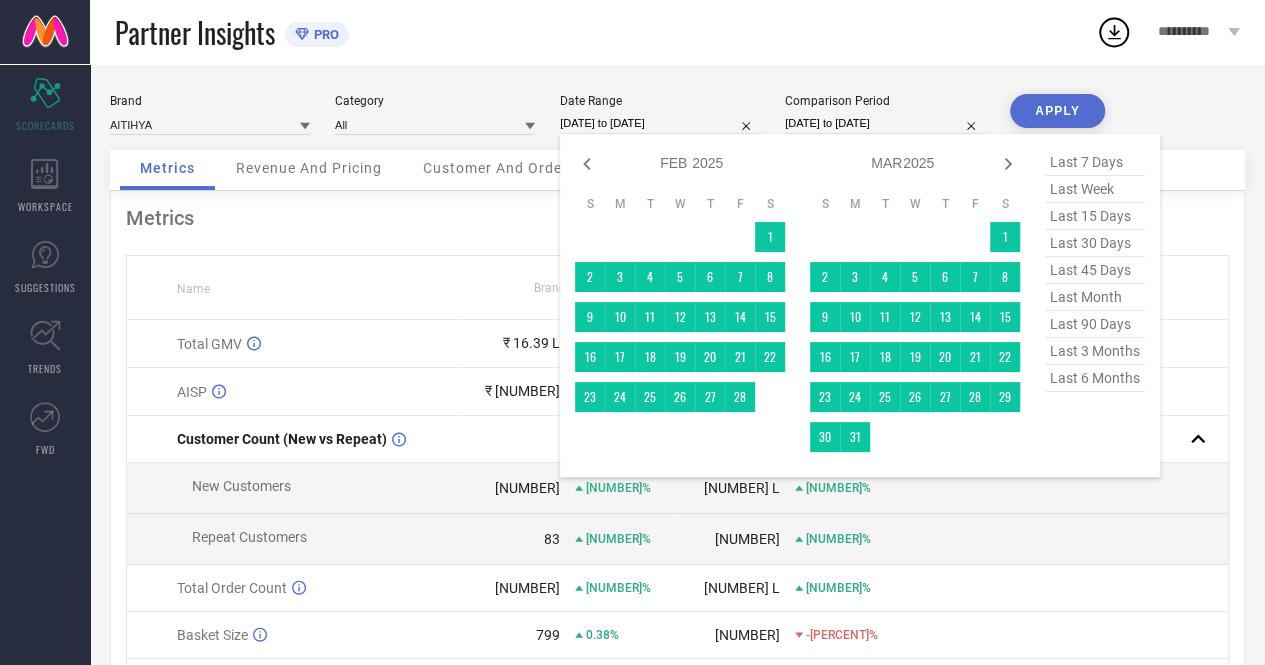 click 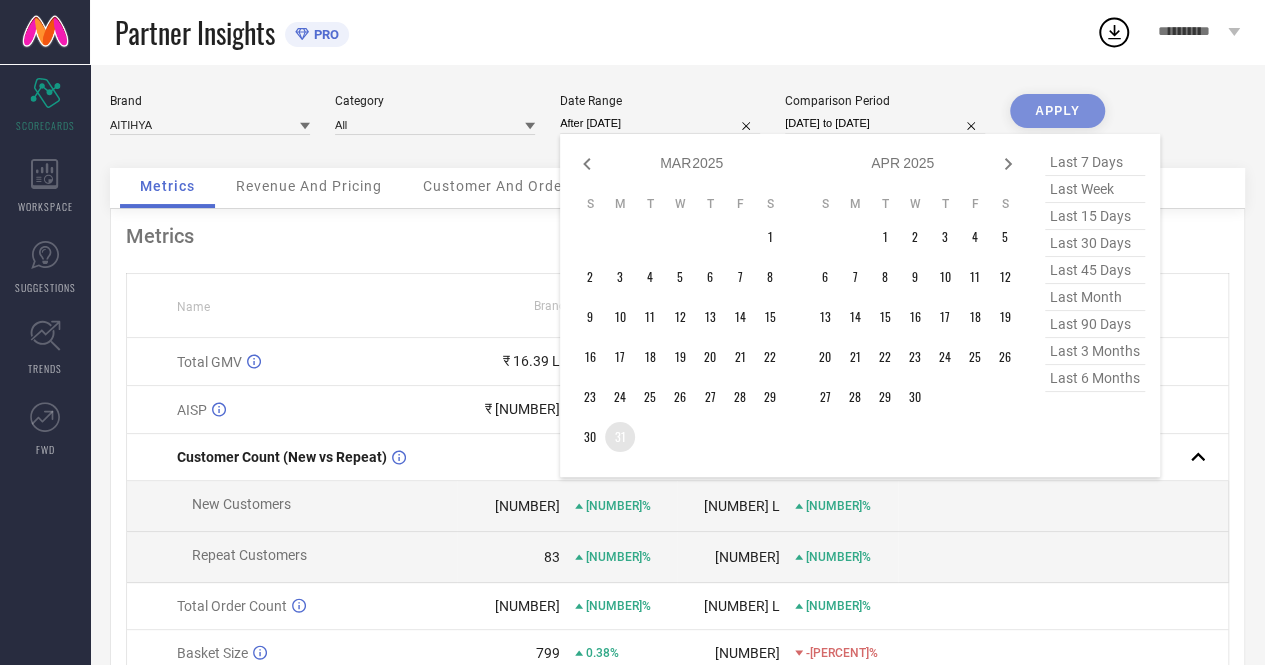 click on "31" at bounding box center [620, 437] 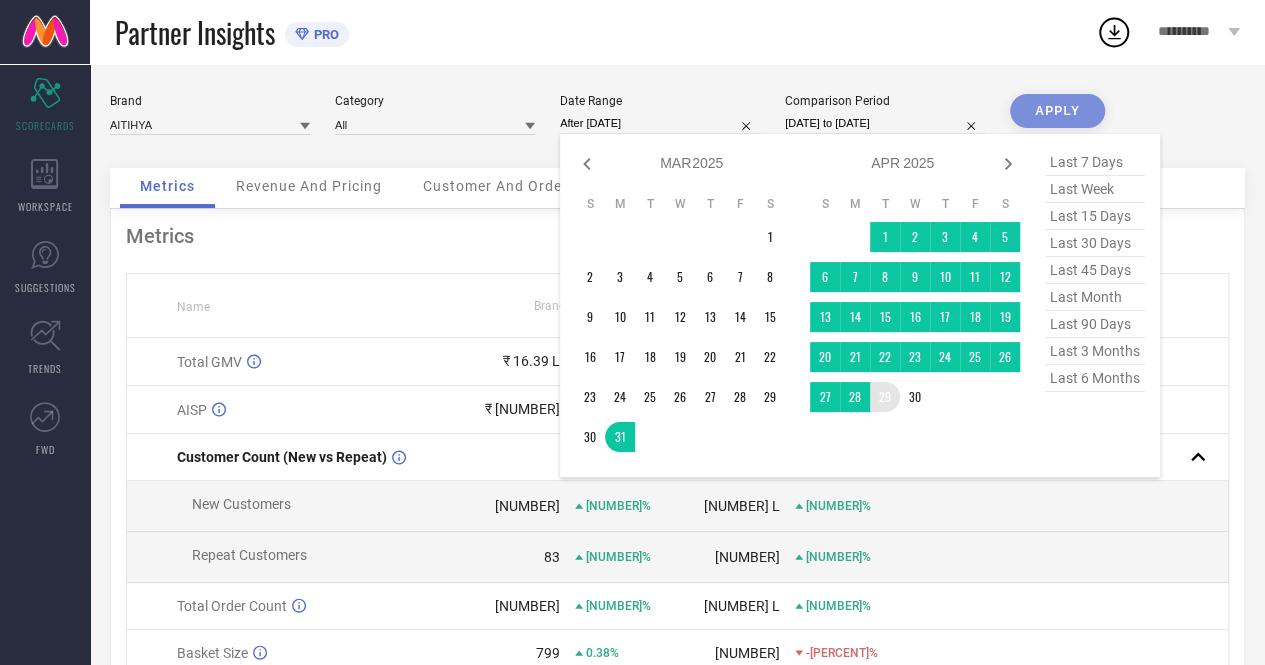 type on "[DATE] to [DATE]" 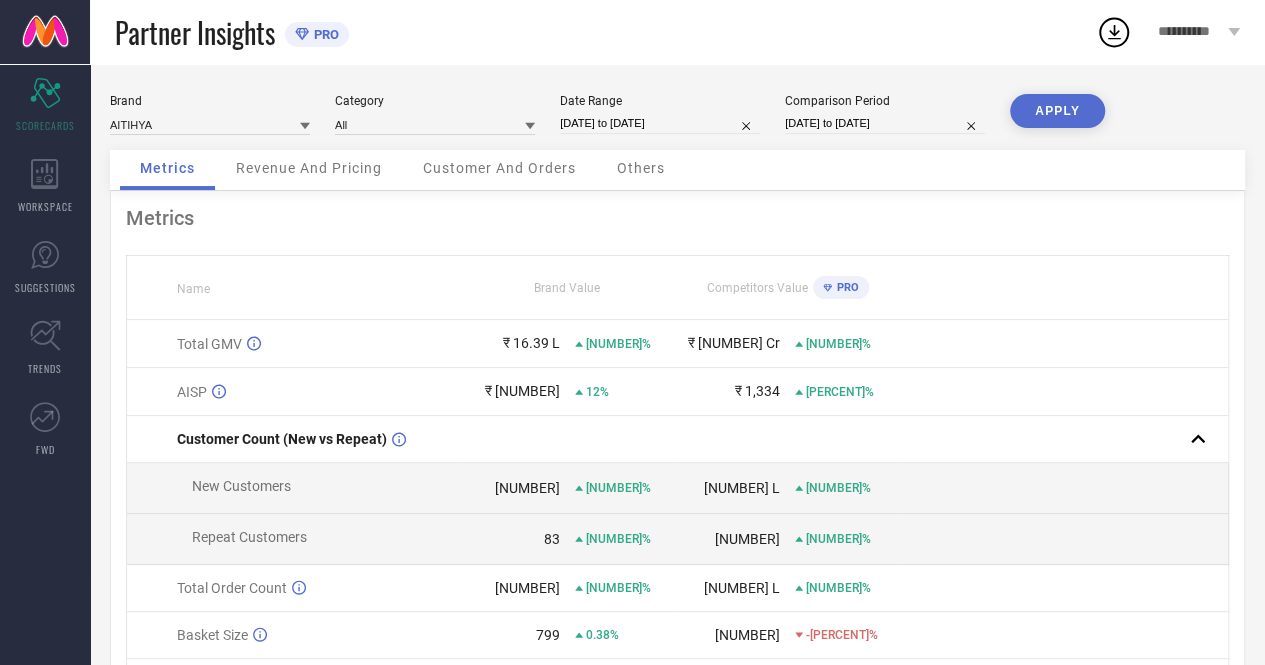 select on "2" 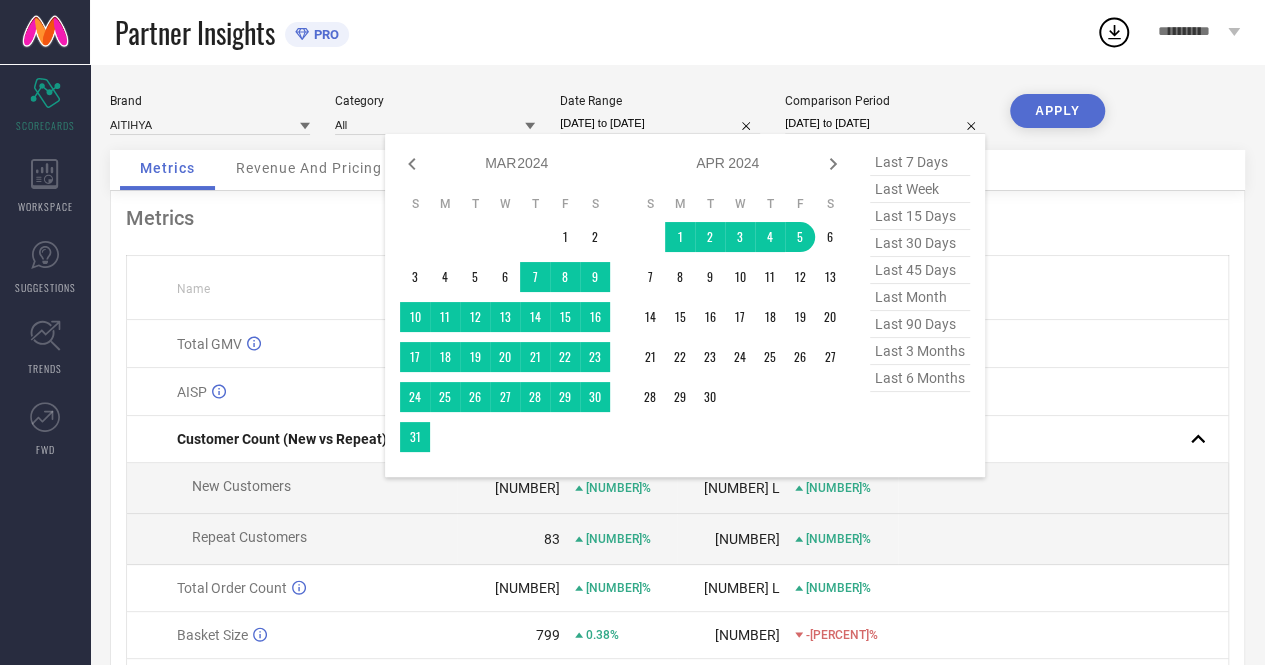 click on "[DATE] to [DATE]" at bounding box center [885, 123] 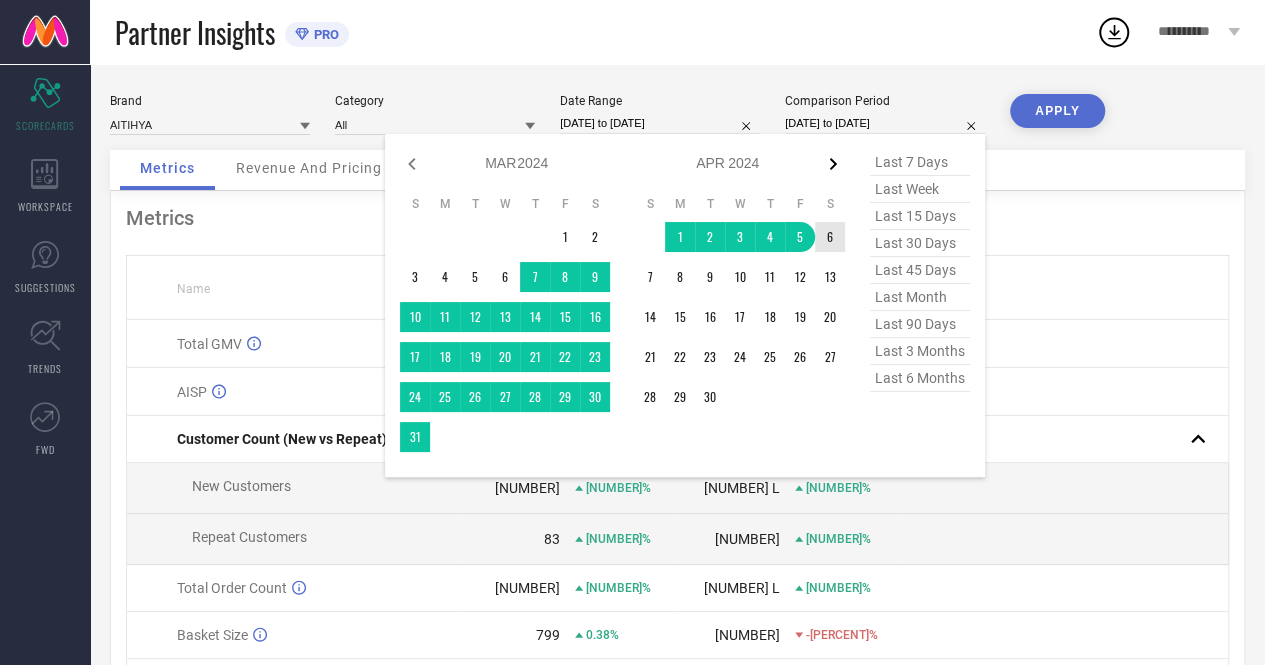 click 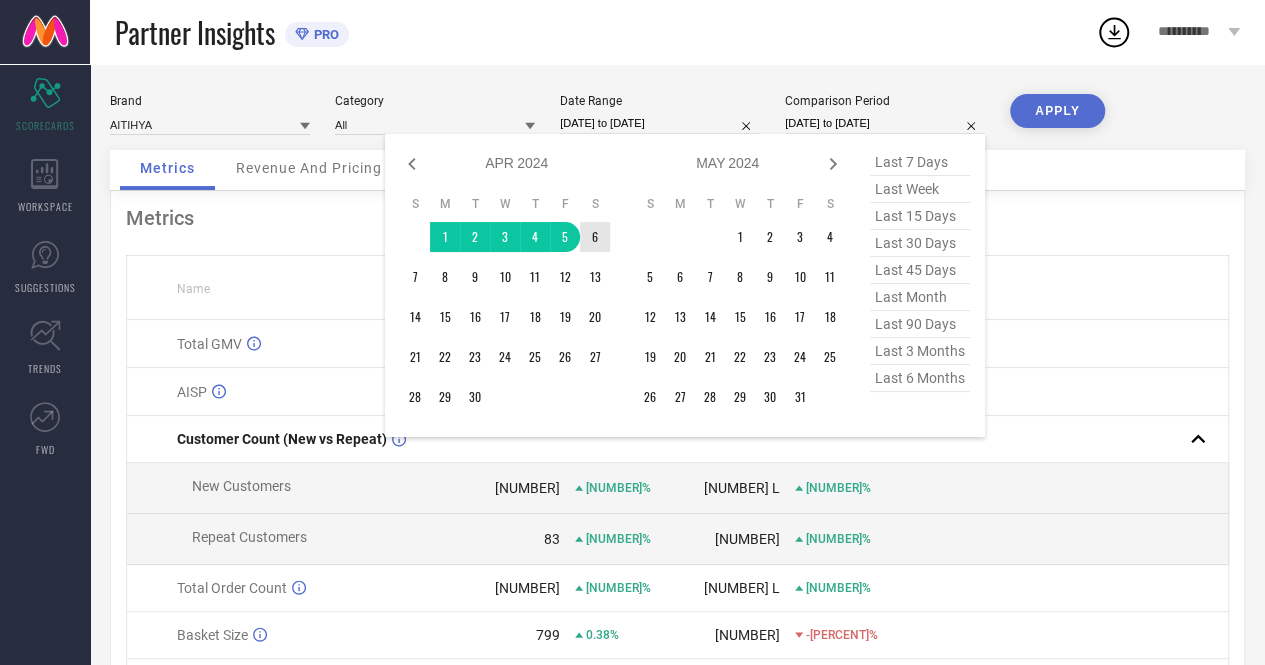 click 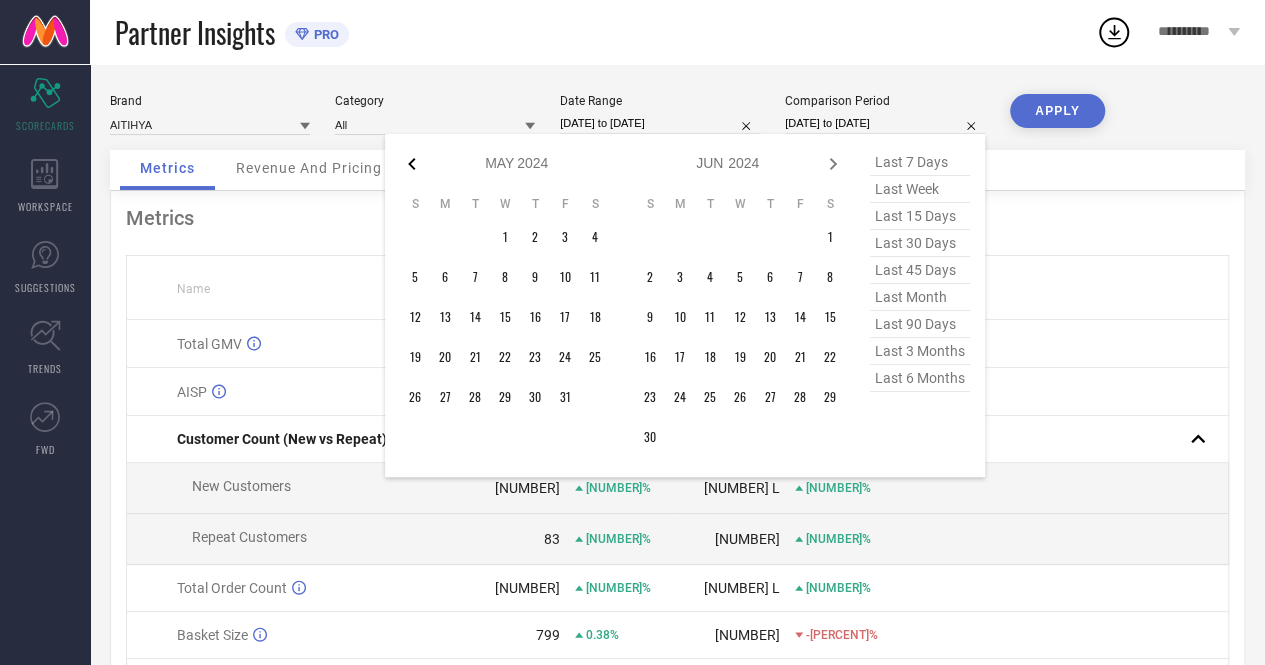 click 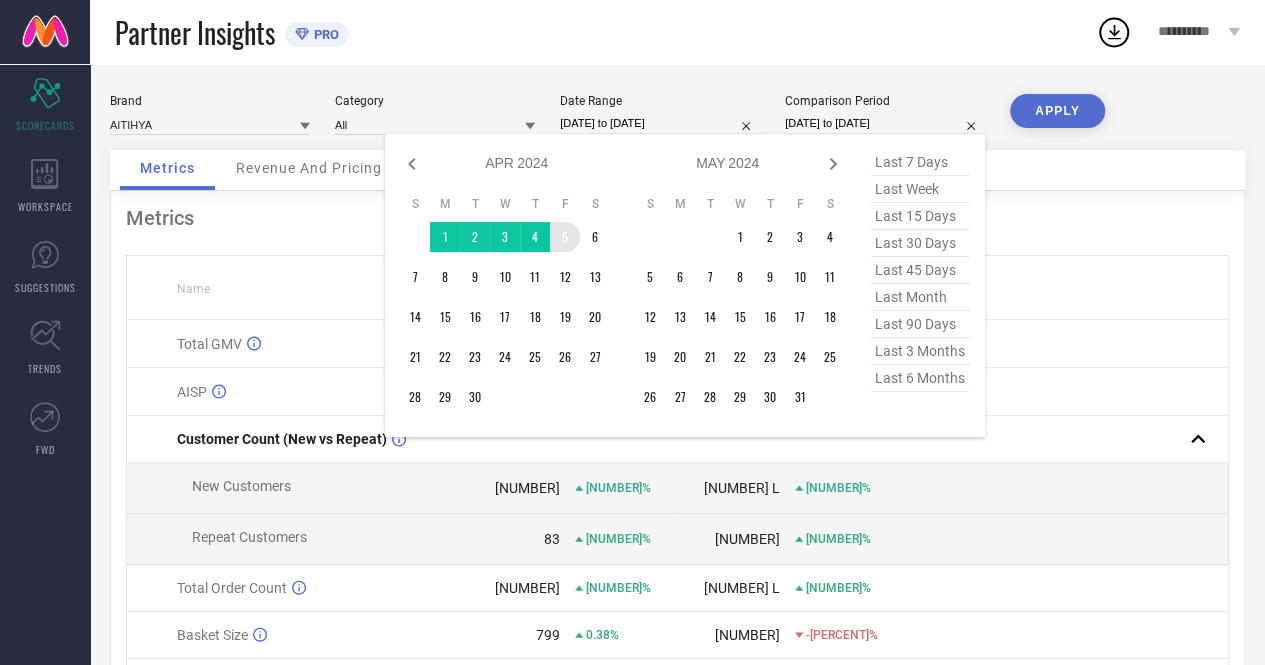 type on "After [DATE]" 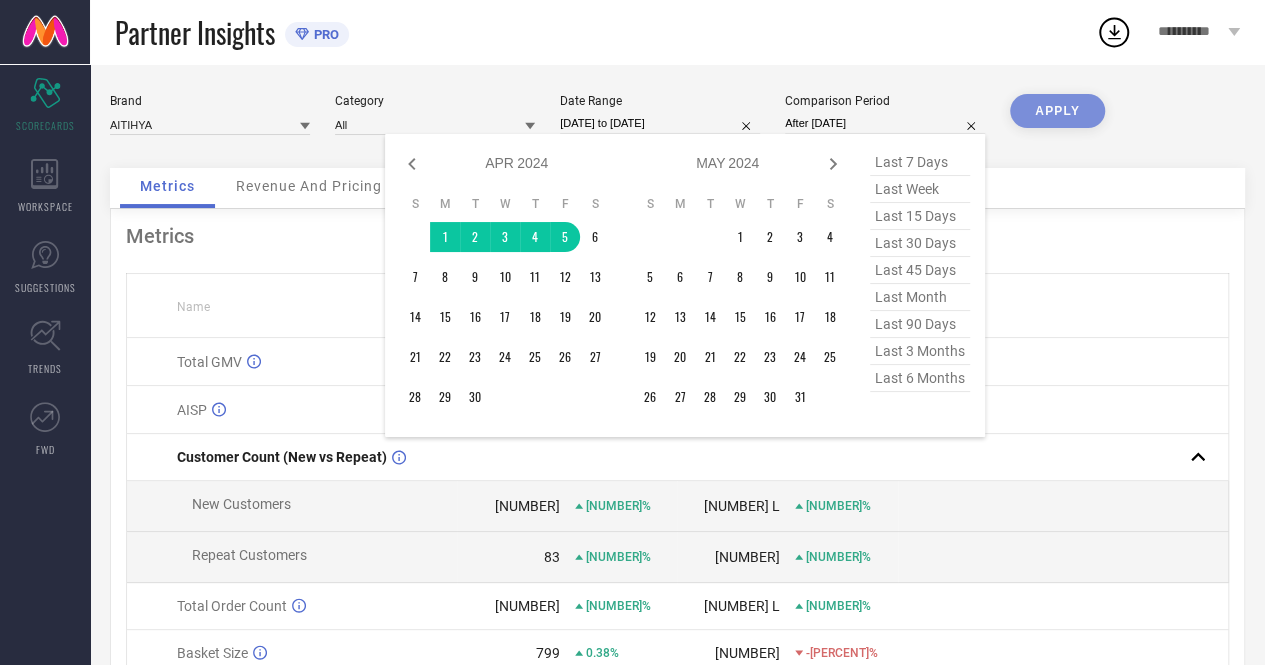 drag, startPoint x: 560, startPoint y: 230, endPoint x: 891, endPoint y: 395, distance: 369.84592 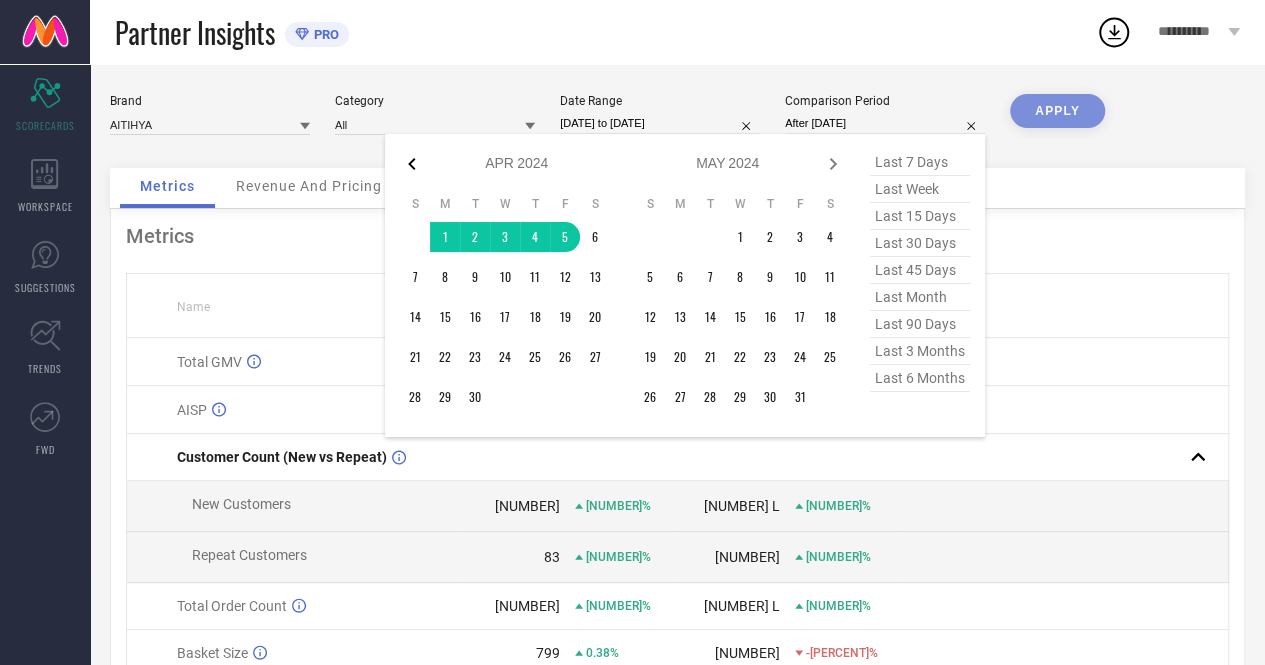 click 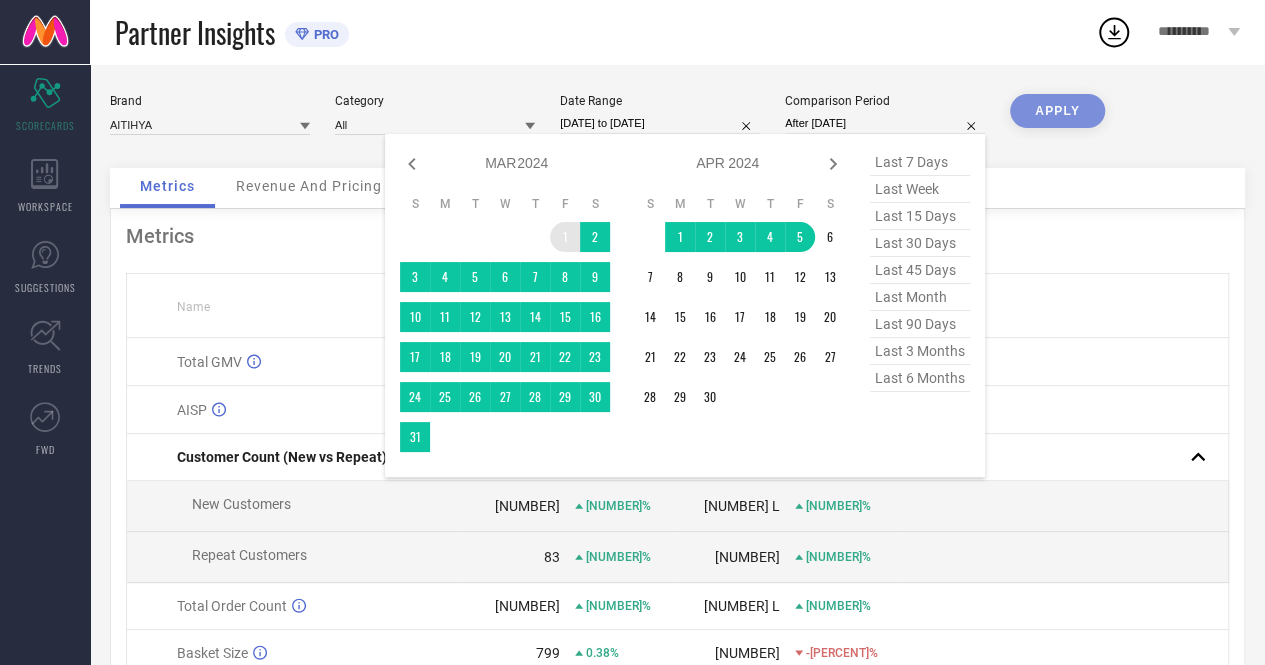 type on "[DATE] to [DATE]" 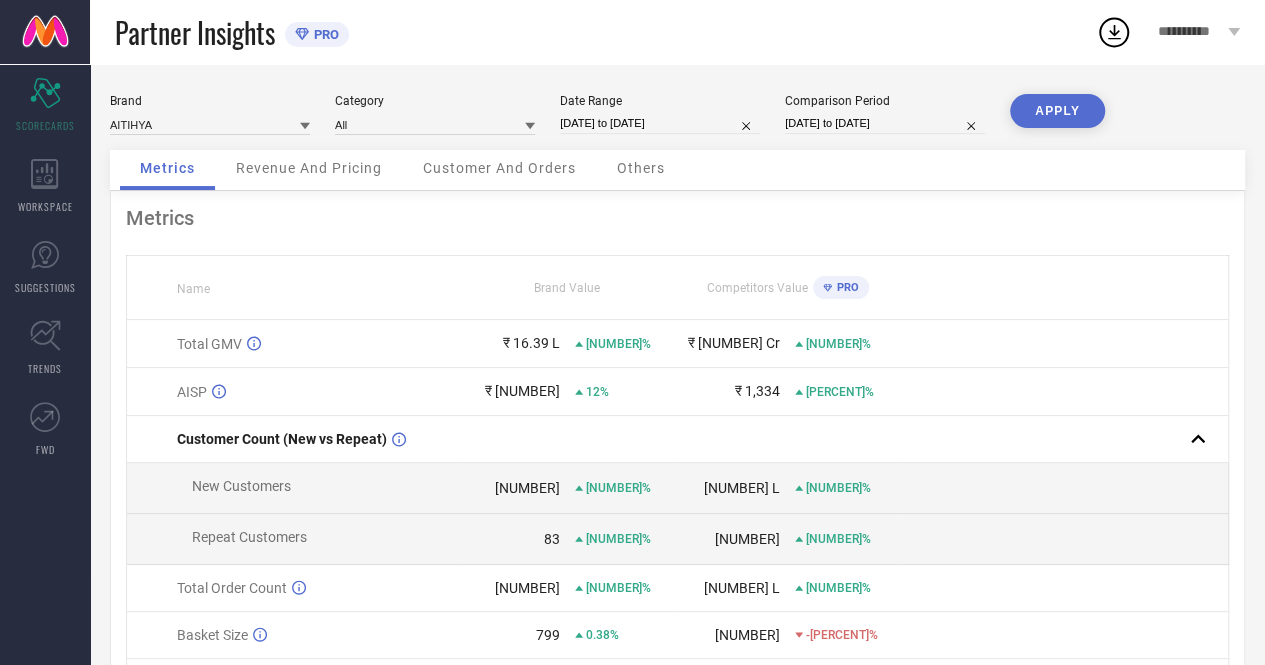 select on "2" 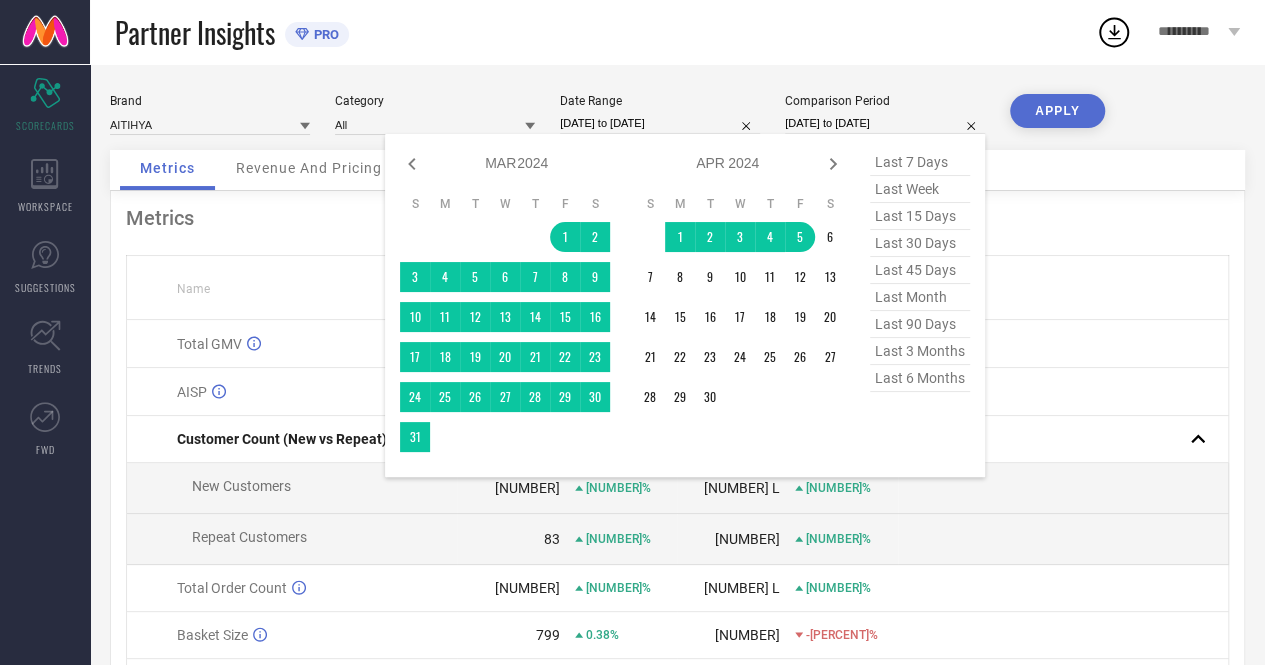 click on "[DATE] to [DATE]" at bounding box center (885, 123) 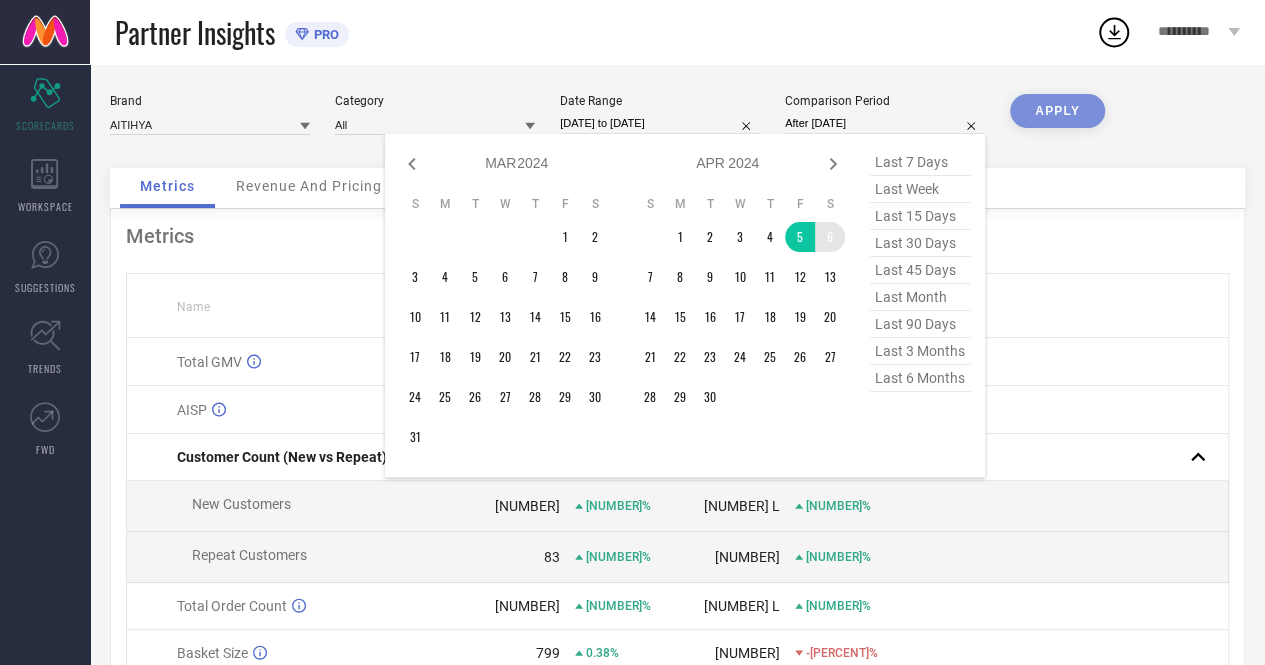 drag, startPoint x: 796, startPoint y: 228, endPoint x: 818, endPoint y: 235, distance: 23.086792 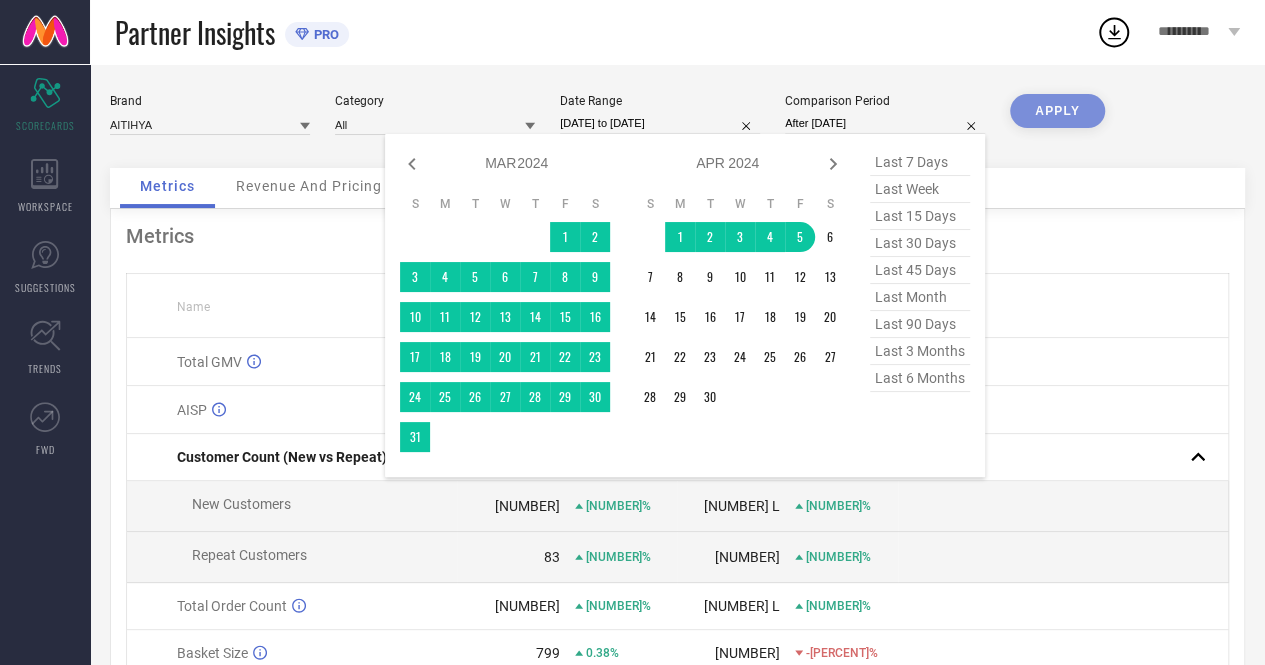 click on "After [DATE]" at bounding box center [885, 123] 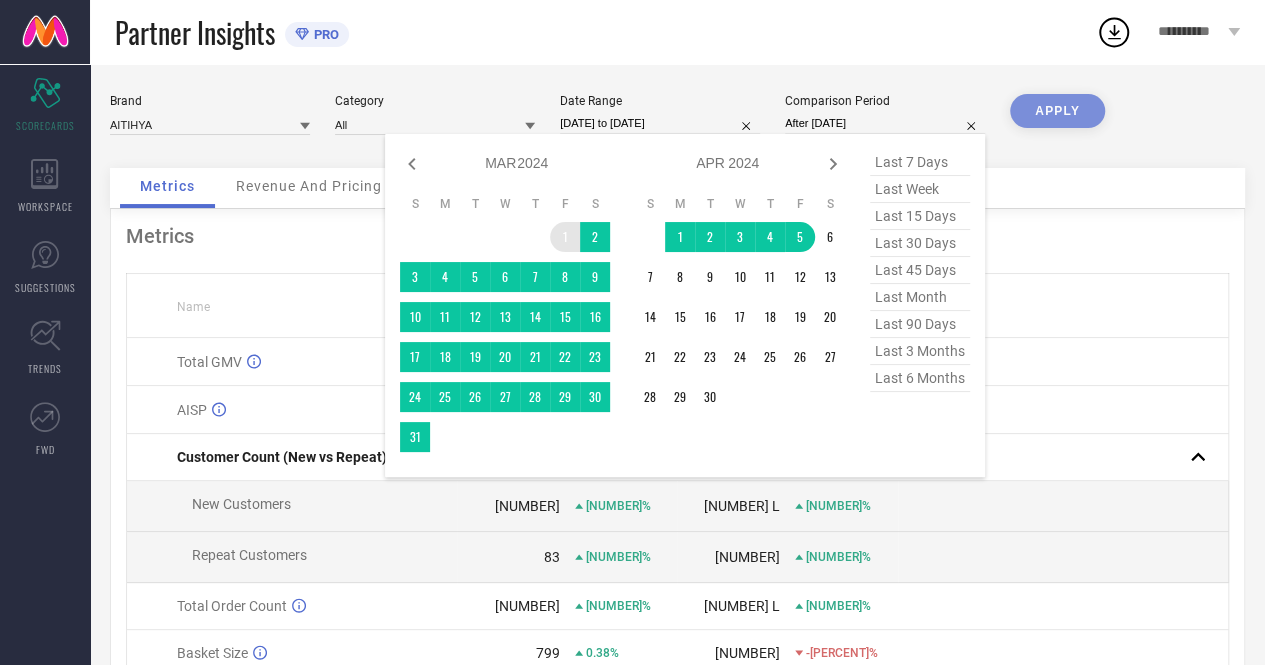 type on "[DATE] to [DATE]" 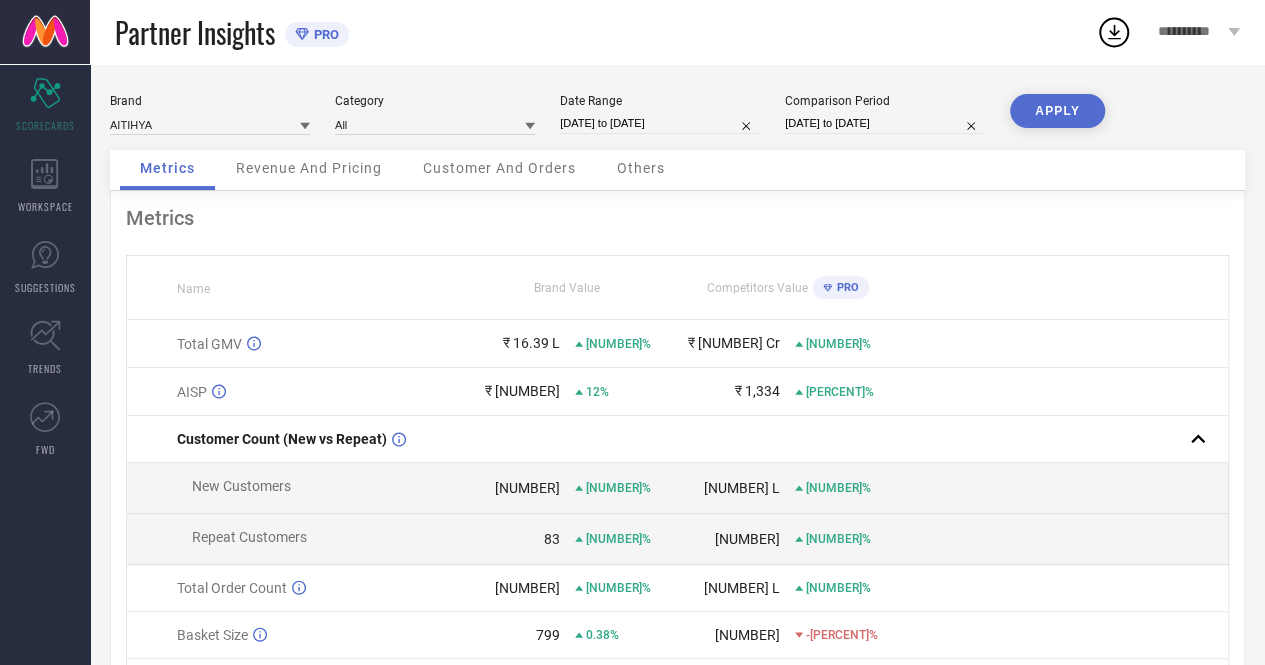 select on "2" 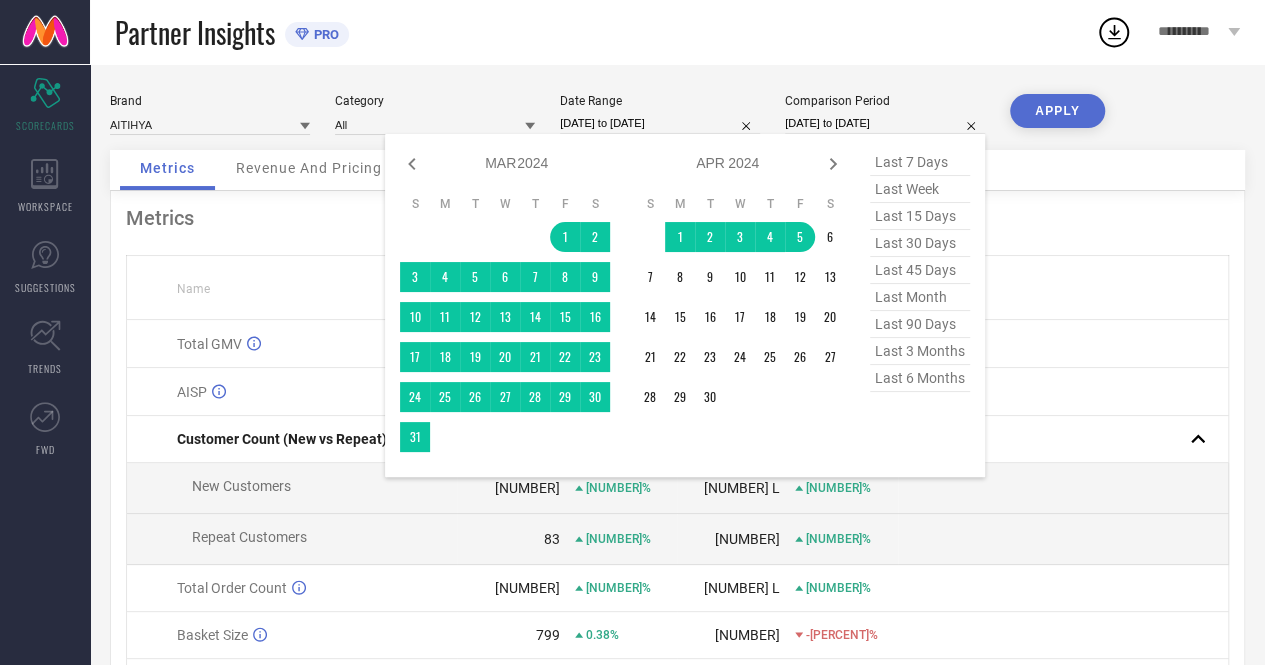 click on "[DATE] to [DATE]" at bounding box center (885, 123) 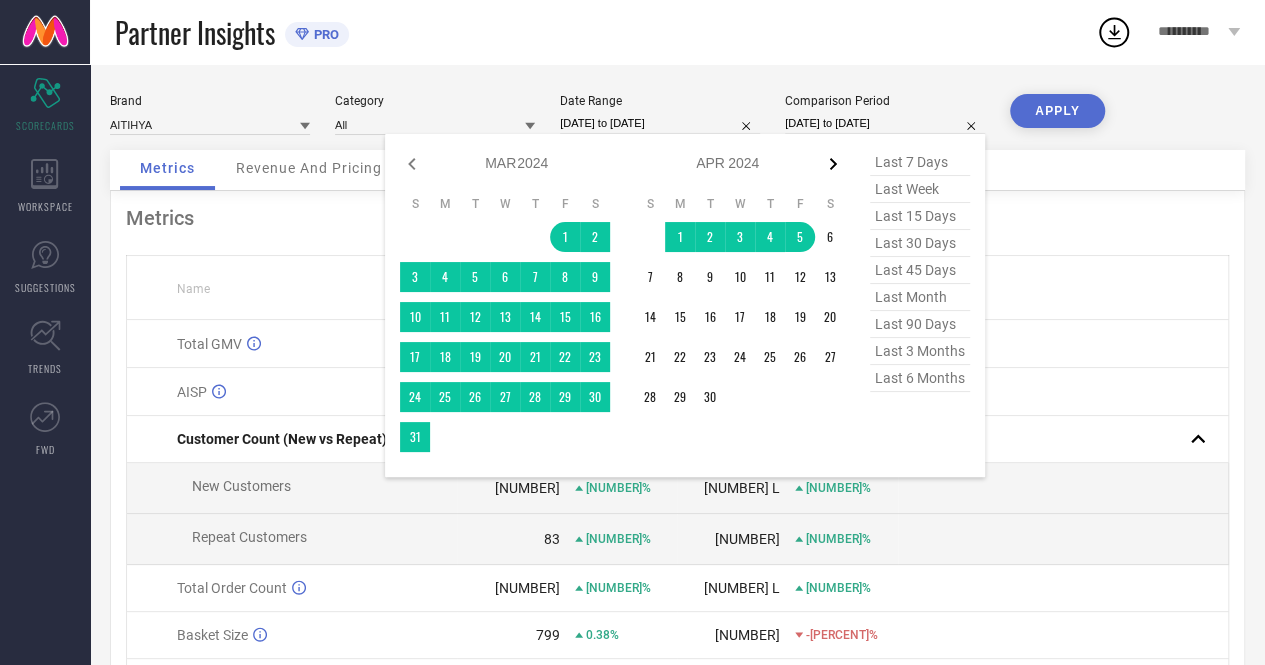 click 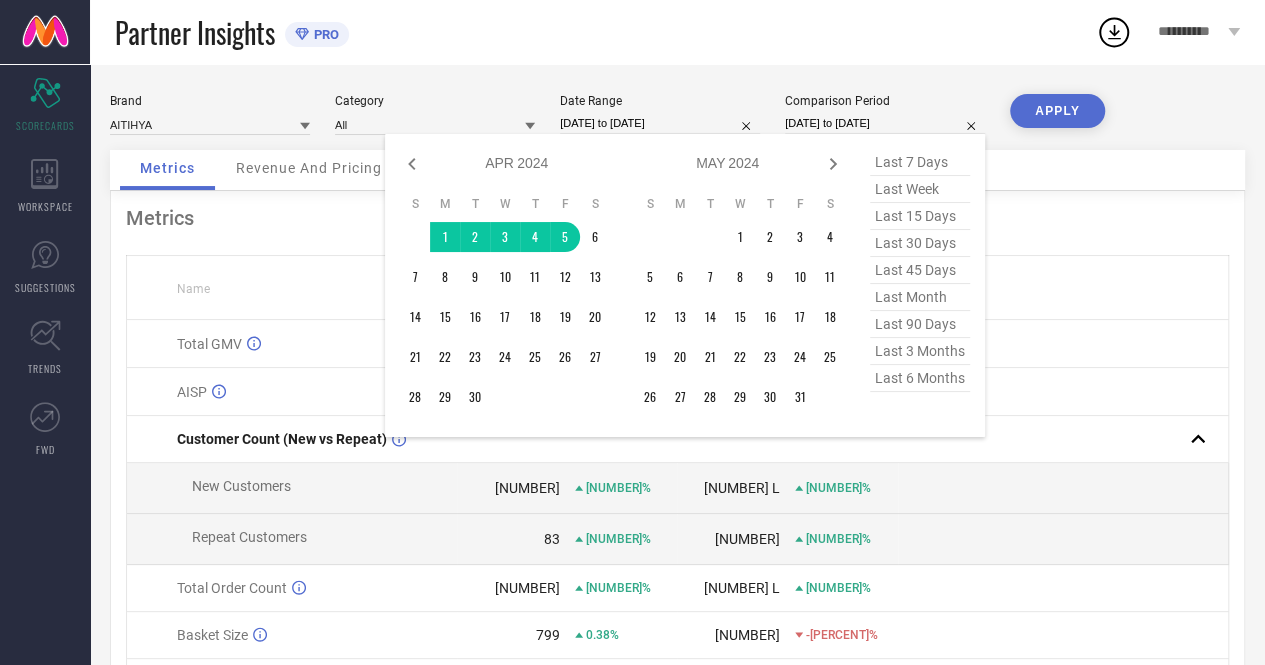 click 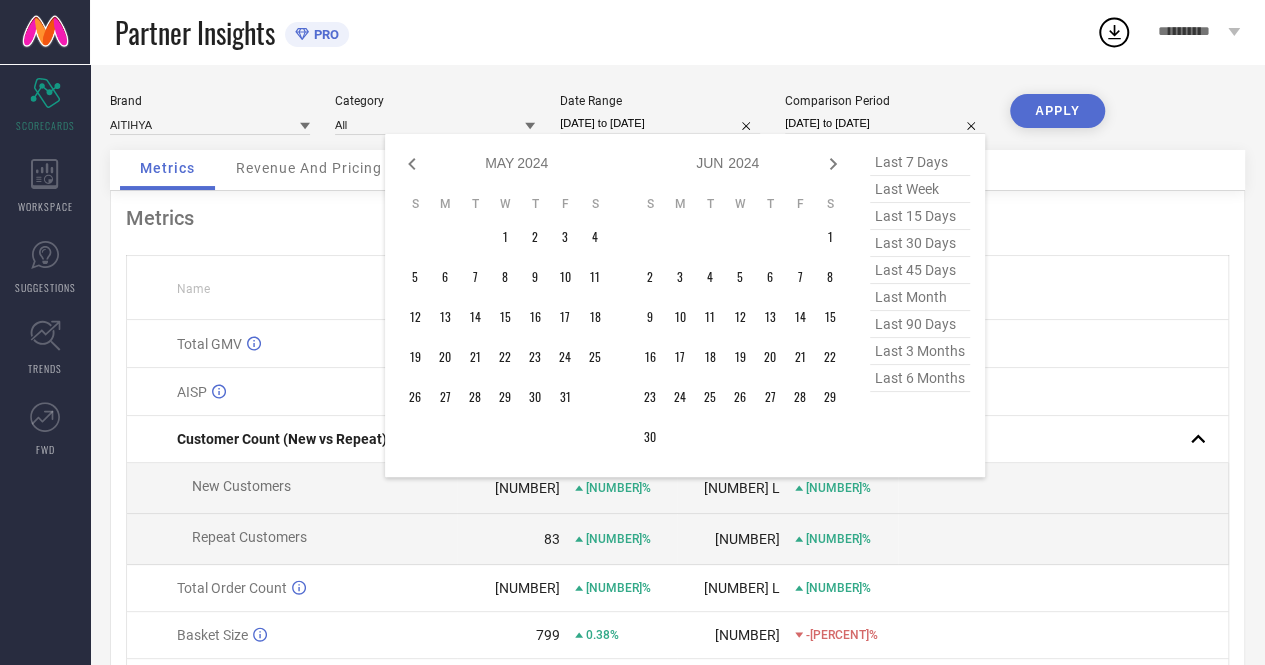 click 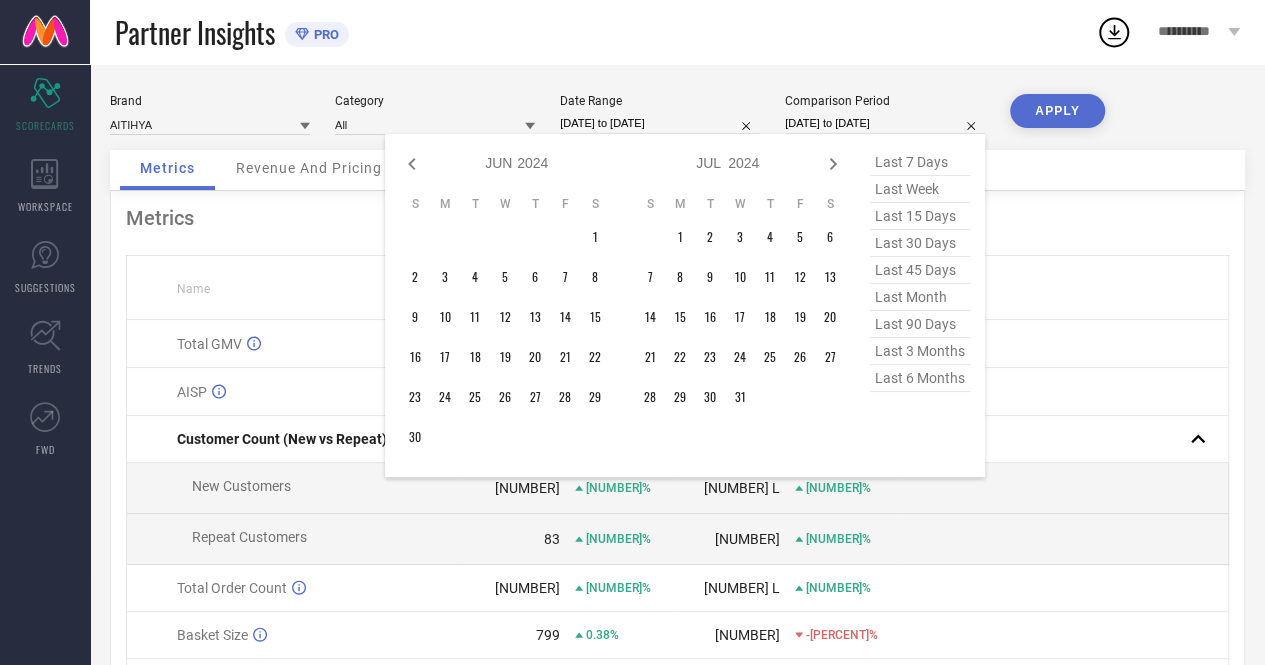 click 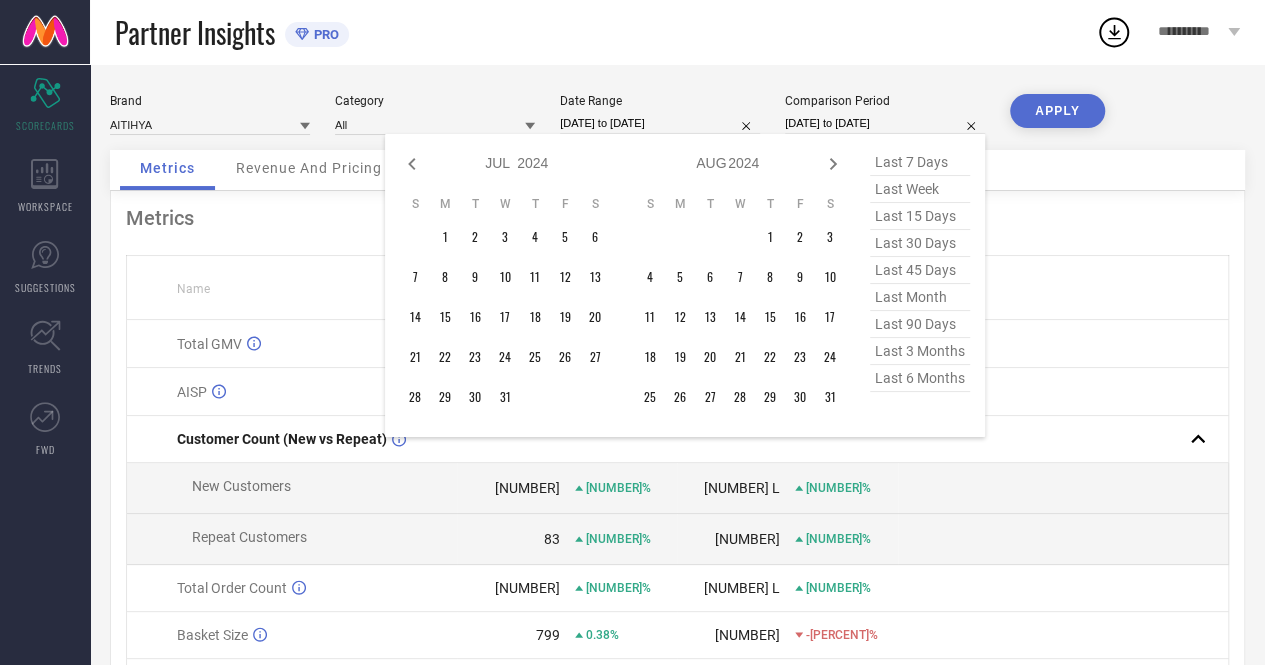 click 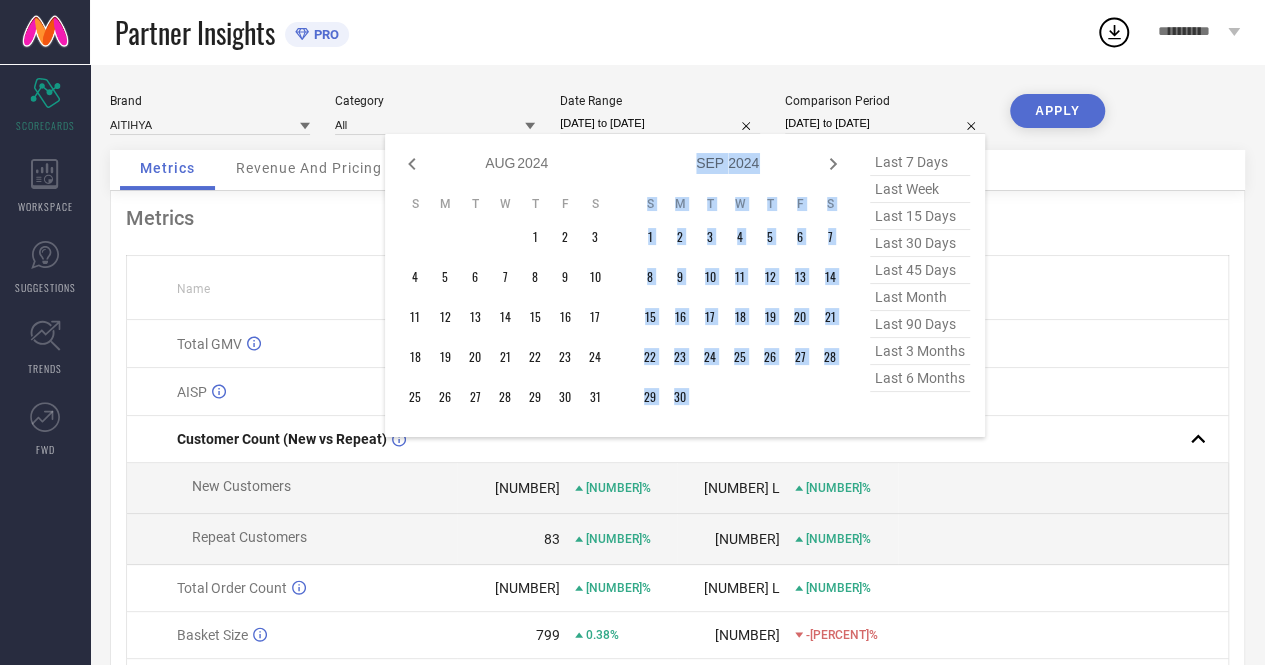 click 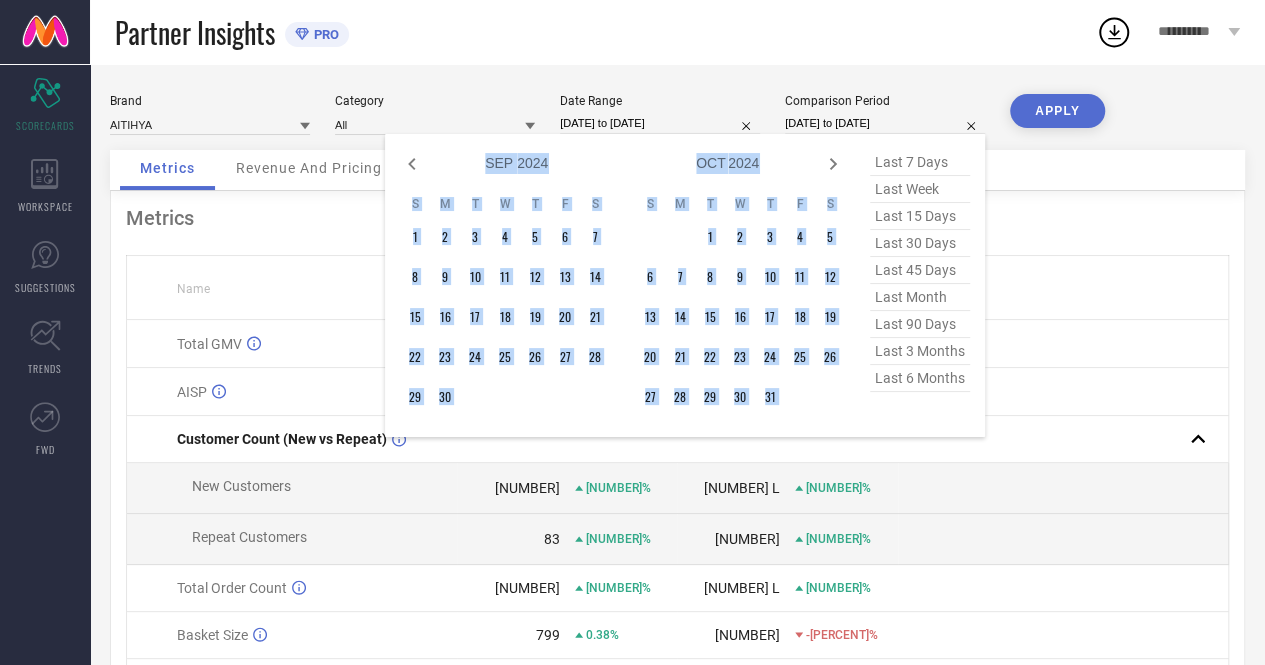 click 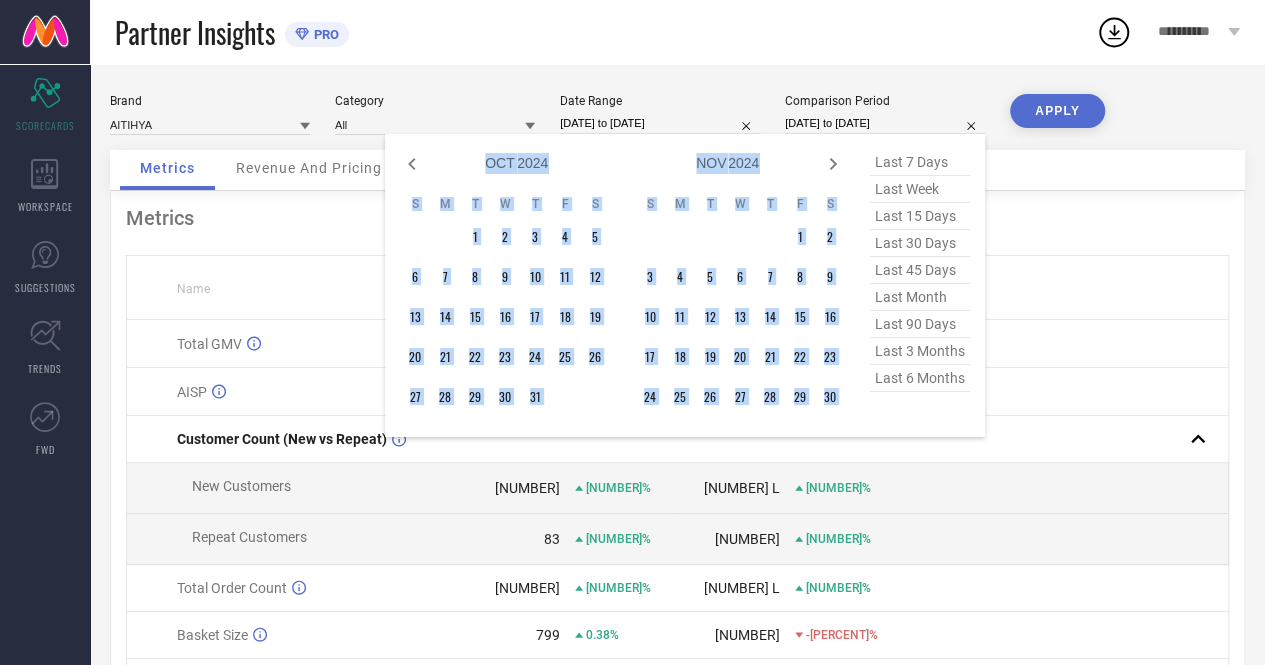 click 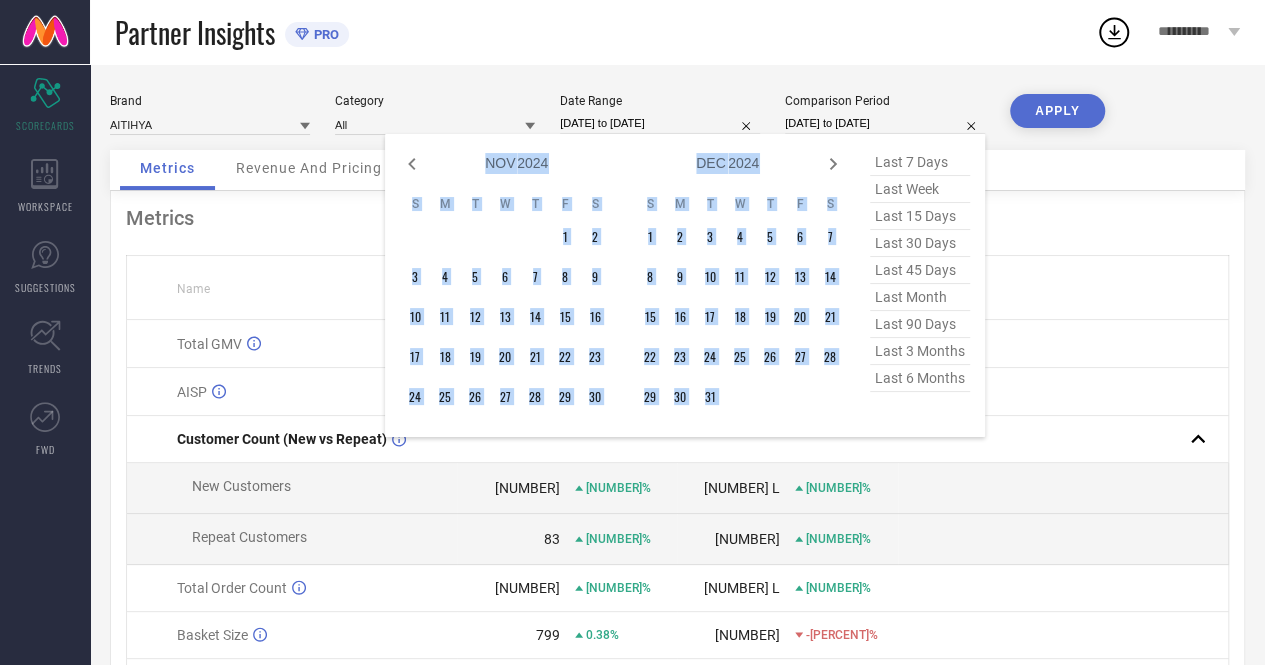 click 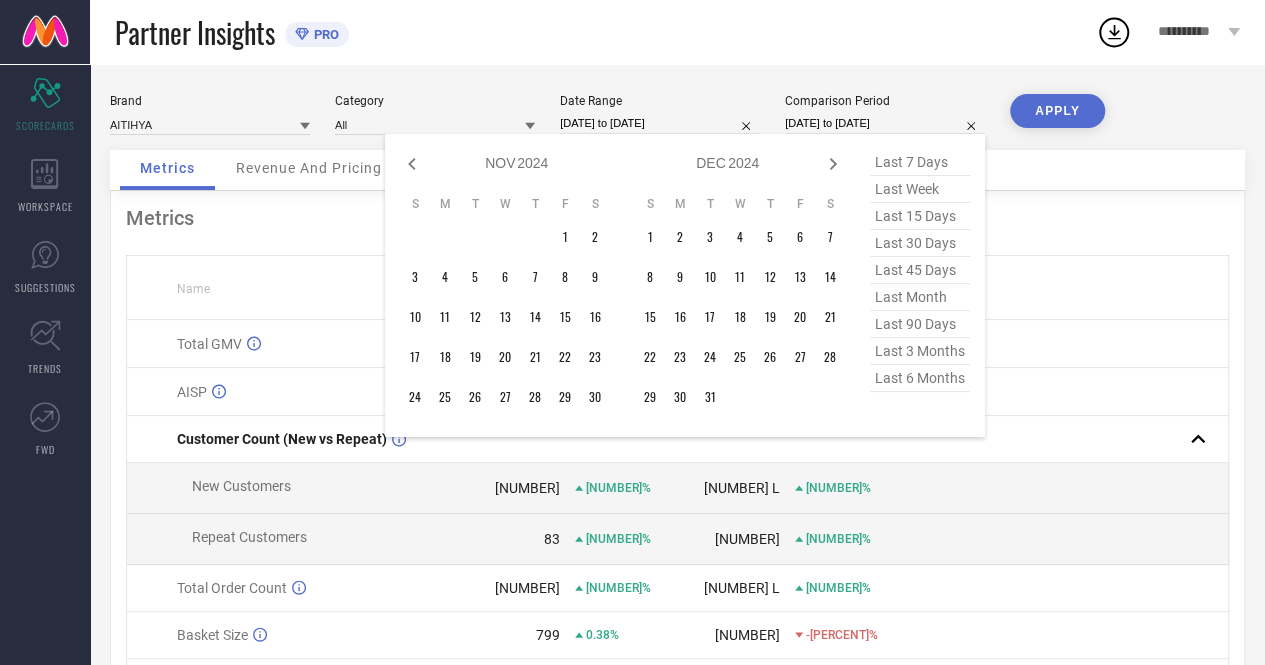 select on "11" 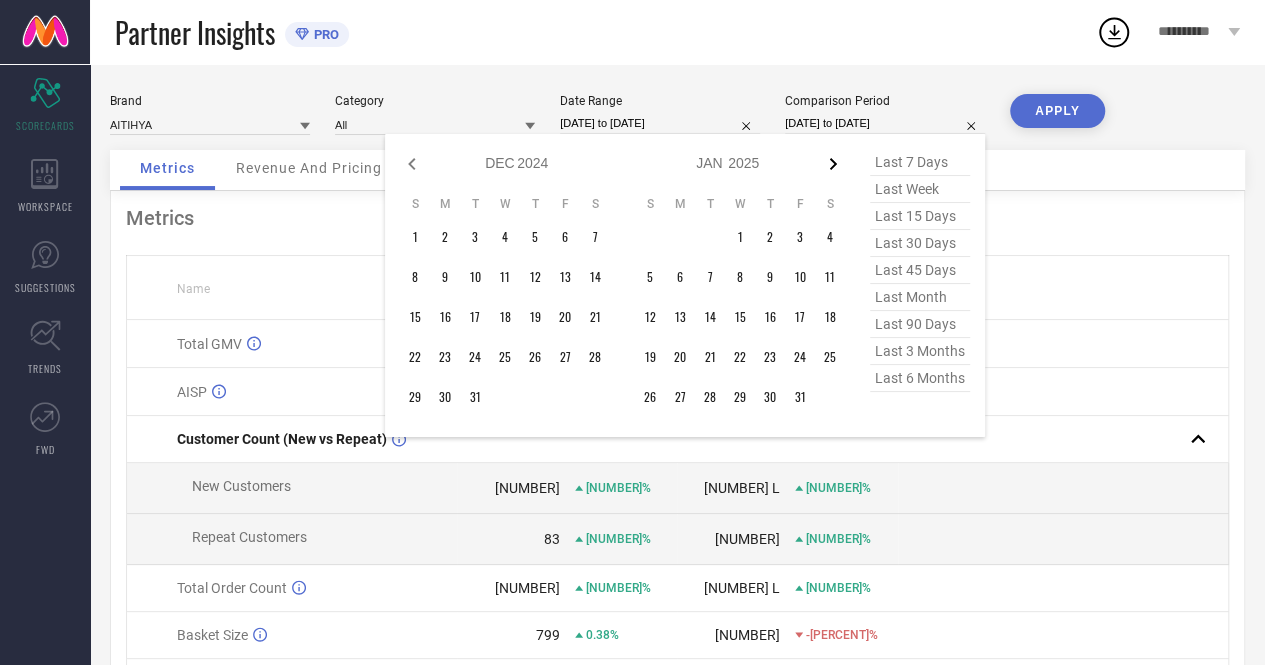 click 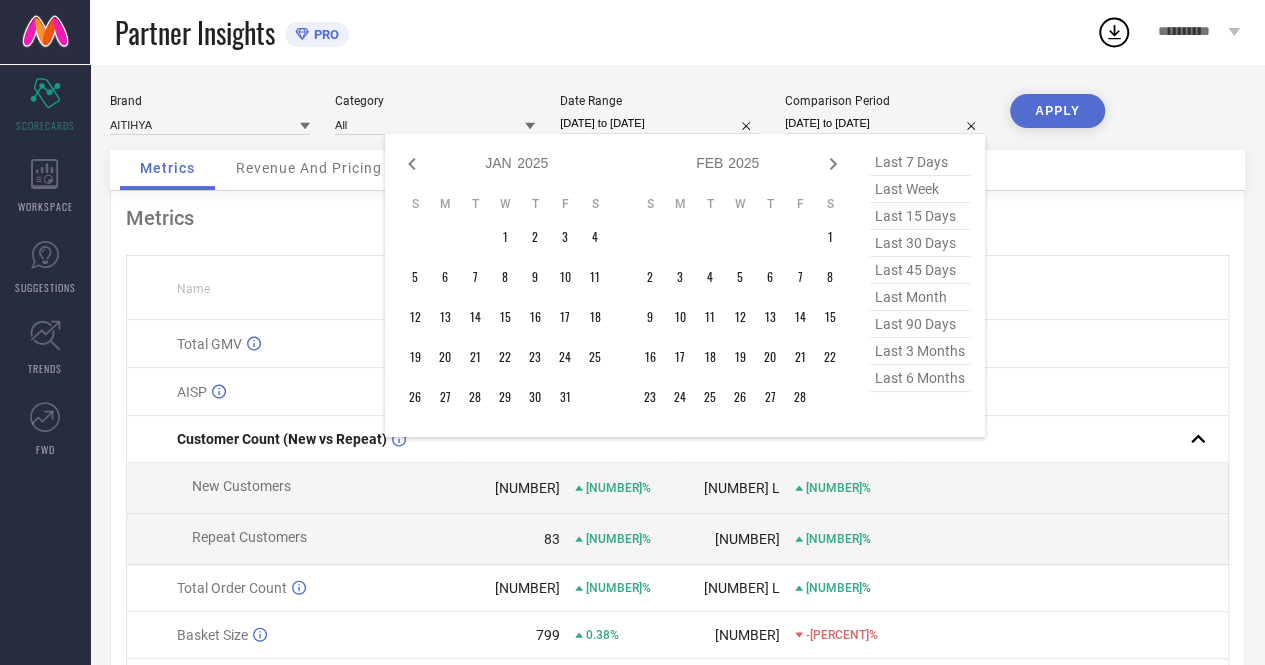 click 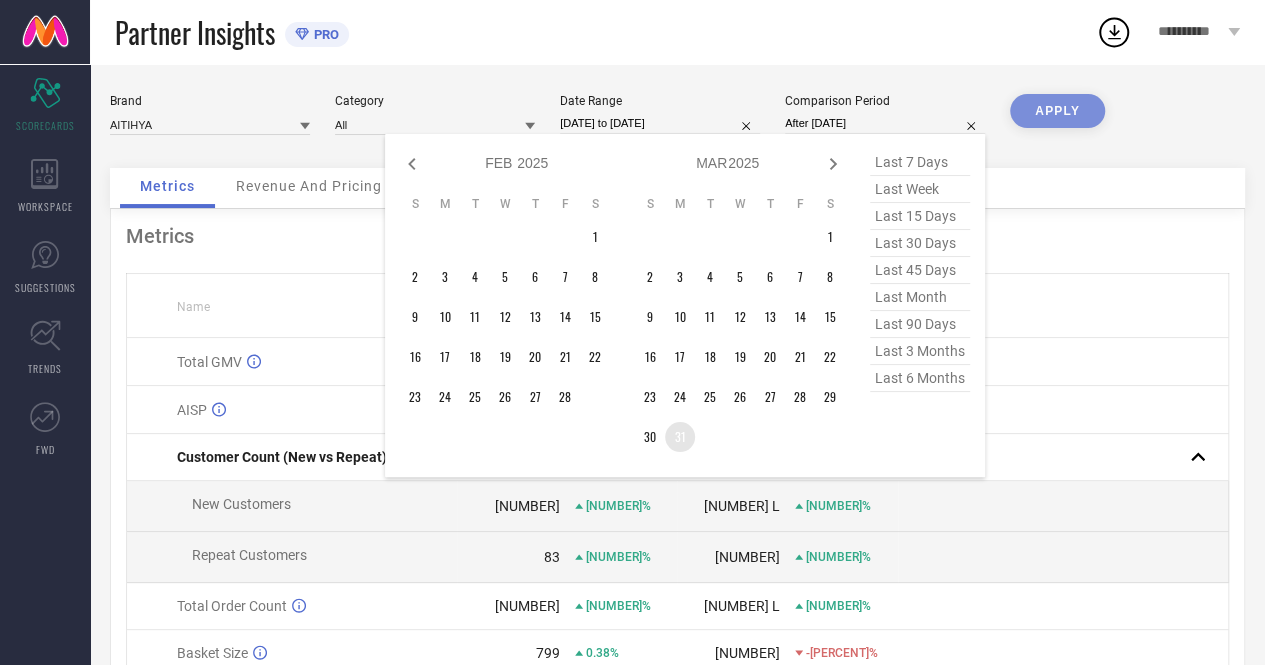 click on "31" at bounding box center (680, 437) 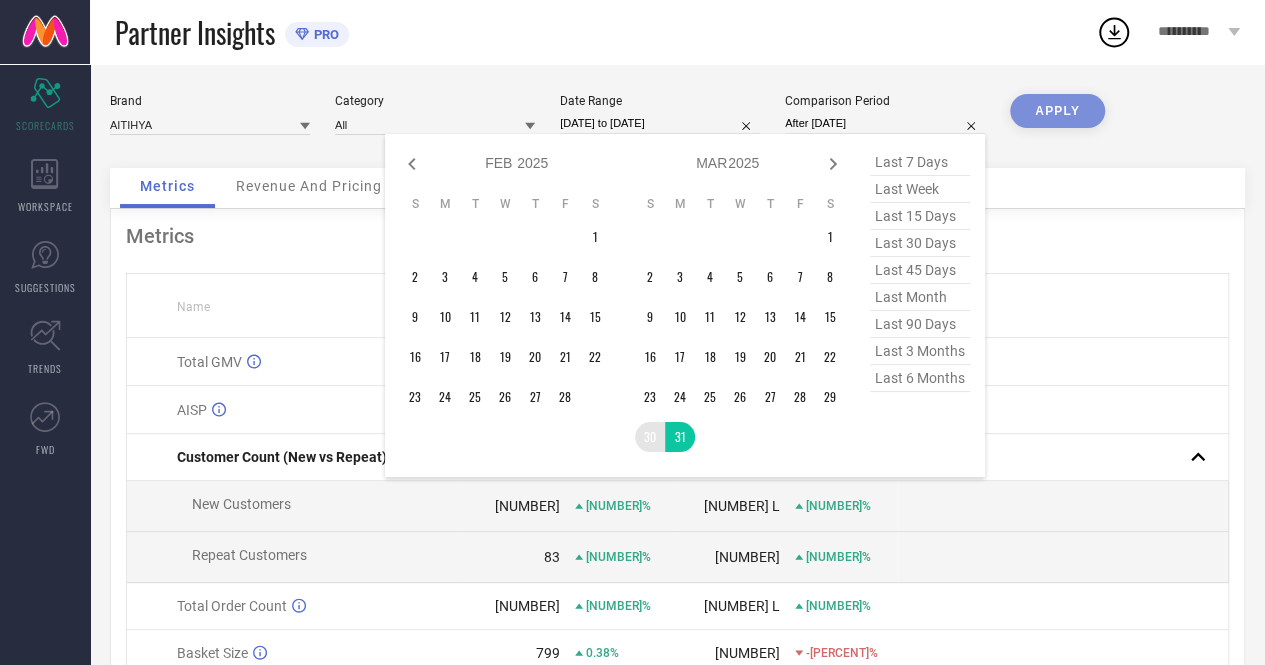 type on "[DATE] to [DATE]" 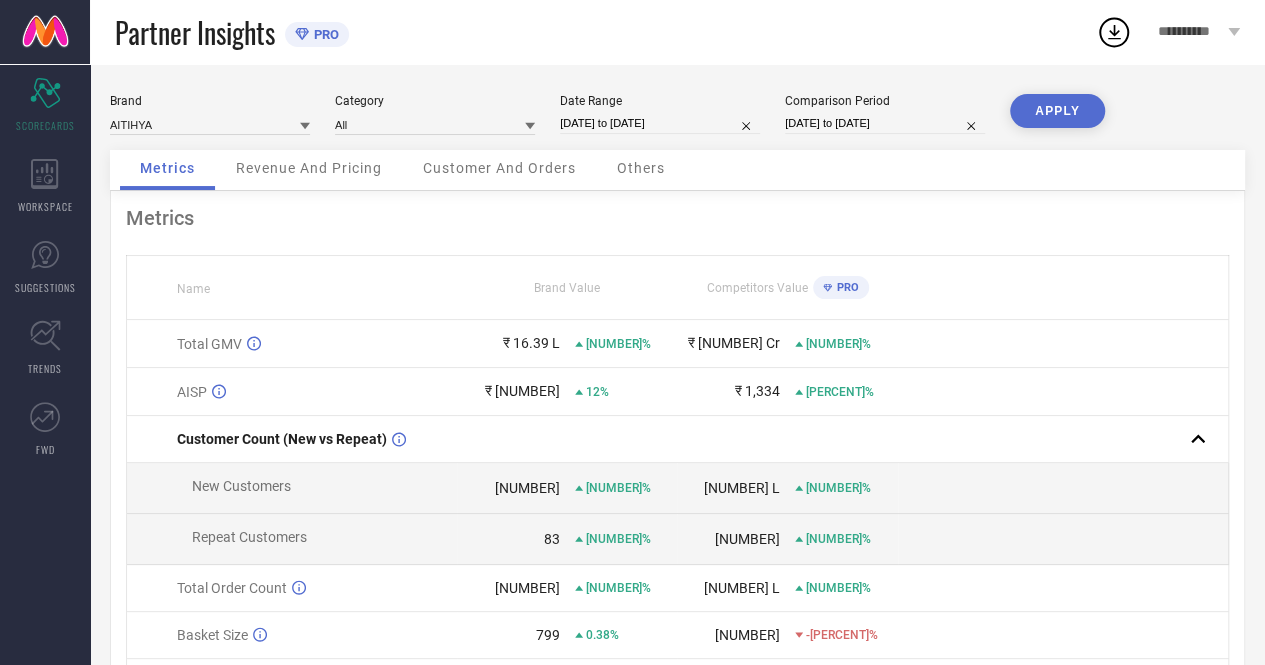 drag, startPoint x: 642, startPoint y: 439, endPoint x: 630, endPoint y: 379, distance: 61.188232 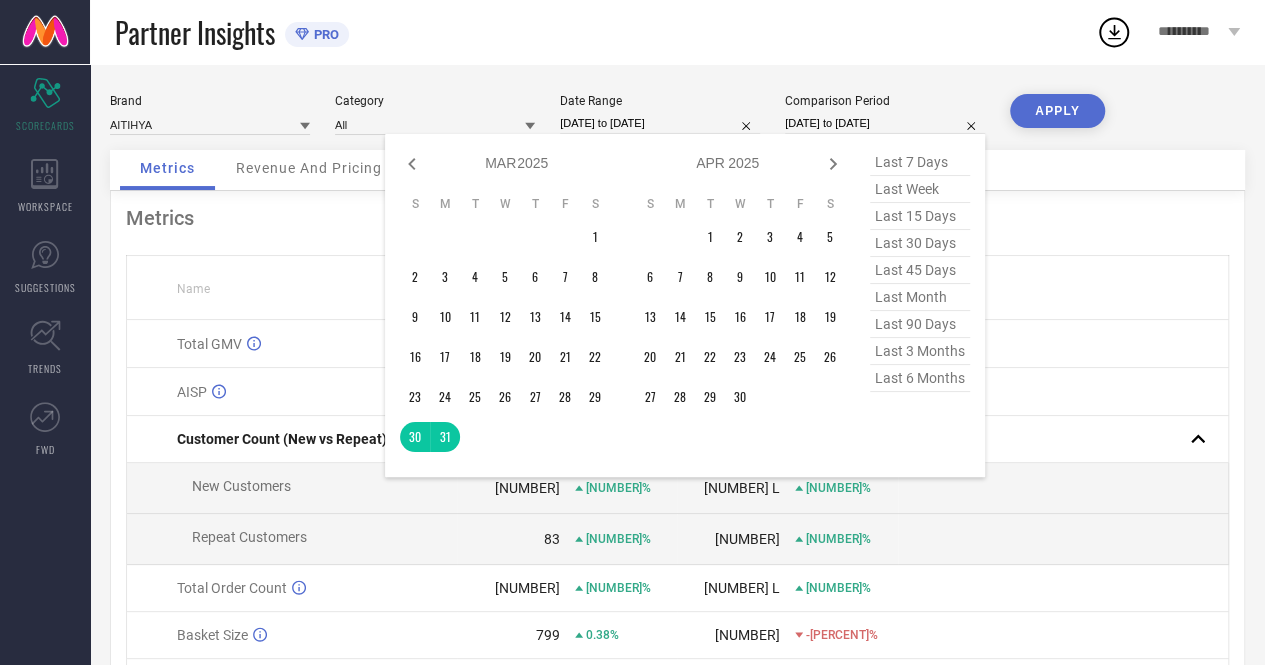 click on "[DATE] to [DATE]" at bounding box center [885, 123] 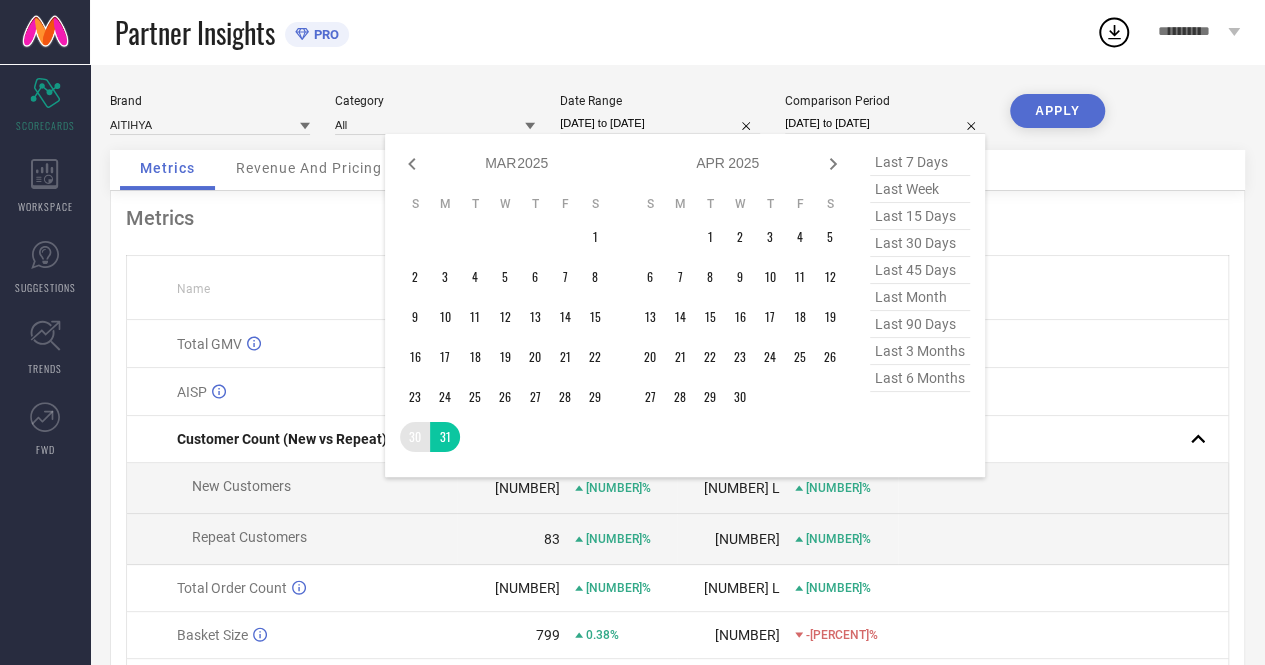 type on "After [DATE]" 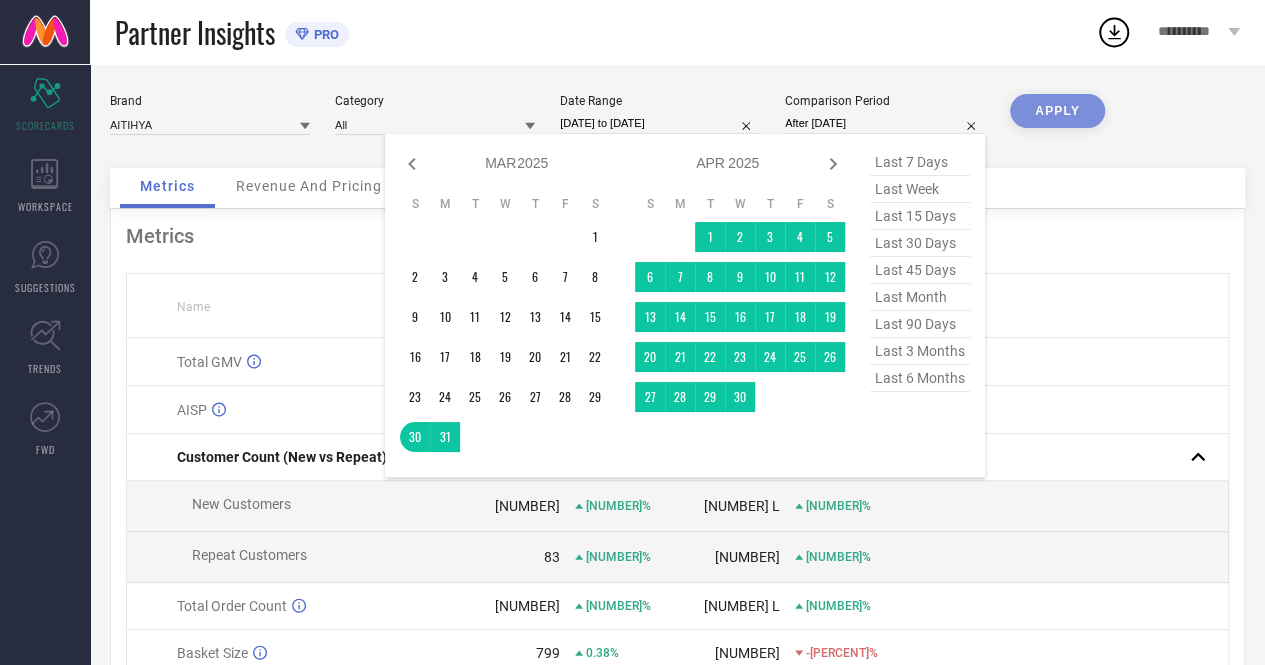 drag, startPoint x: 415, startPoint y: 436, endPoint x: 538, endPoint y: 237, distance: 233.94444 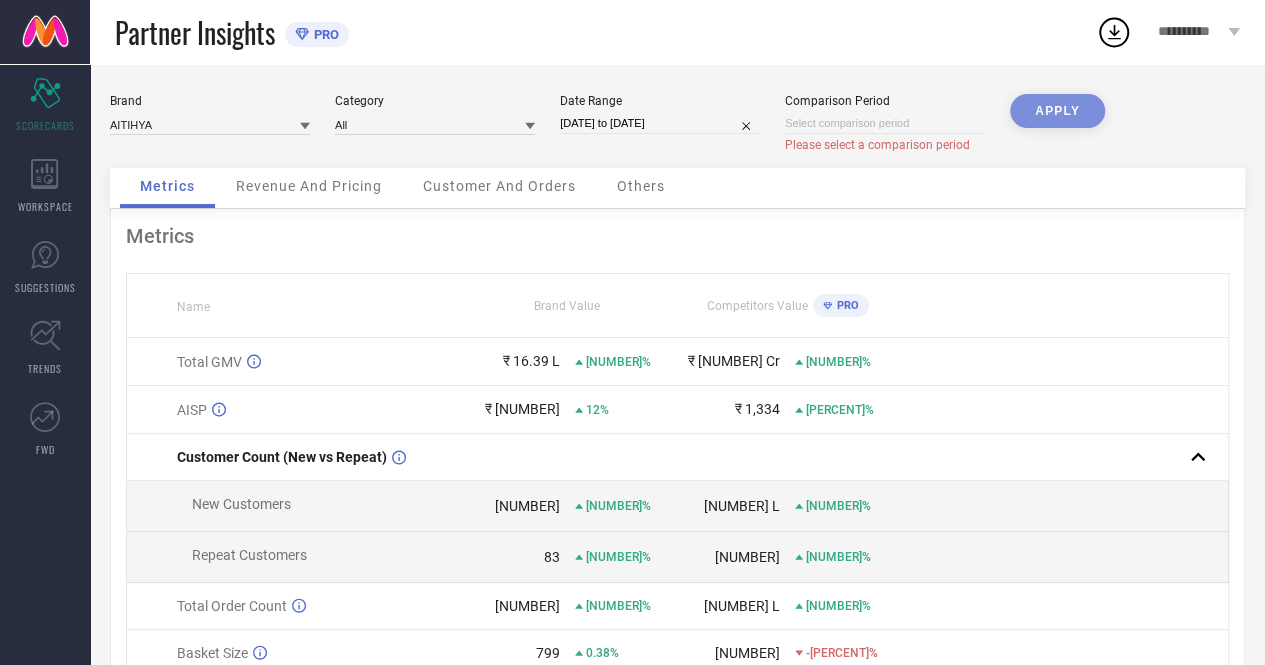 select on "7" 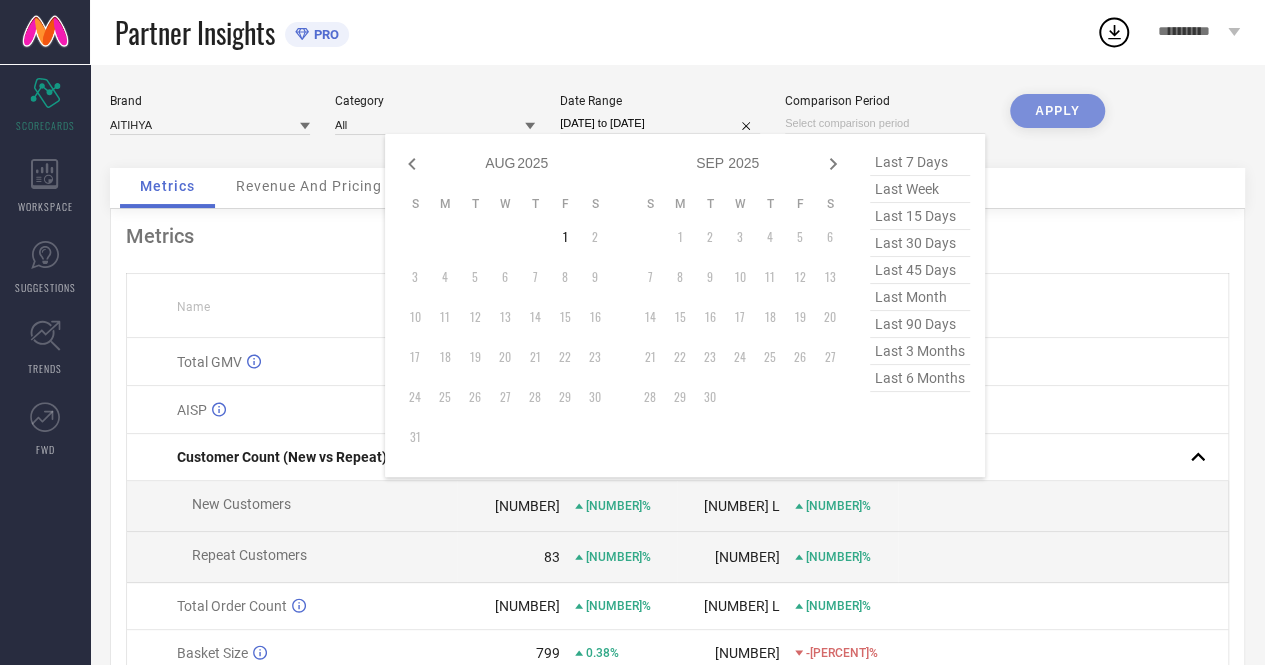 click at bounding box center (885, 123) 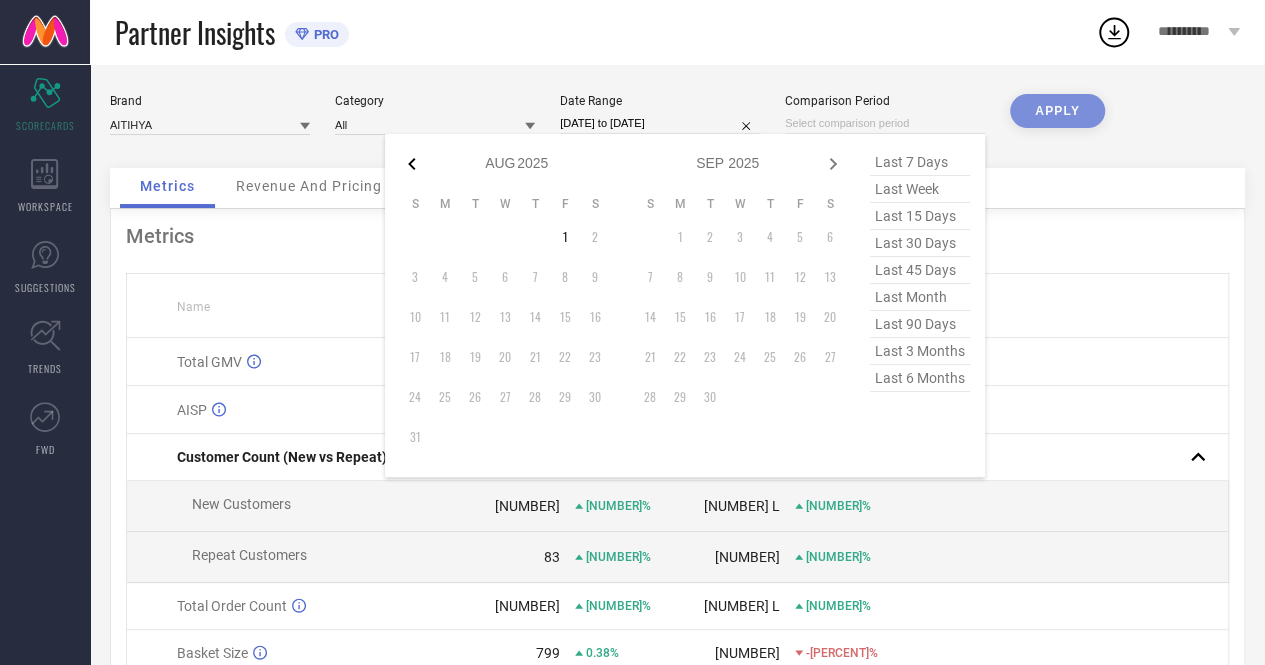 click 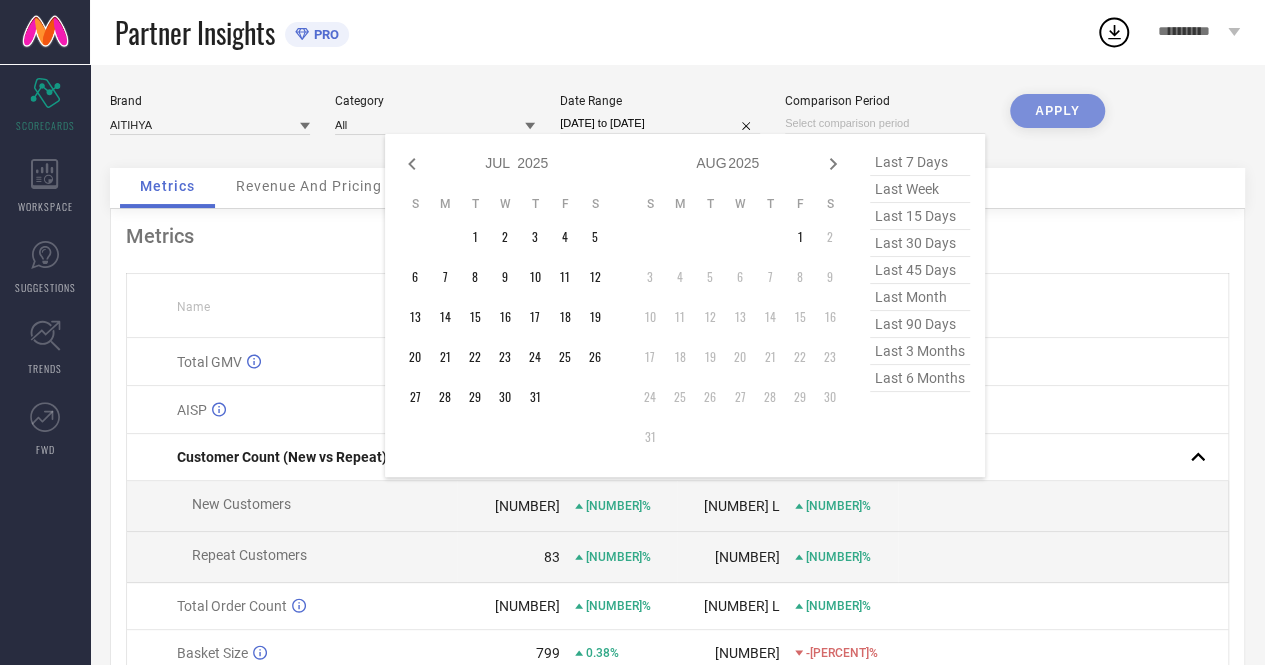click 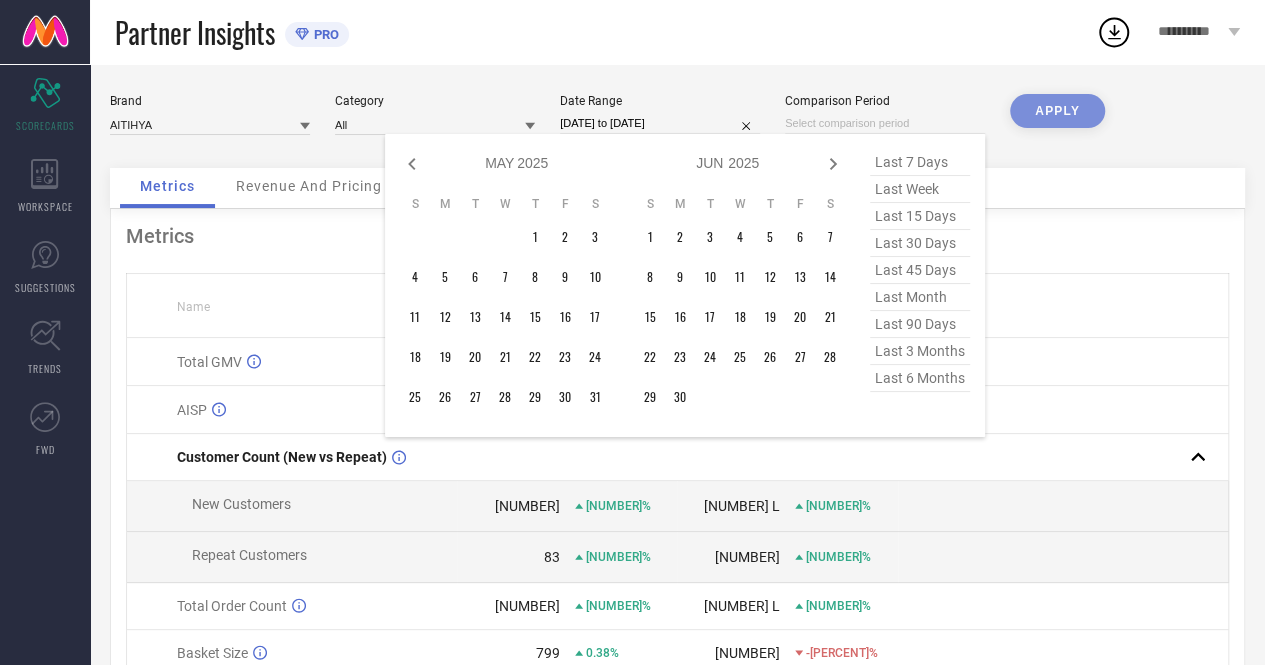 click 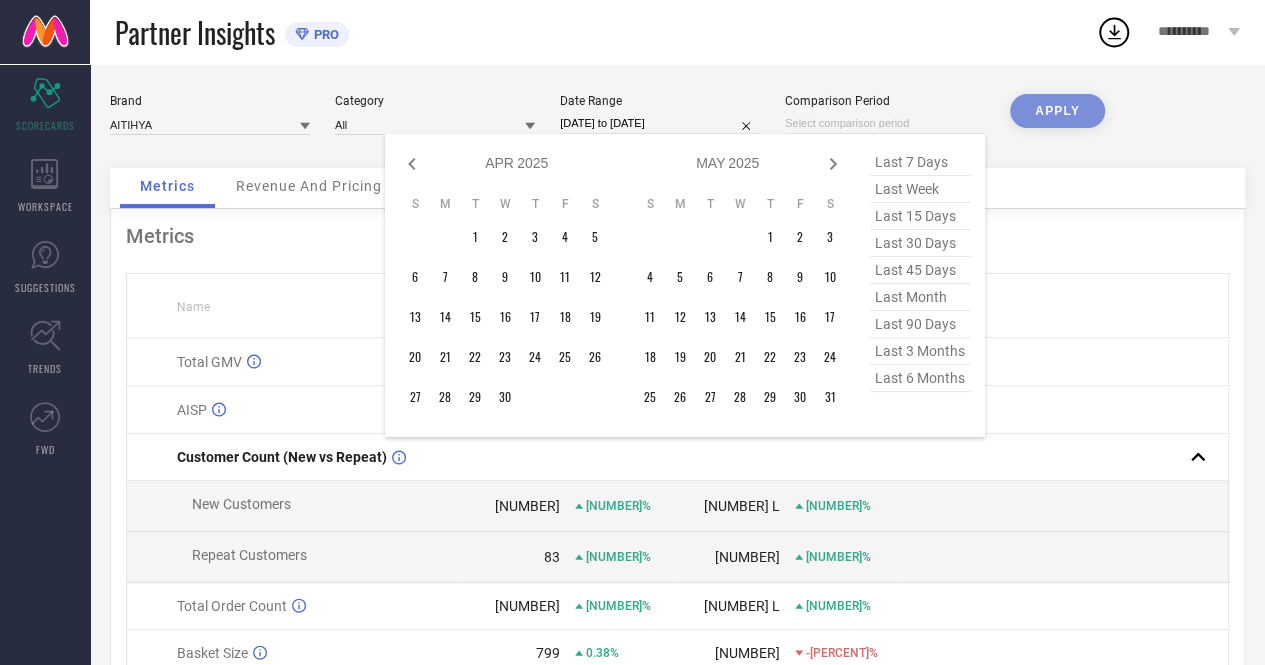 click 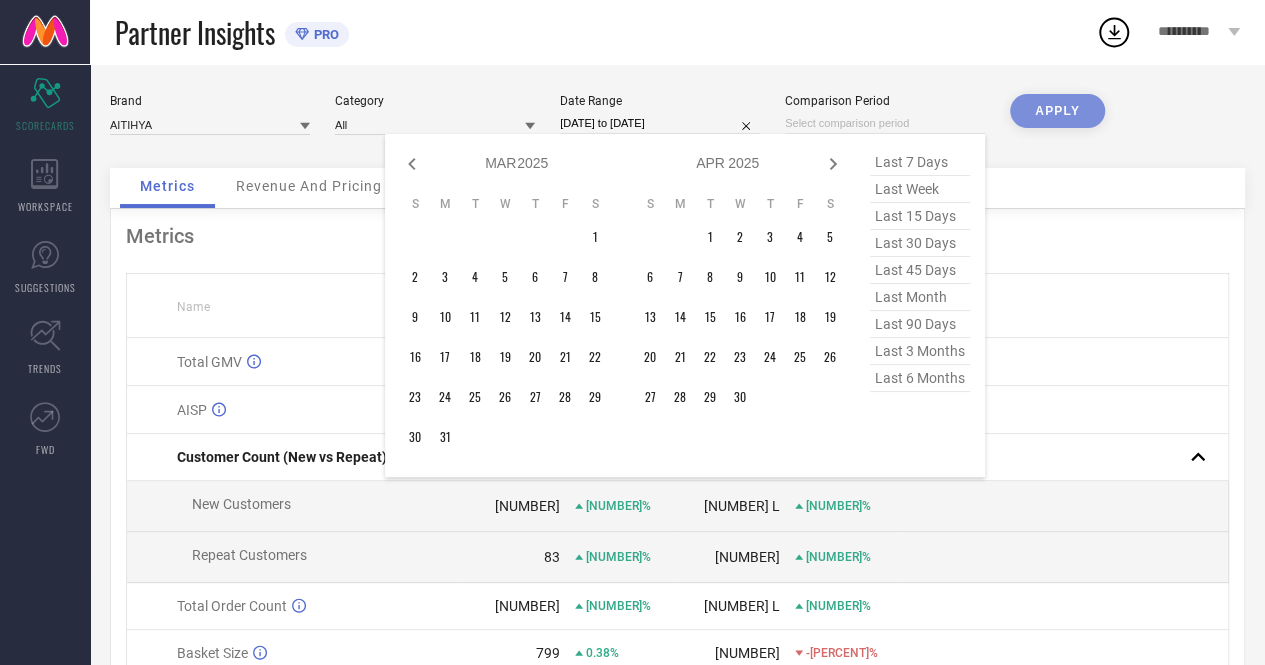 click 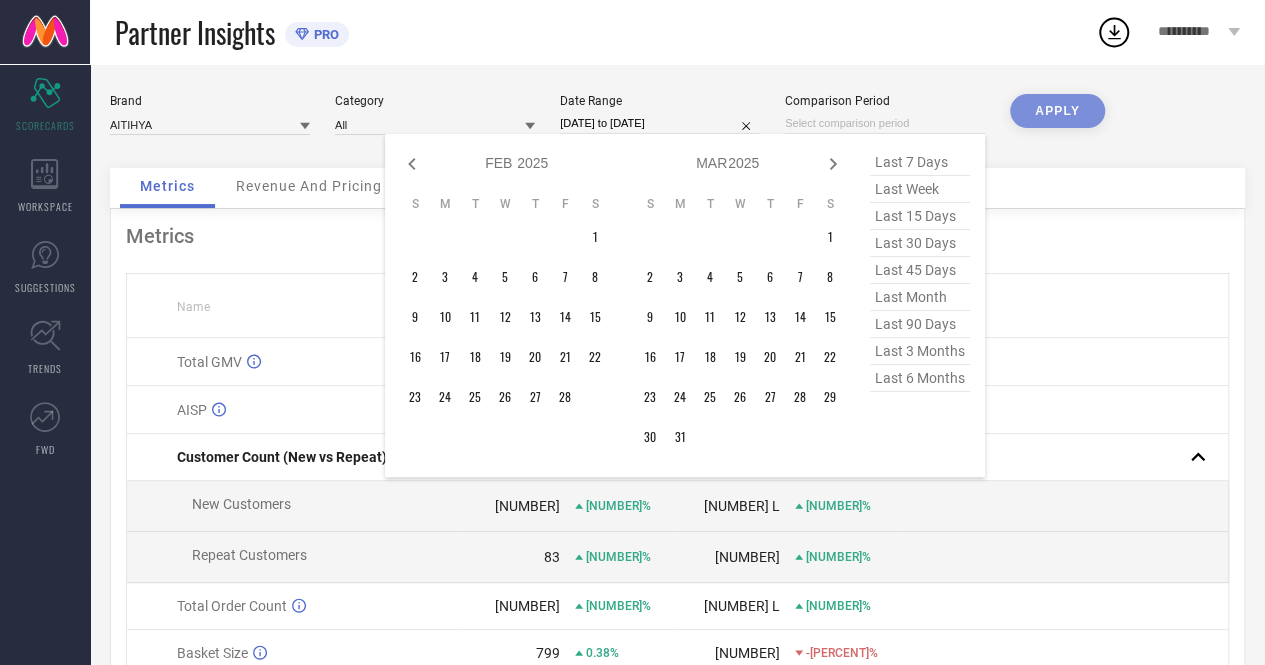click 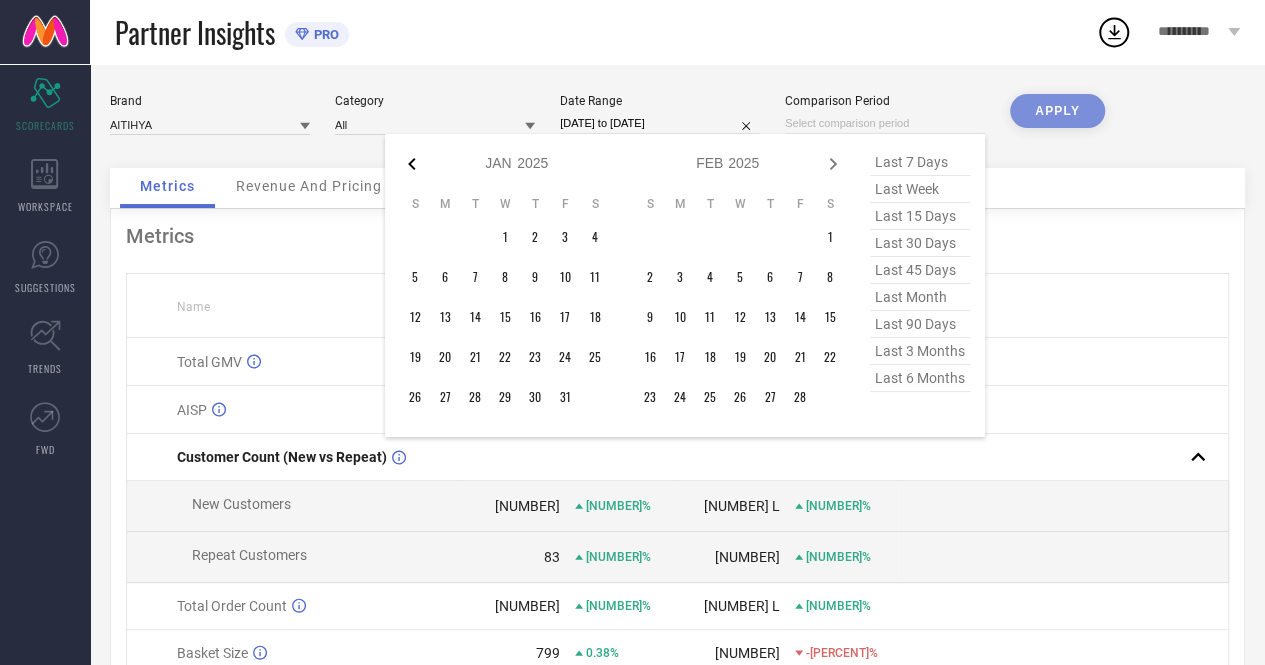 click 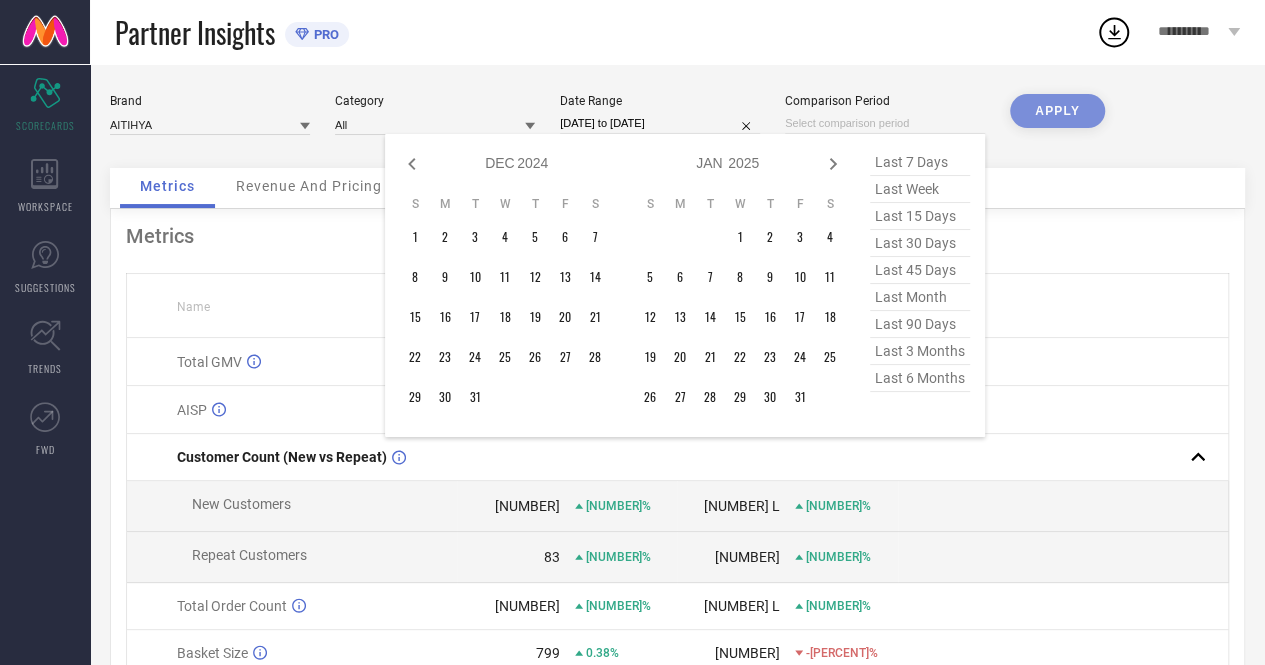 click 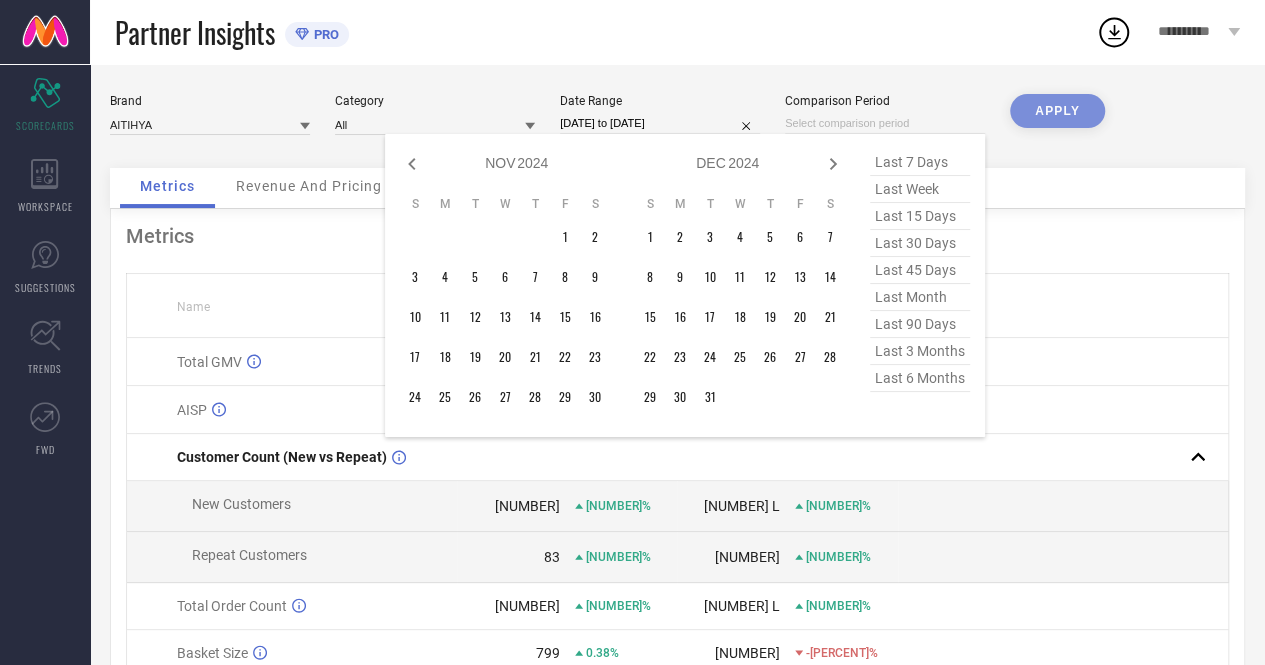 click 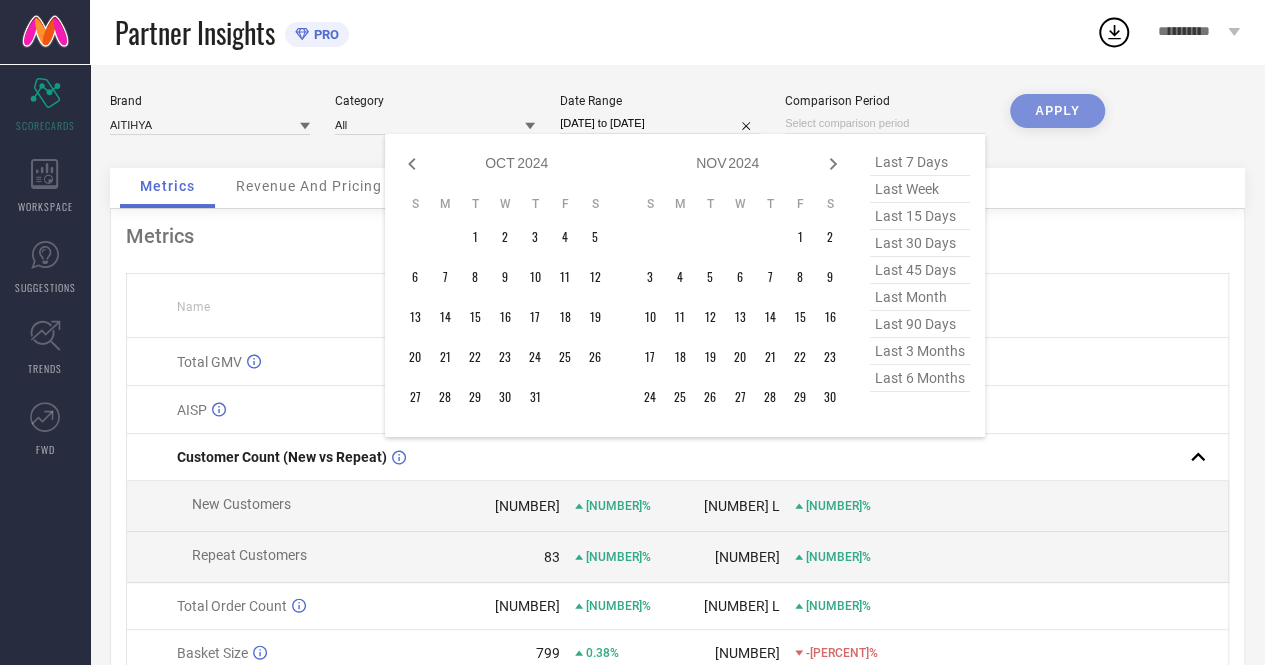 click 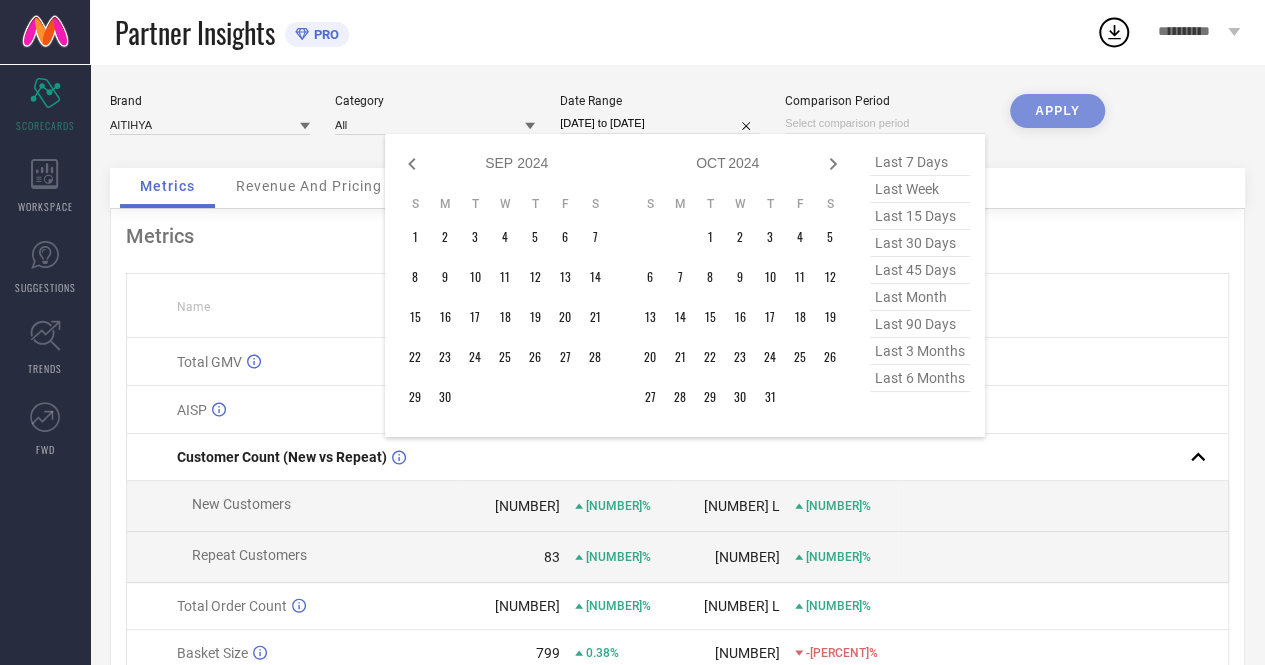 click 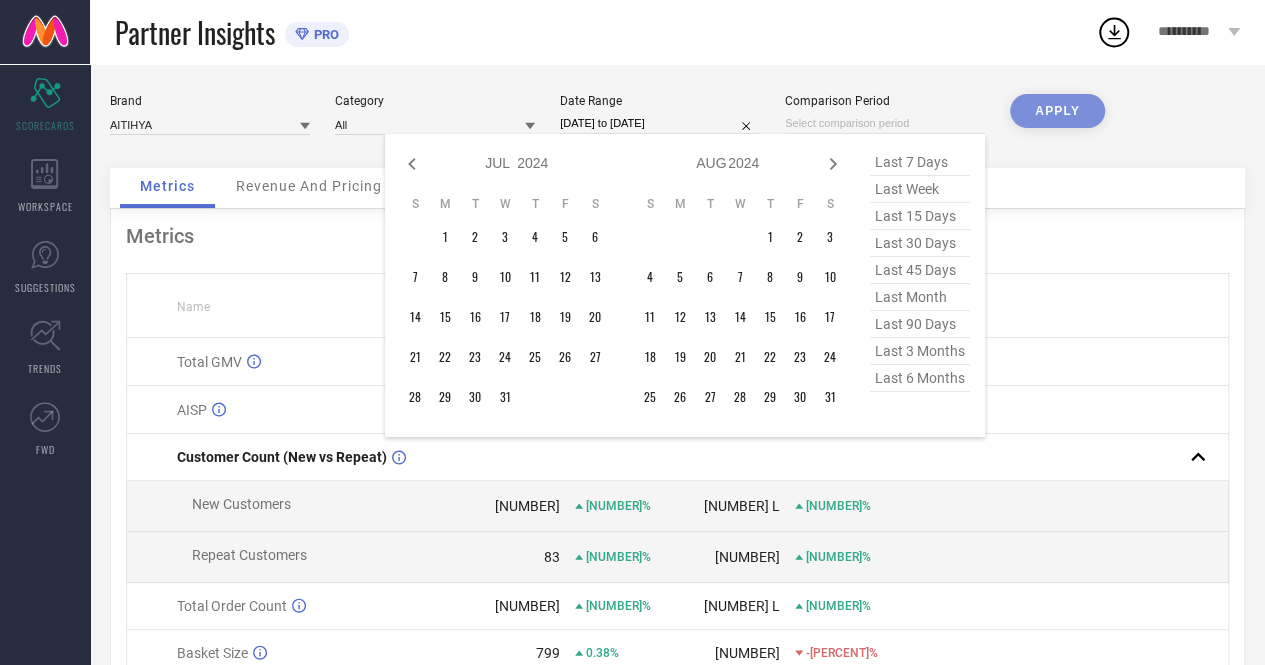 click 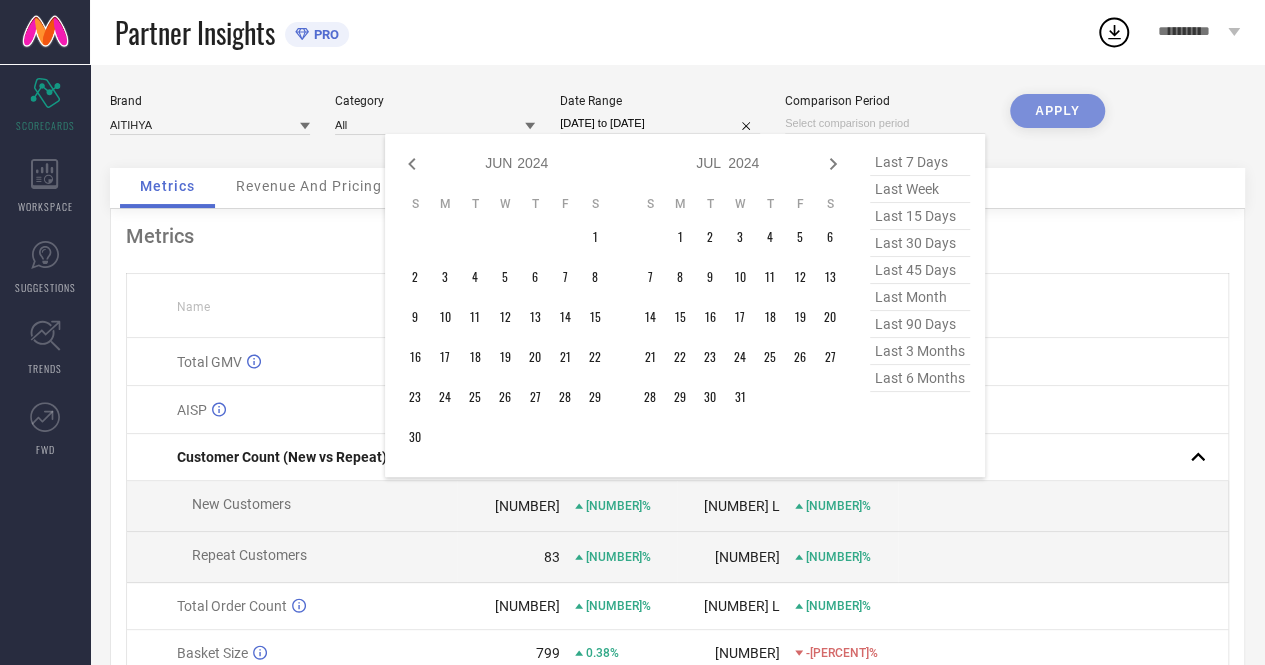 click 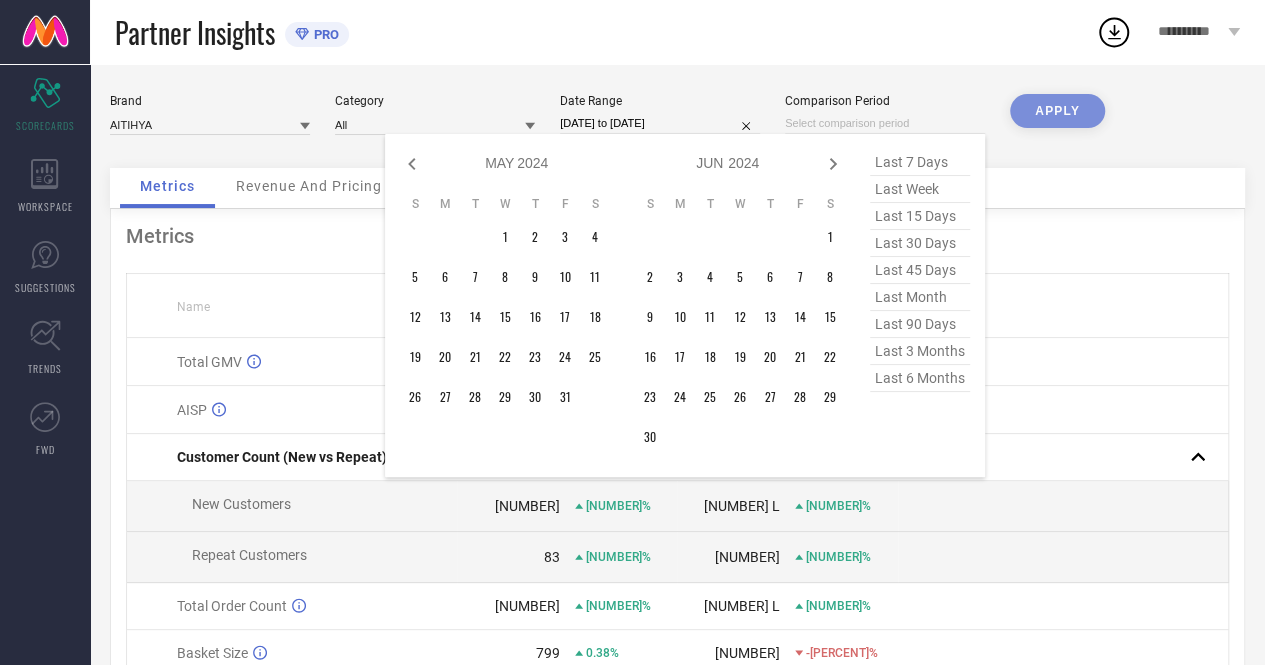 click 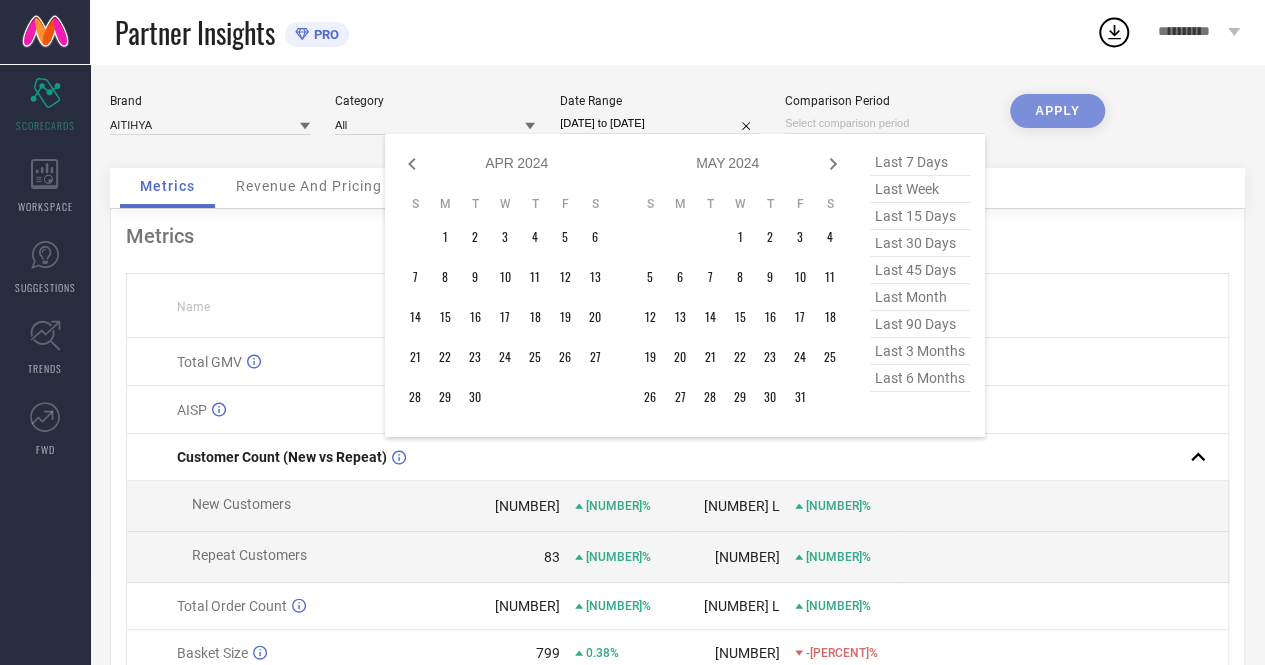click 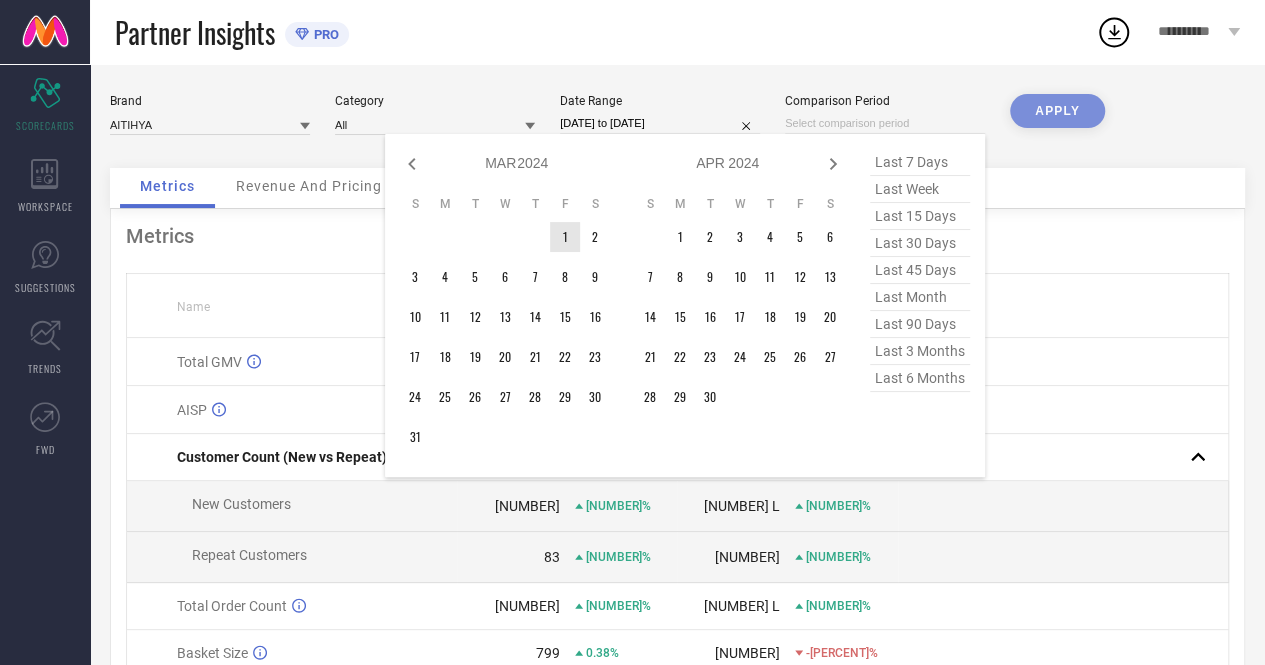 type on "After [DATE]" 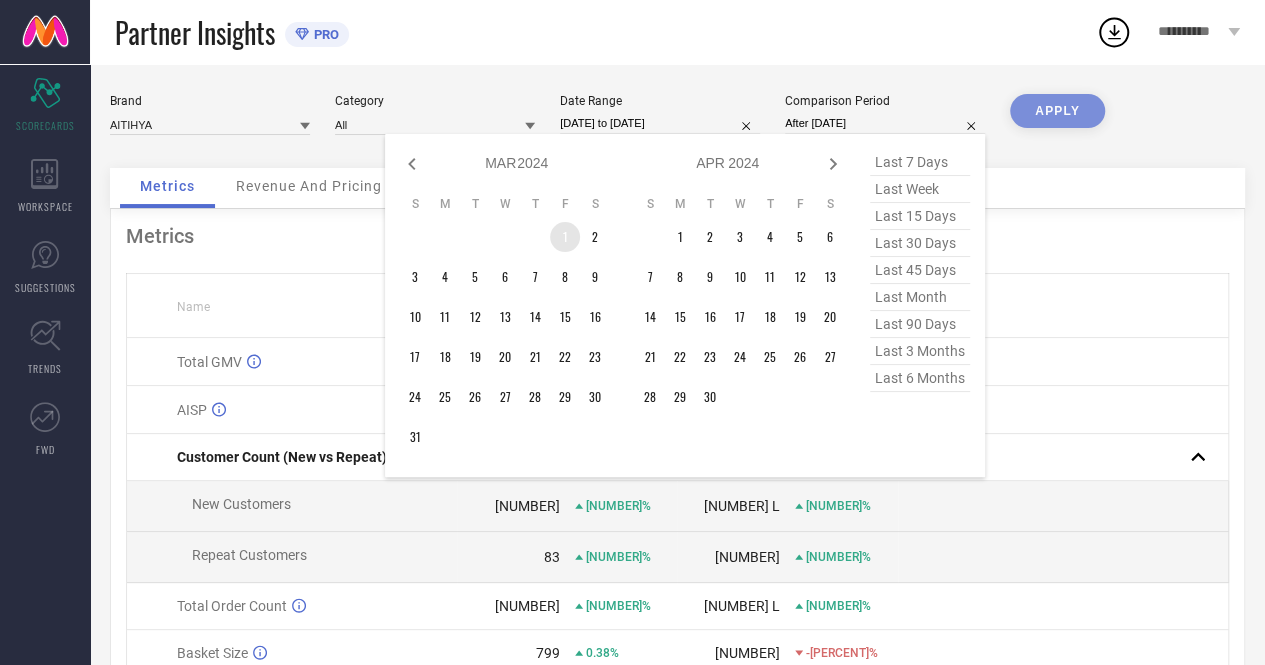 click on "1" at bounding box center [565, 237] 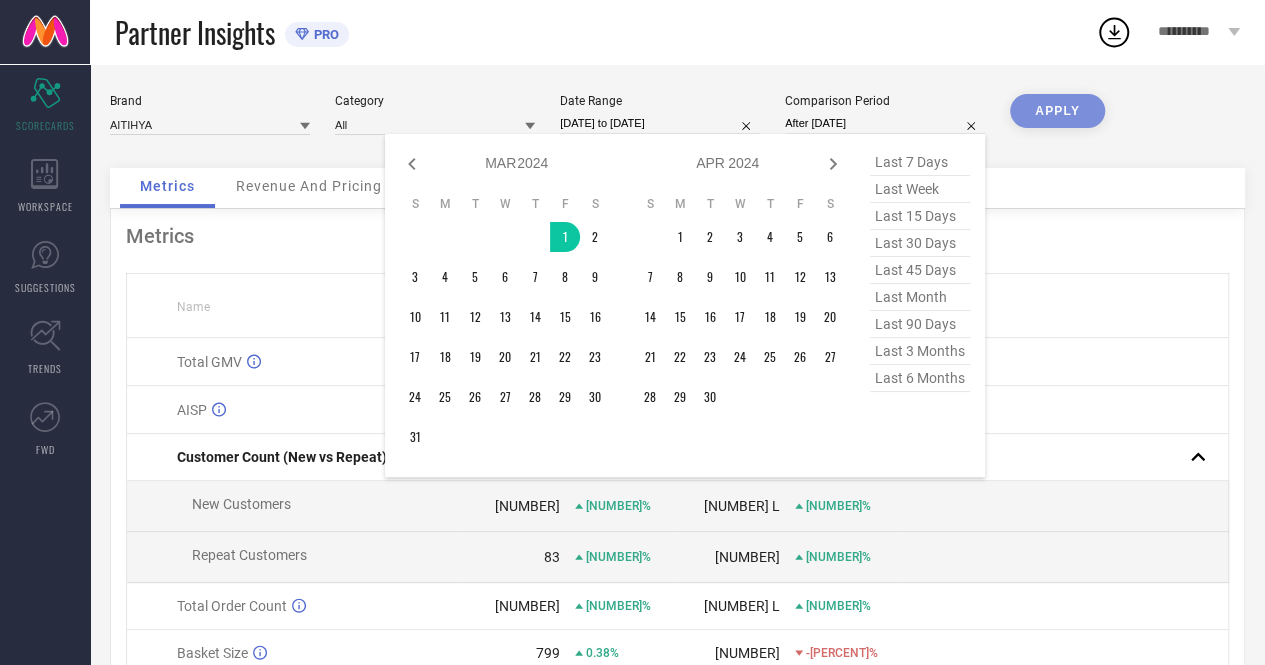 click on "last 7 days last week last 15 days last 30 days last 45 days last month last 90 days last 3 months last 6 months" at bounding box center (920, 305) 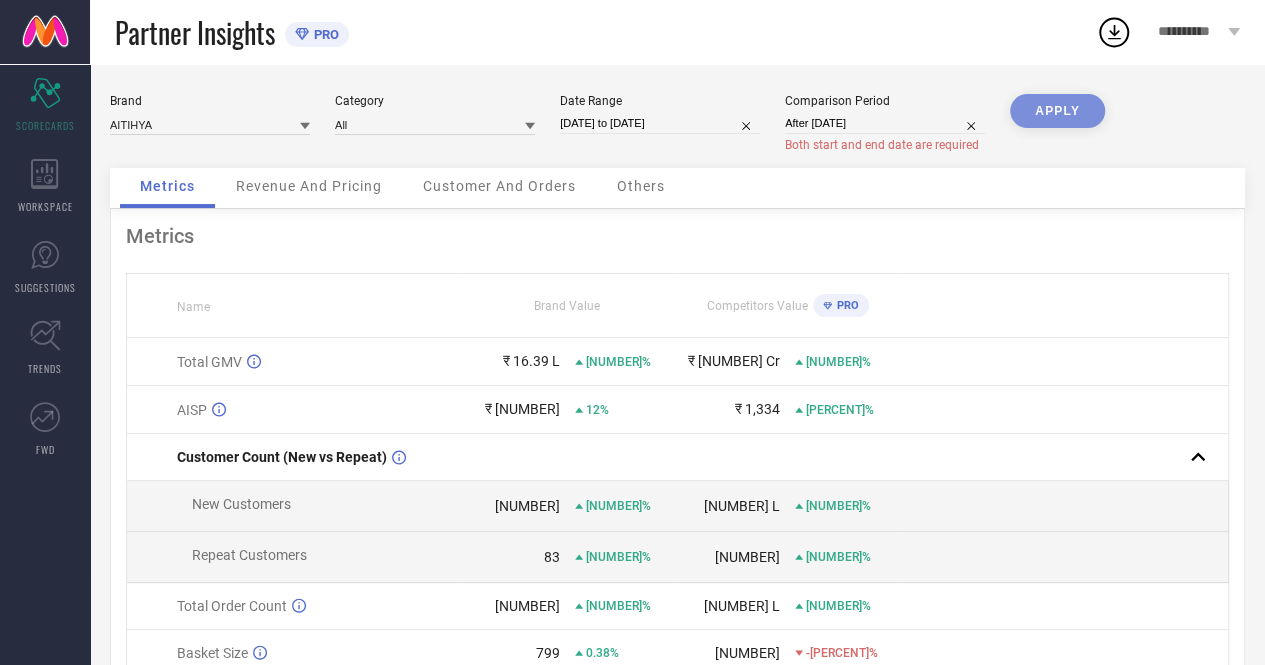 click on "Brand AITIHYA Category All Date Range [DATE] to [DATE] Comparison Period After [DATE] Both start and end date are required APPLY" at bounding box center [677, 131] 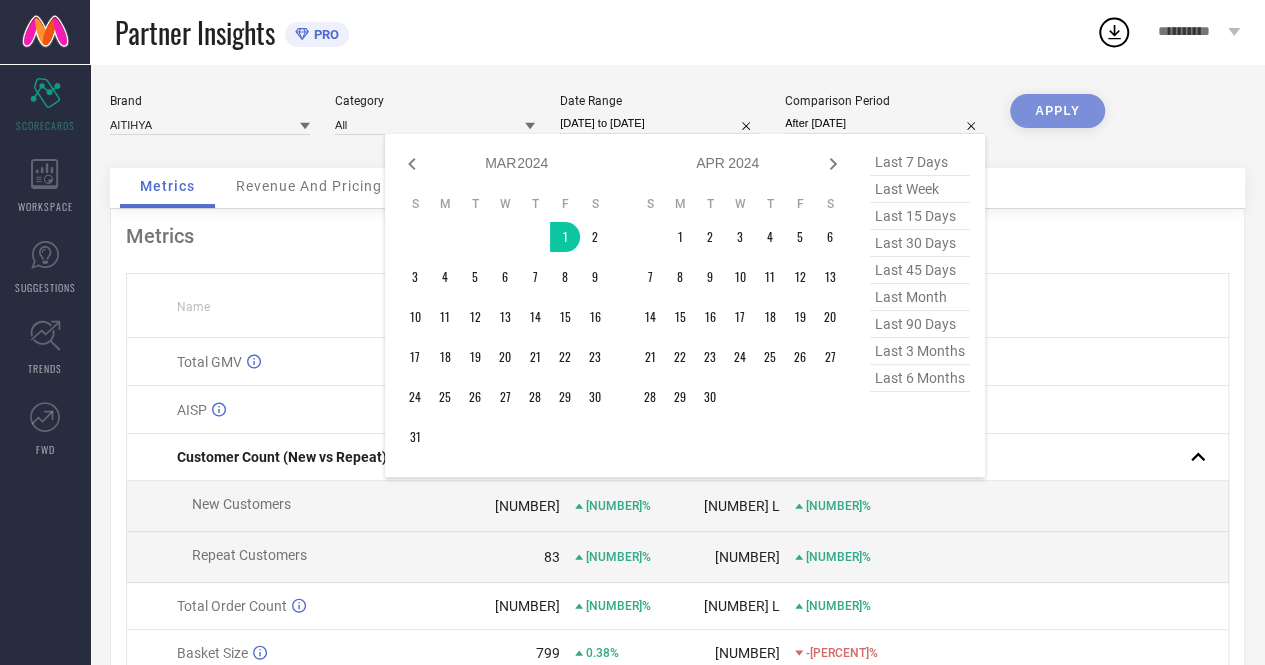 click on "After [DATE]" at bounding box center [885, 123] 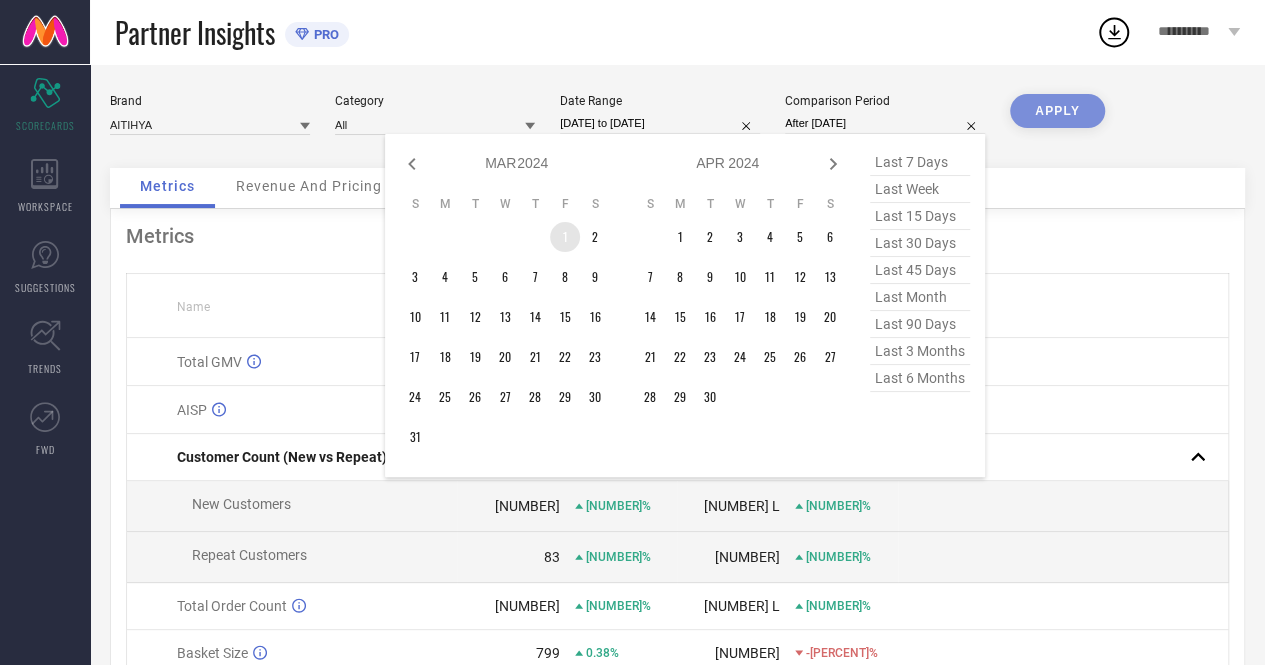 type on "[DATE] to [DATE]" 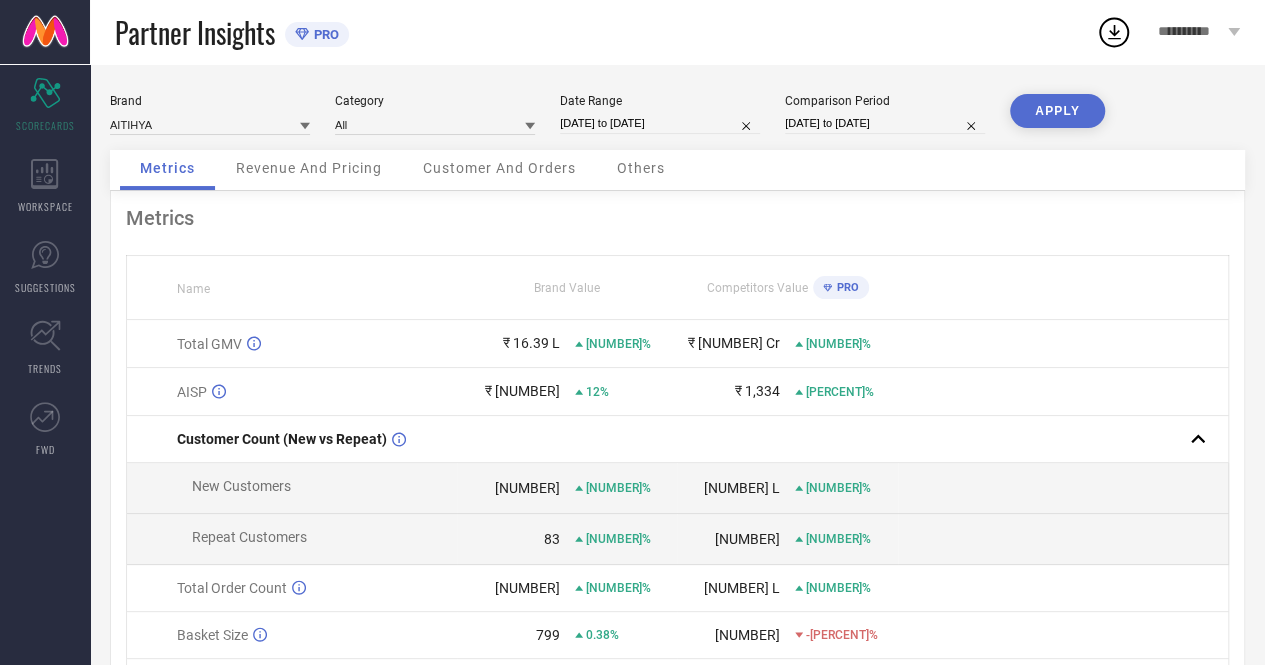 drag, startPoint x: 568, startPoint y: 238, endPoint x: 686, endPoint y: 271, distance: 122.52755 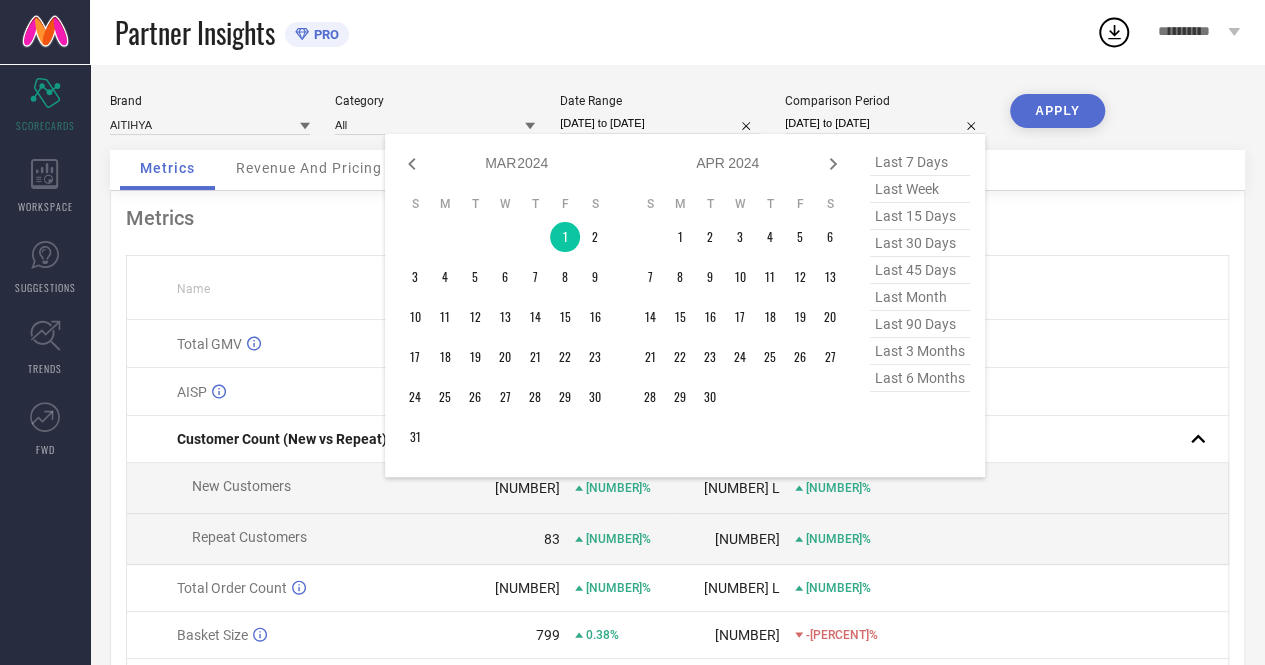 click on "[DATE] to [DATE]" at bounding box center (885, 123) 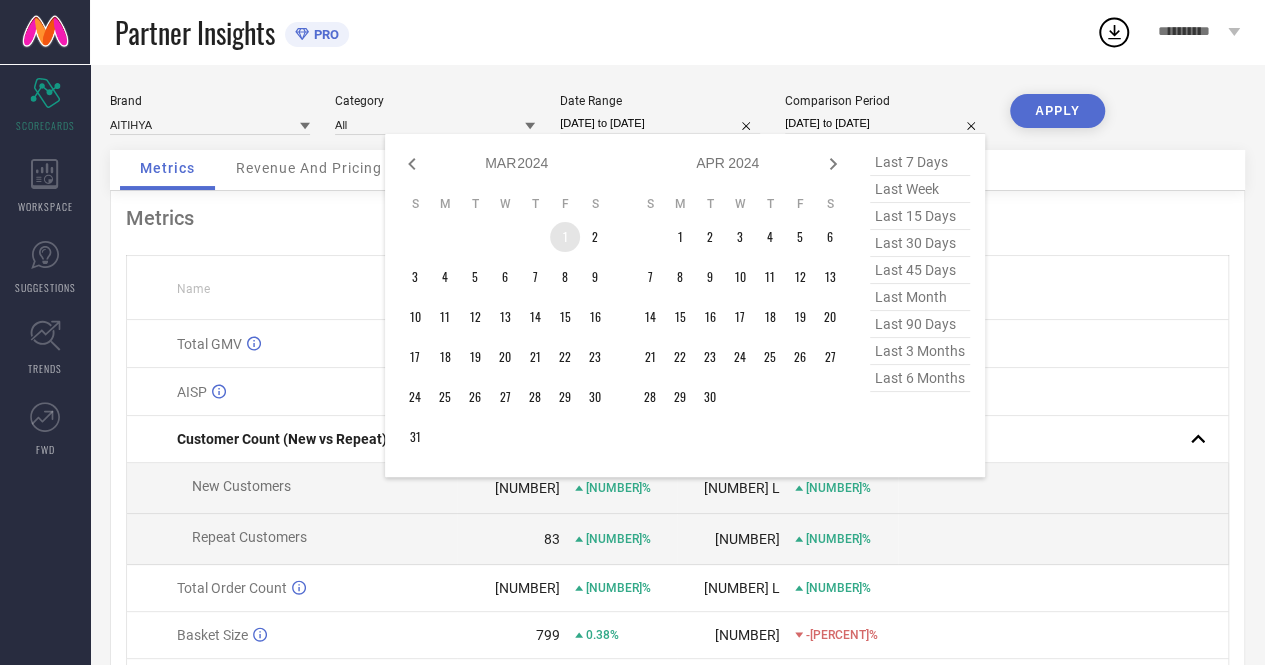 type on "After [DATE]" 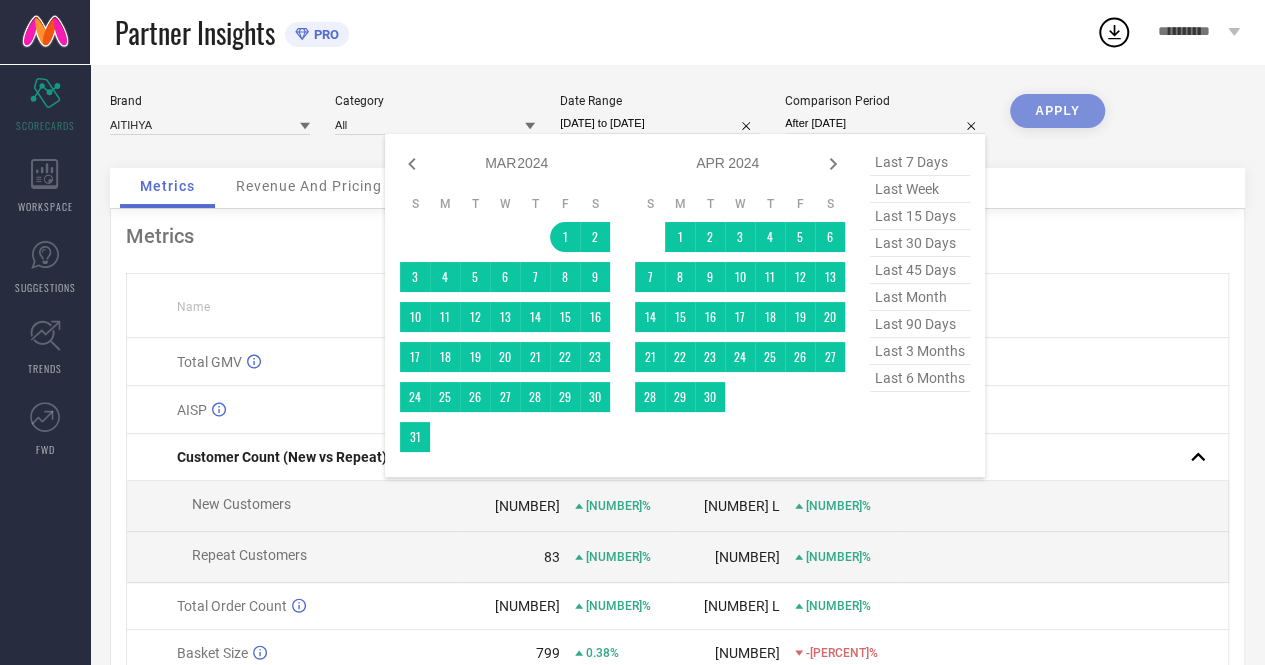 drag, startPoint x: 561, startPoint y: 239, endPoint x: 942, endPoint y: 464, distance: 442.4771 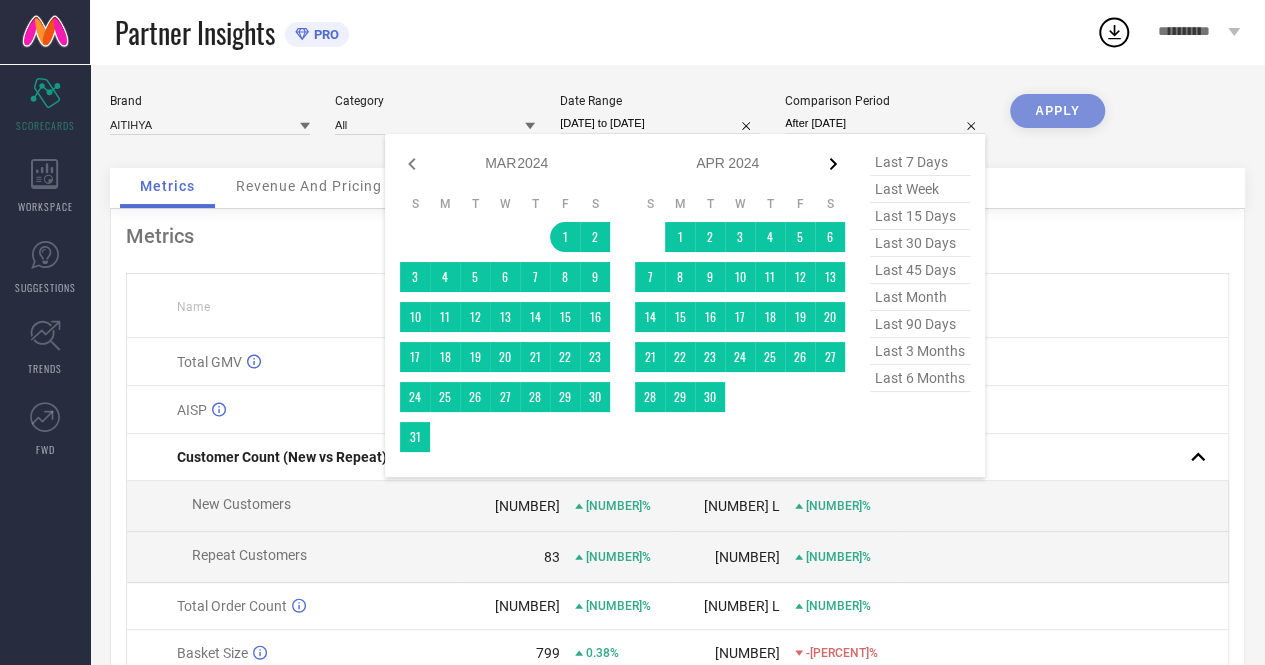 click 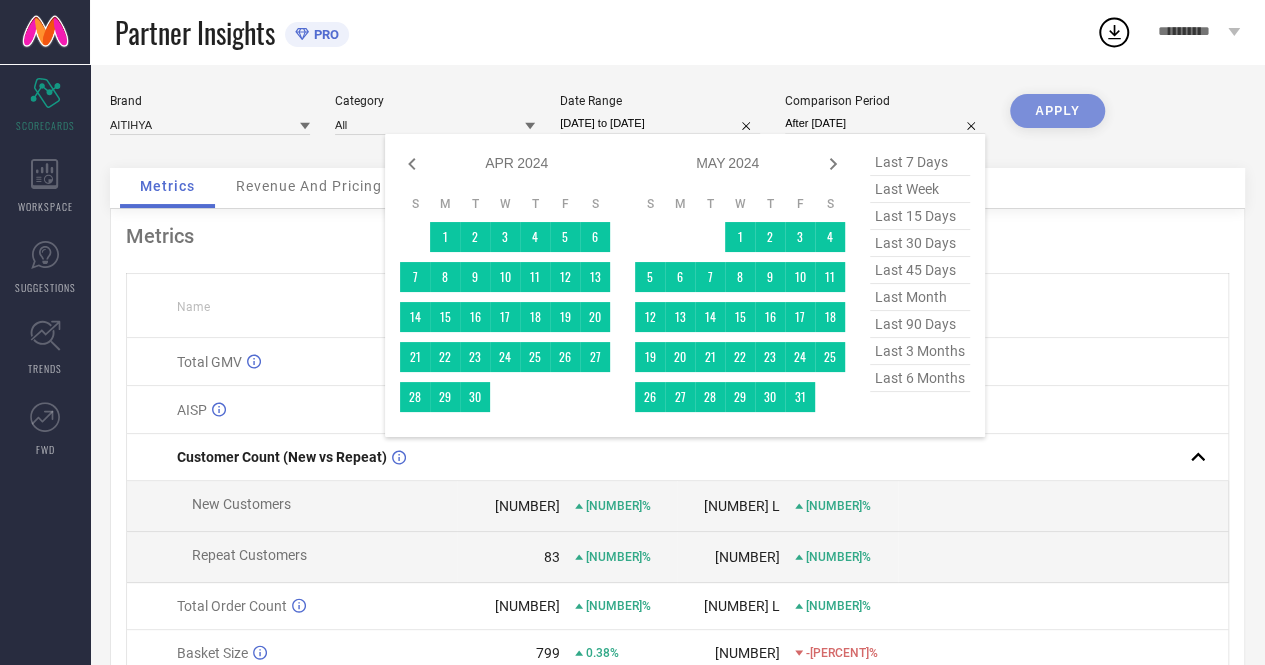 click 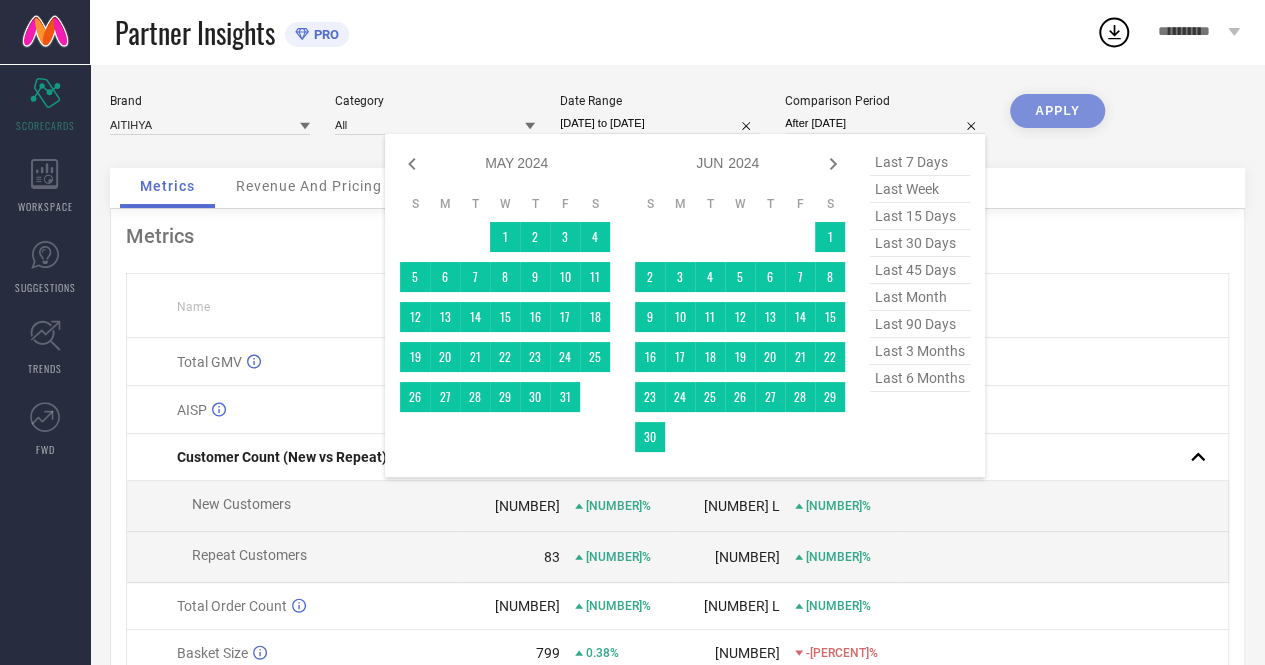 click 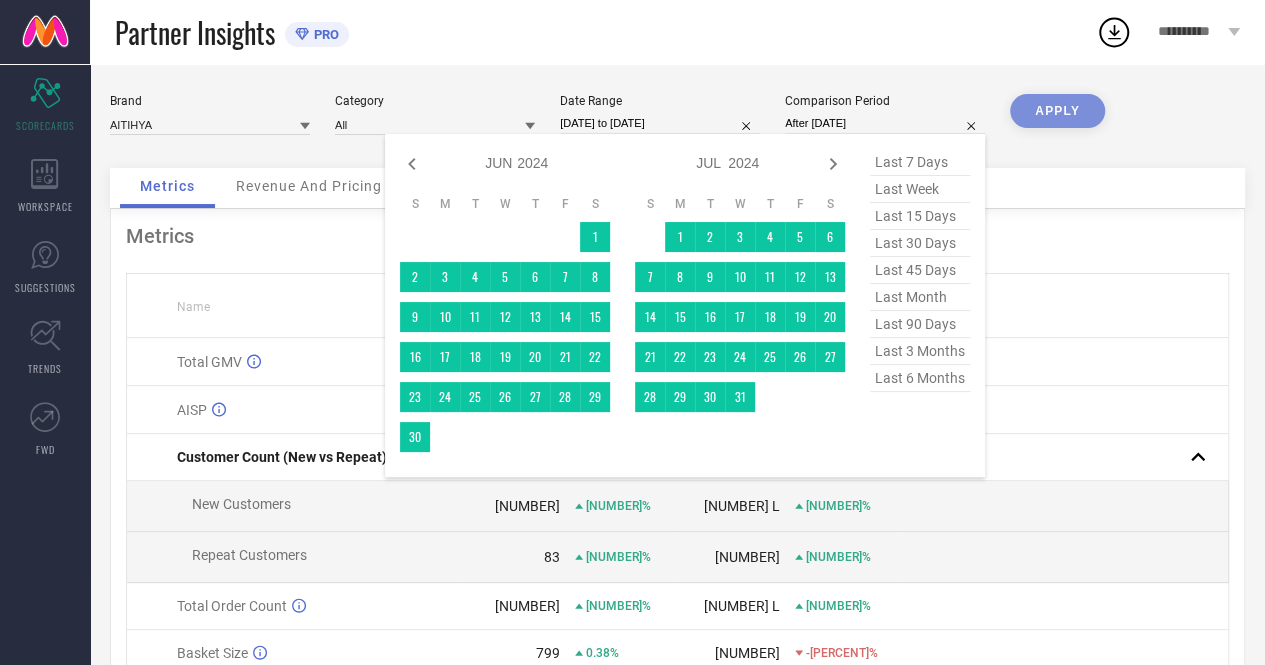 click 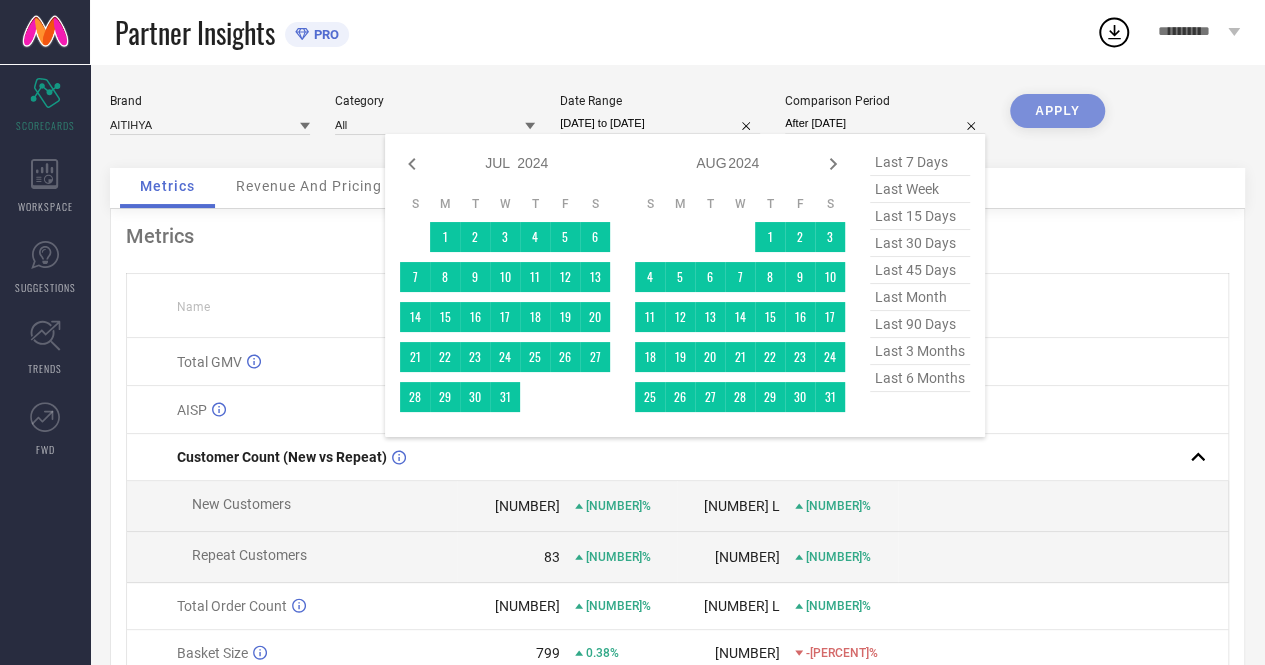 click 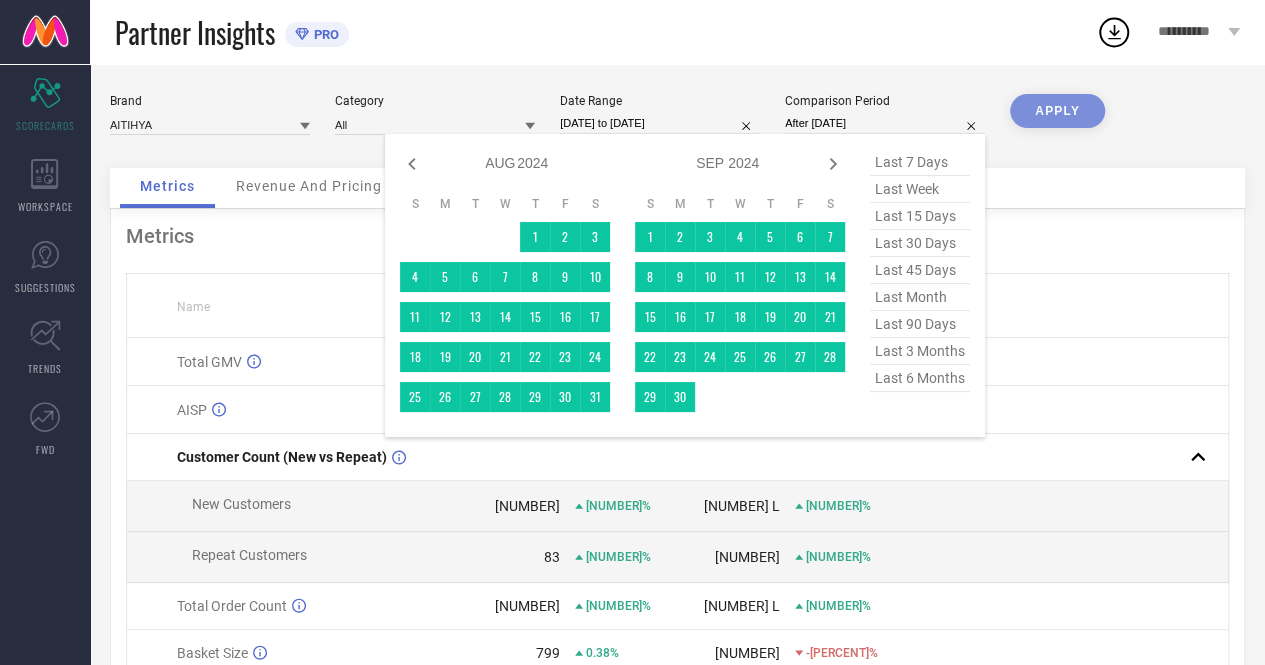 click 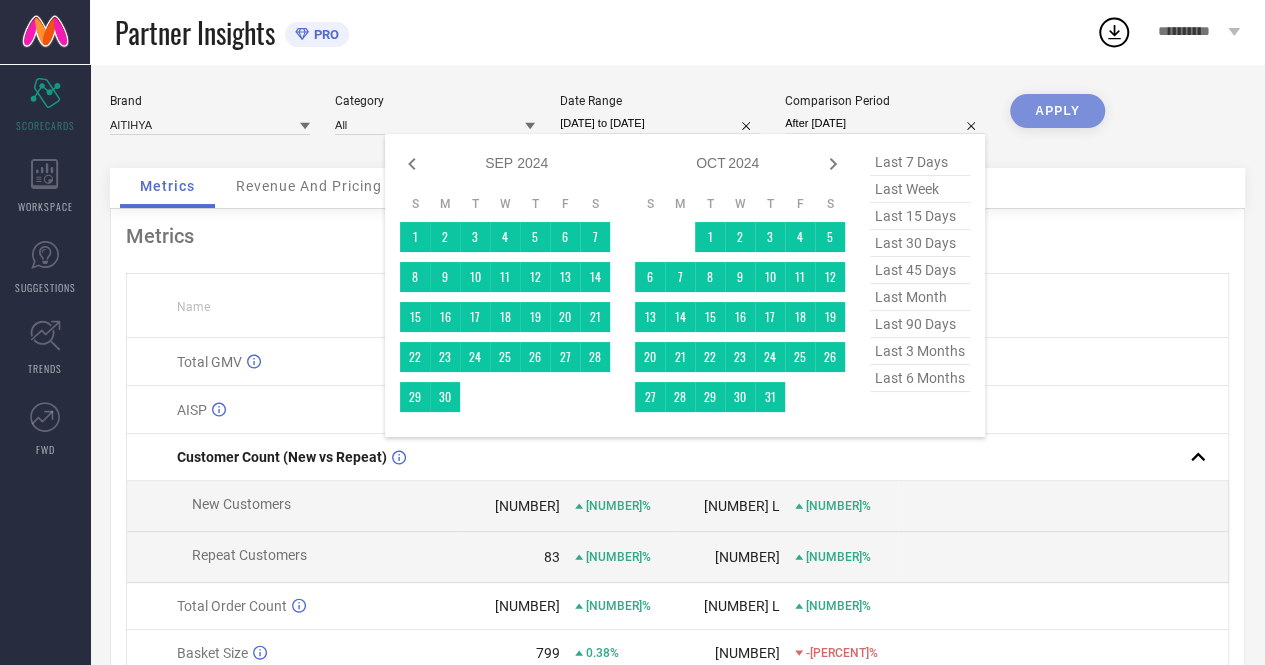 click 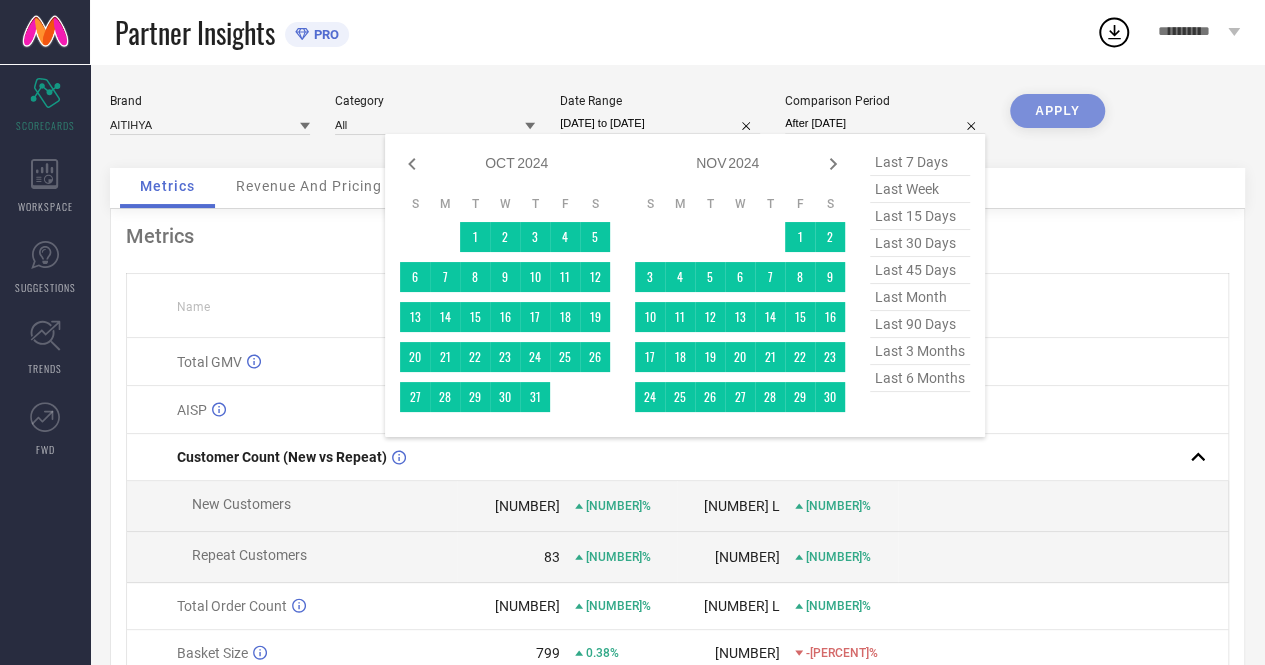 click 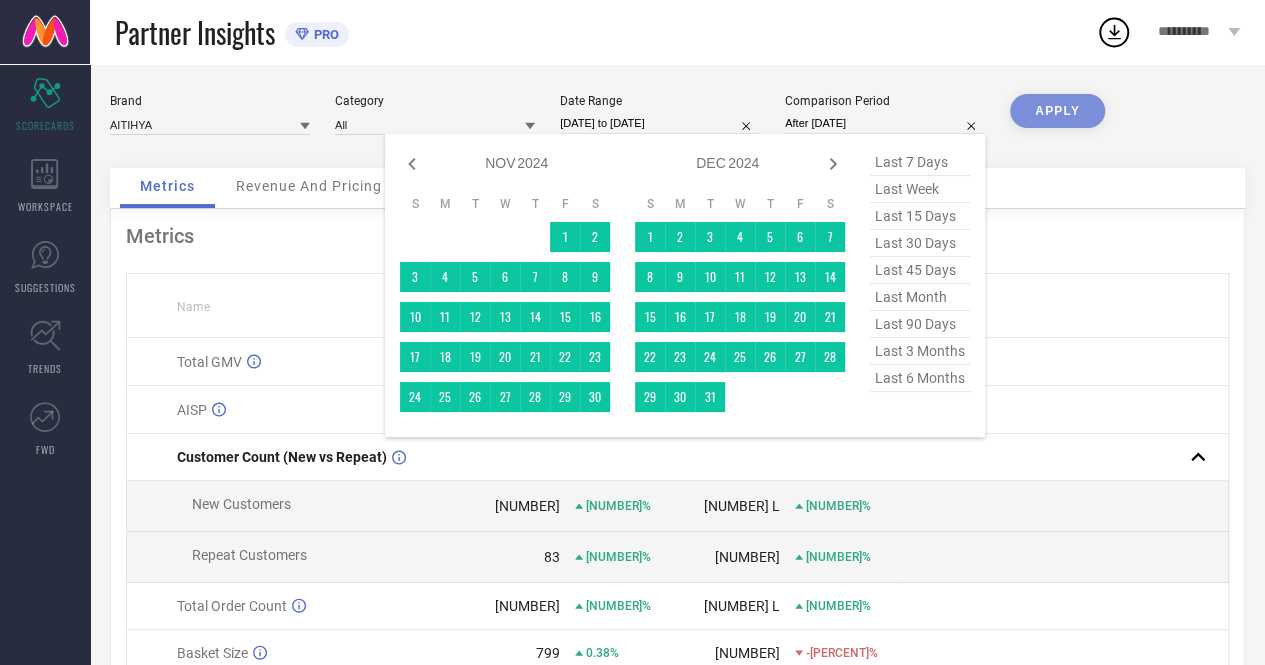click 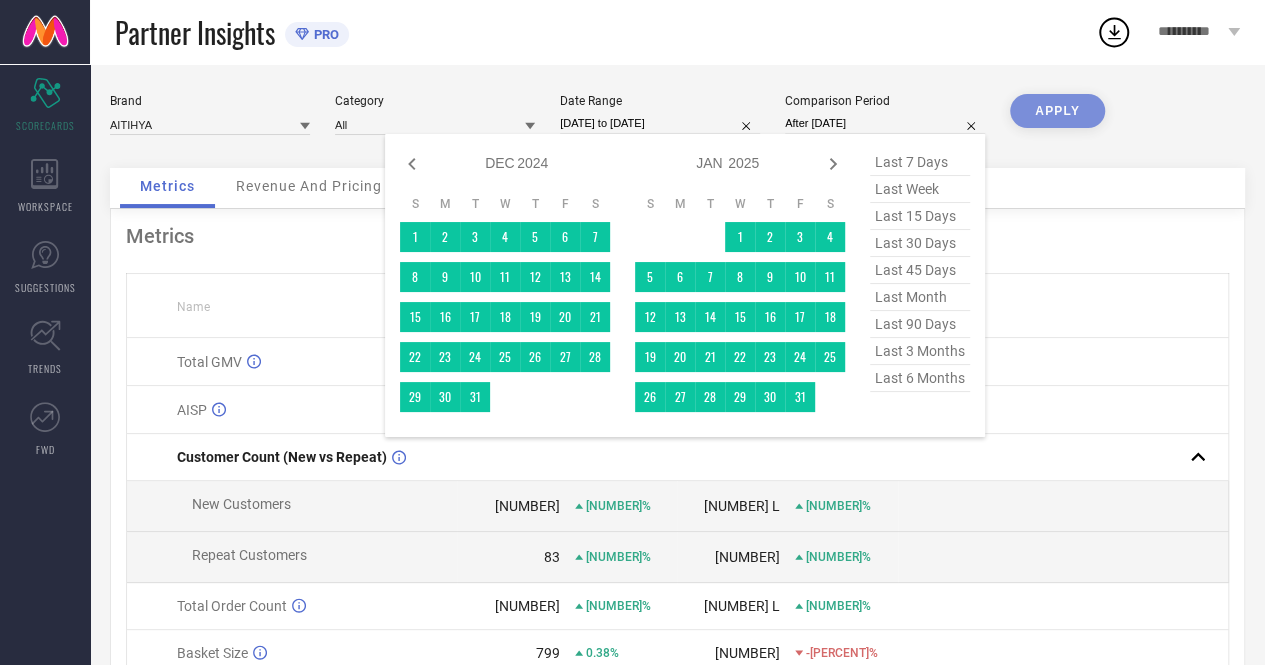 click 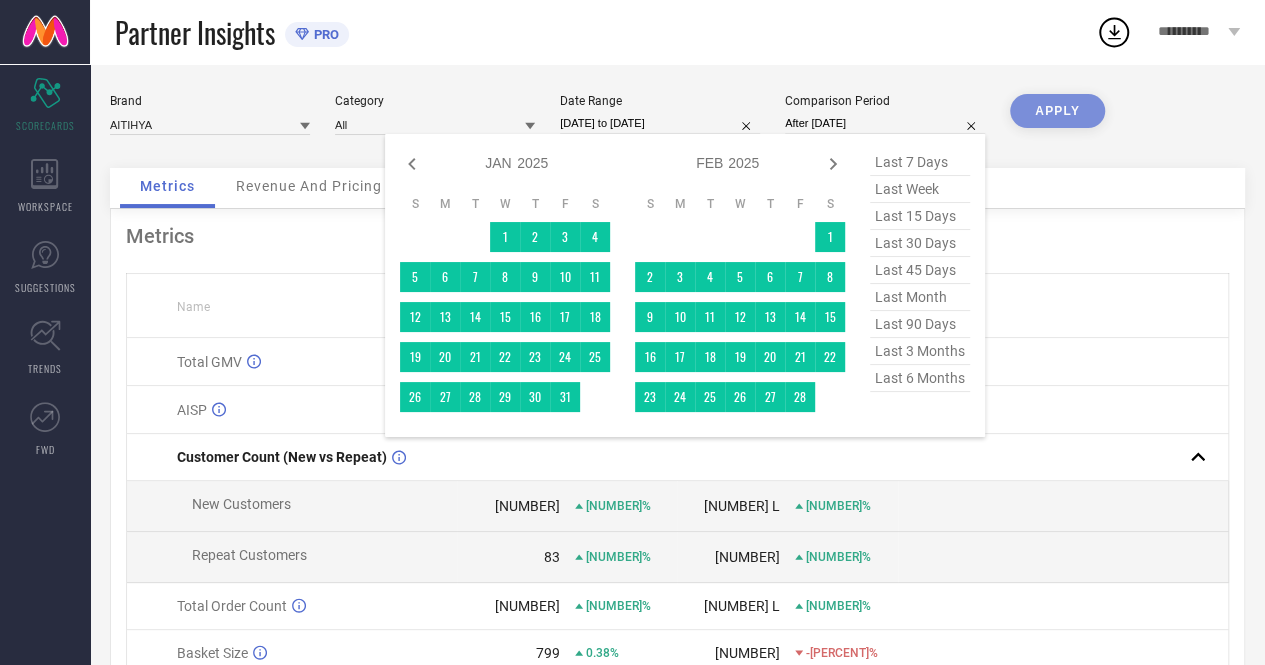 click 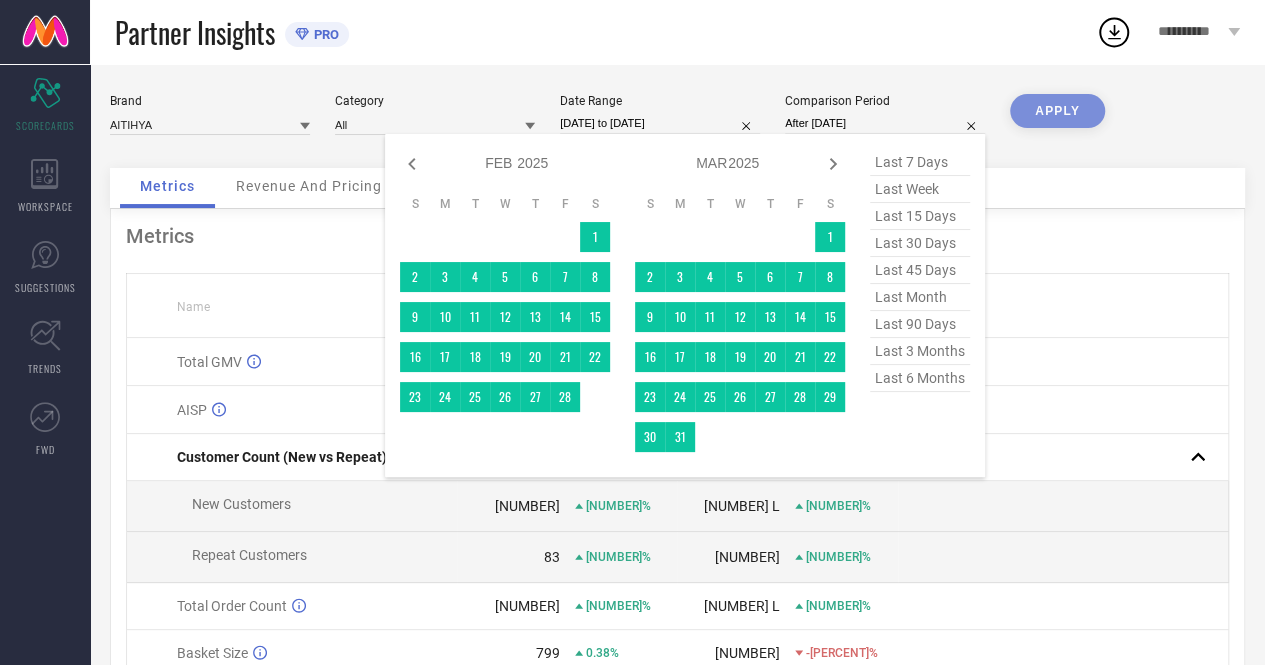 click 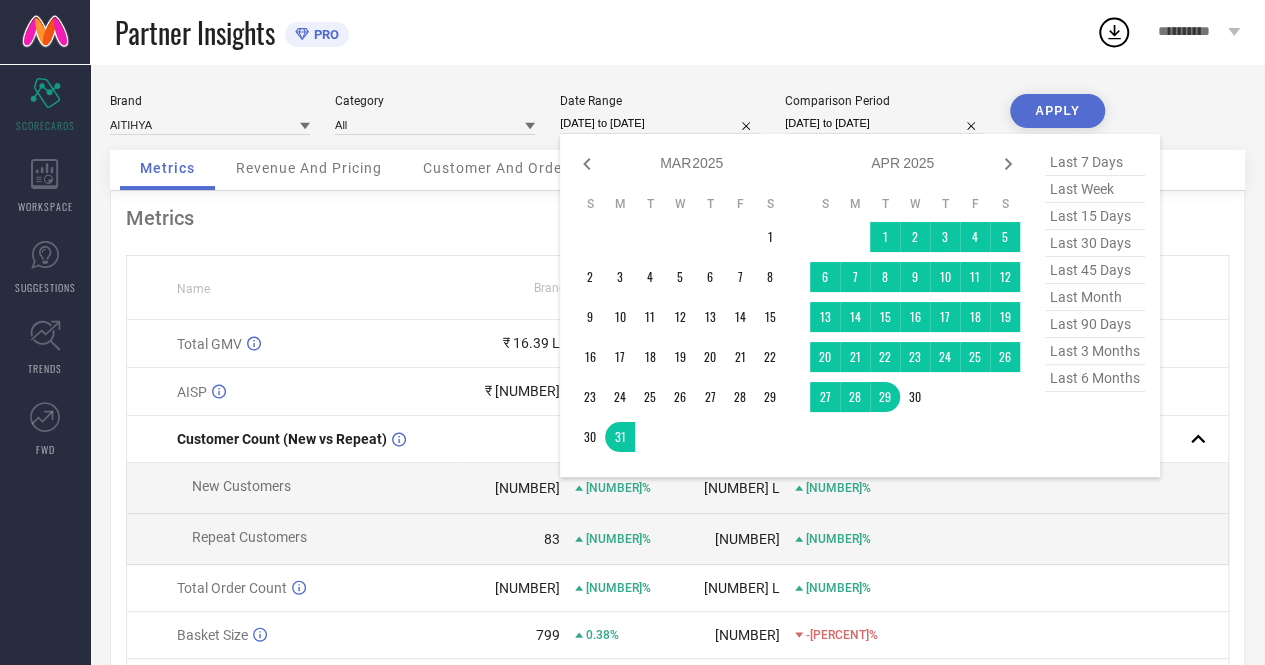 click on "[DATE] to [DATE]" at bounding box center [660, 123] 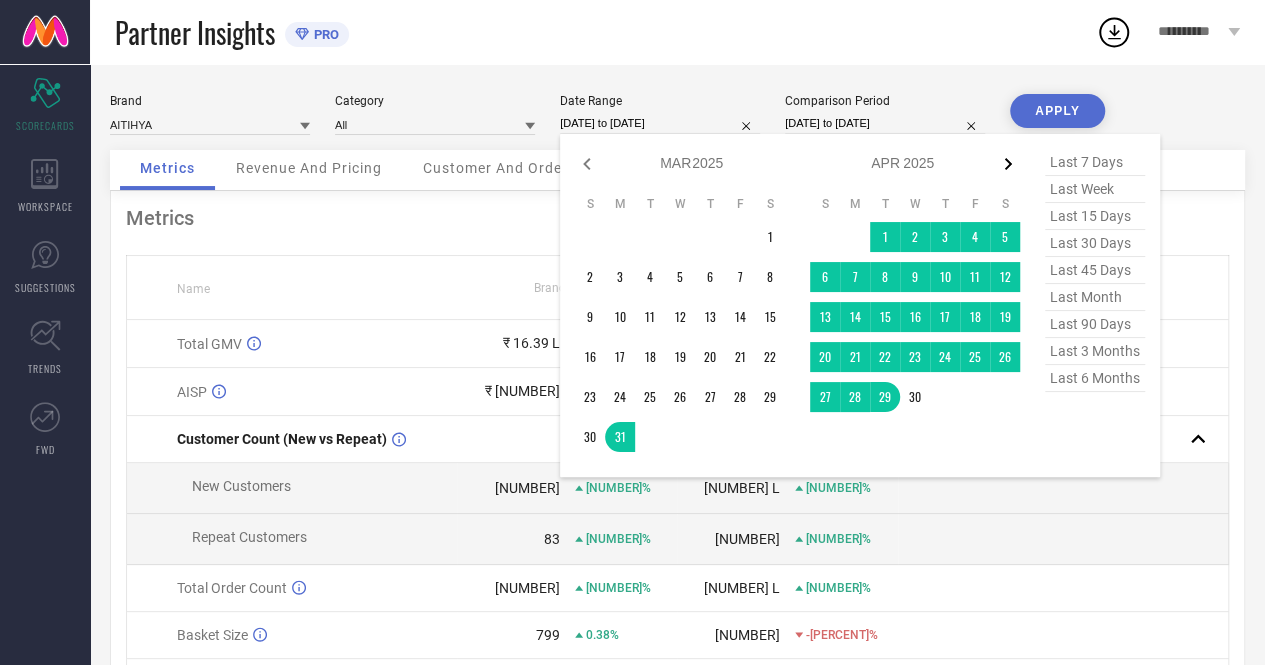 click 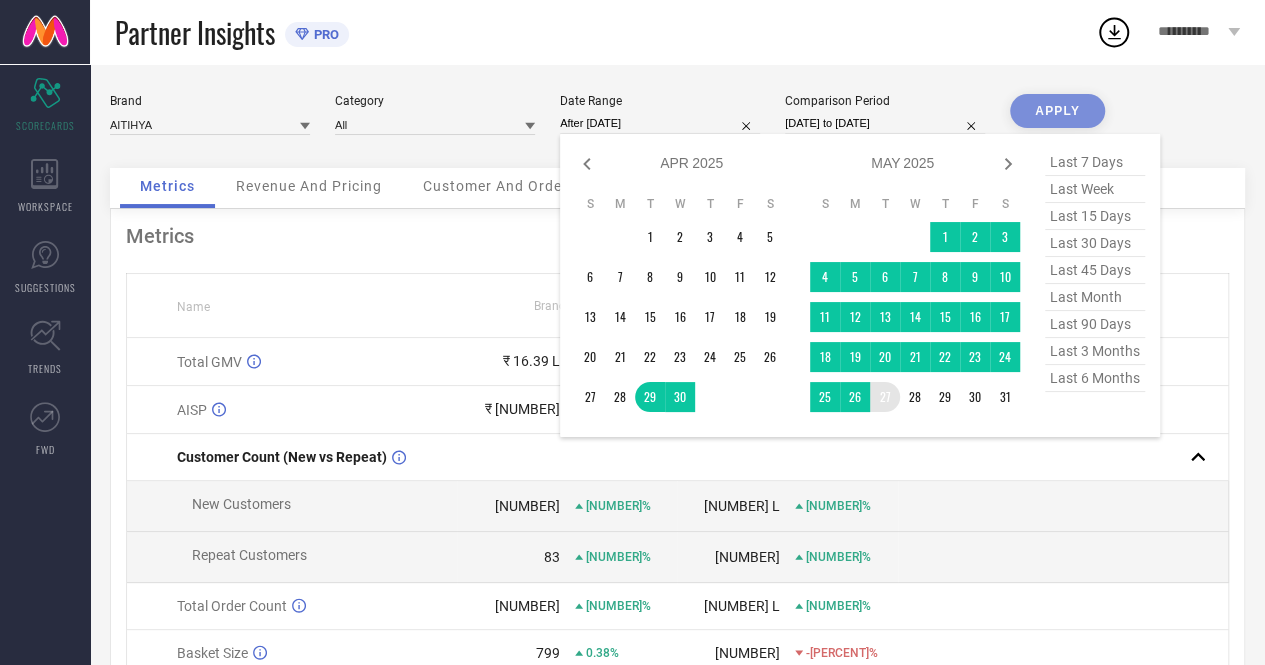 drag, startPoint x: 653, startPoint y: 396, endPoint x: 871, endPoint y: 405, distance: 218.1857 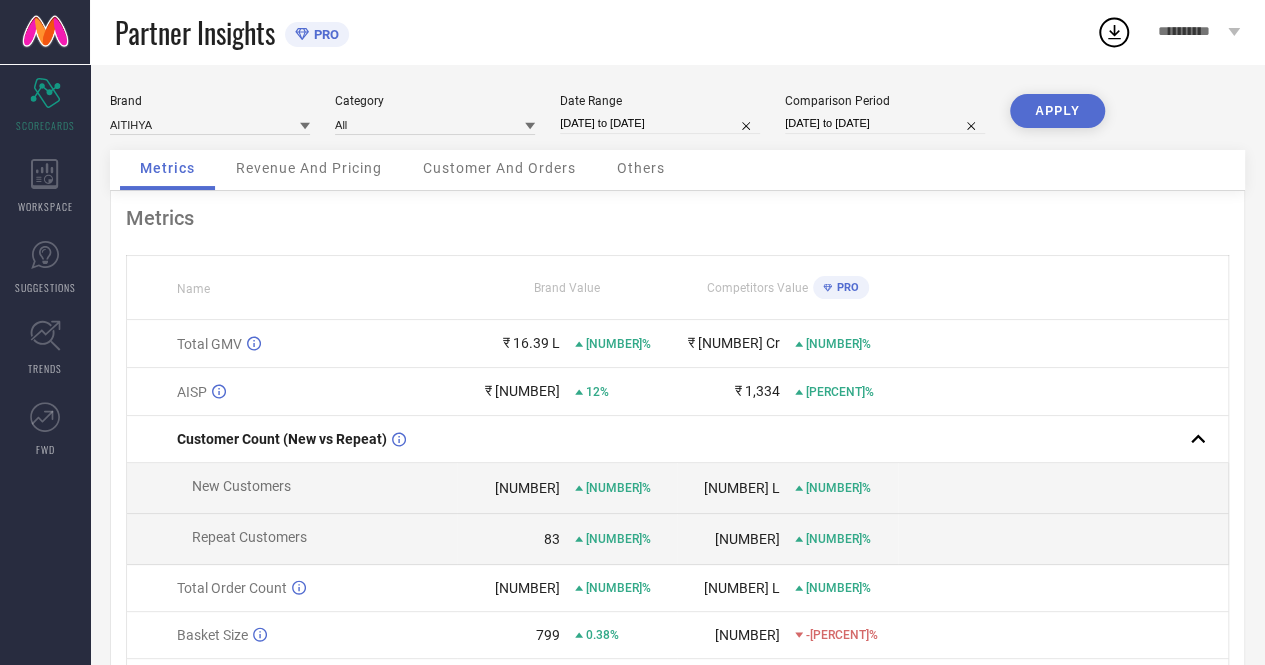 click on "[DATE] to [DATE]" at bounding box center [660, 123] 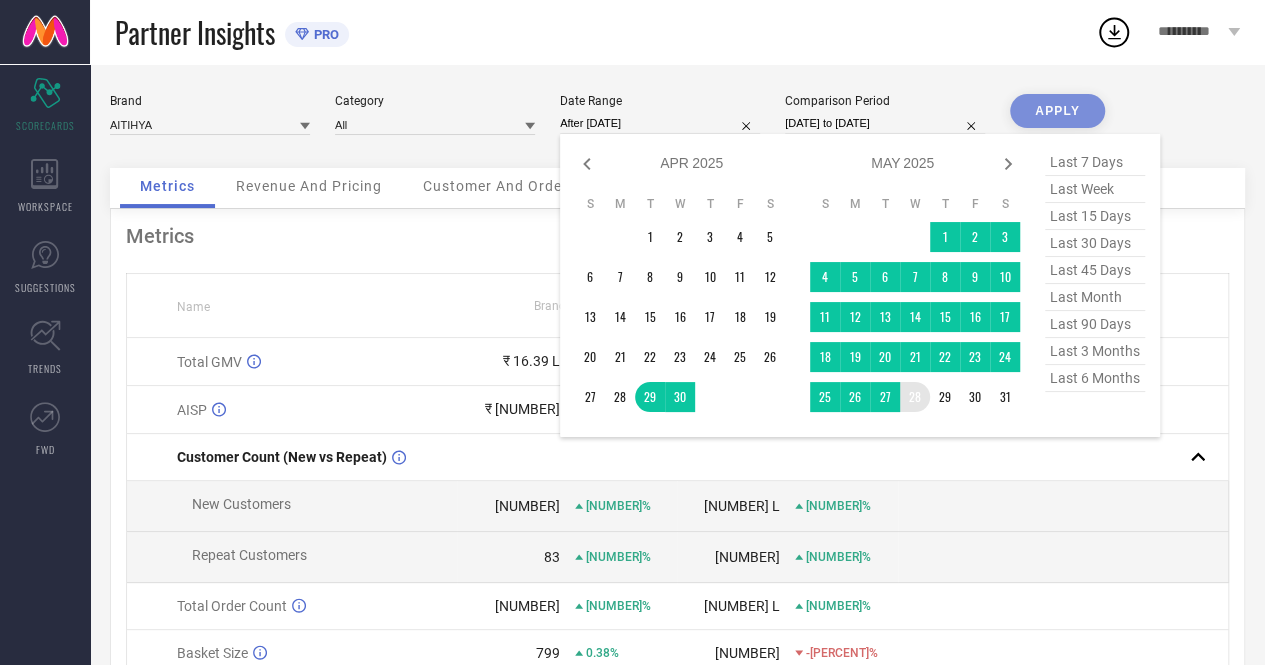 drag, startPoint x: 646, startPoint y: 398, endPoint x: 918, endPoint y: 388, distance: 272.18375 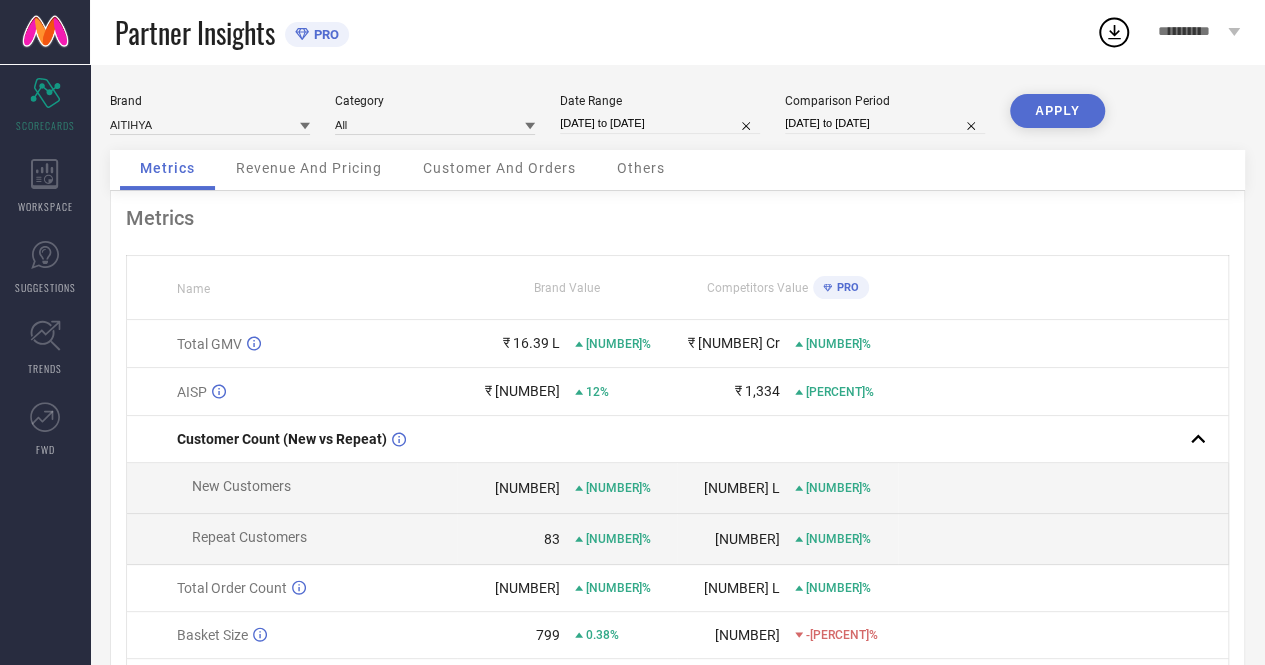 click on "[DATE] to [DATE]" at bounding box center [660, 123] 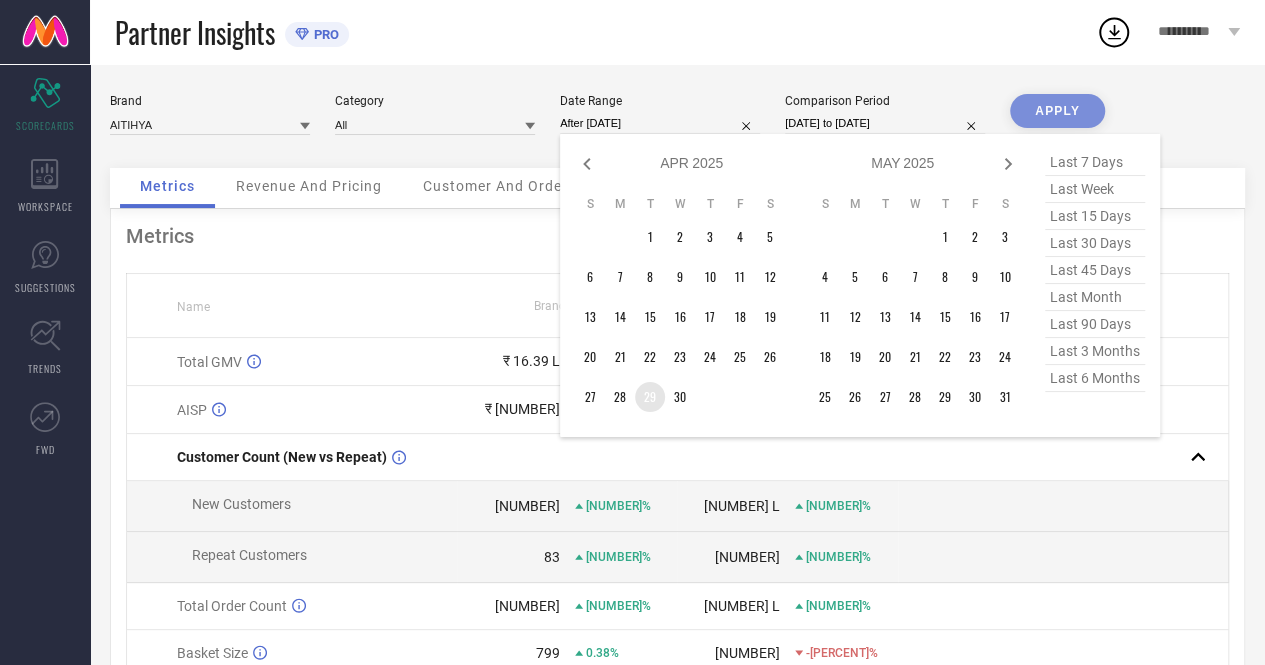 click on "29" at bounding box center [650, 397] 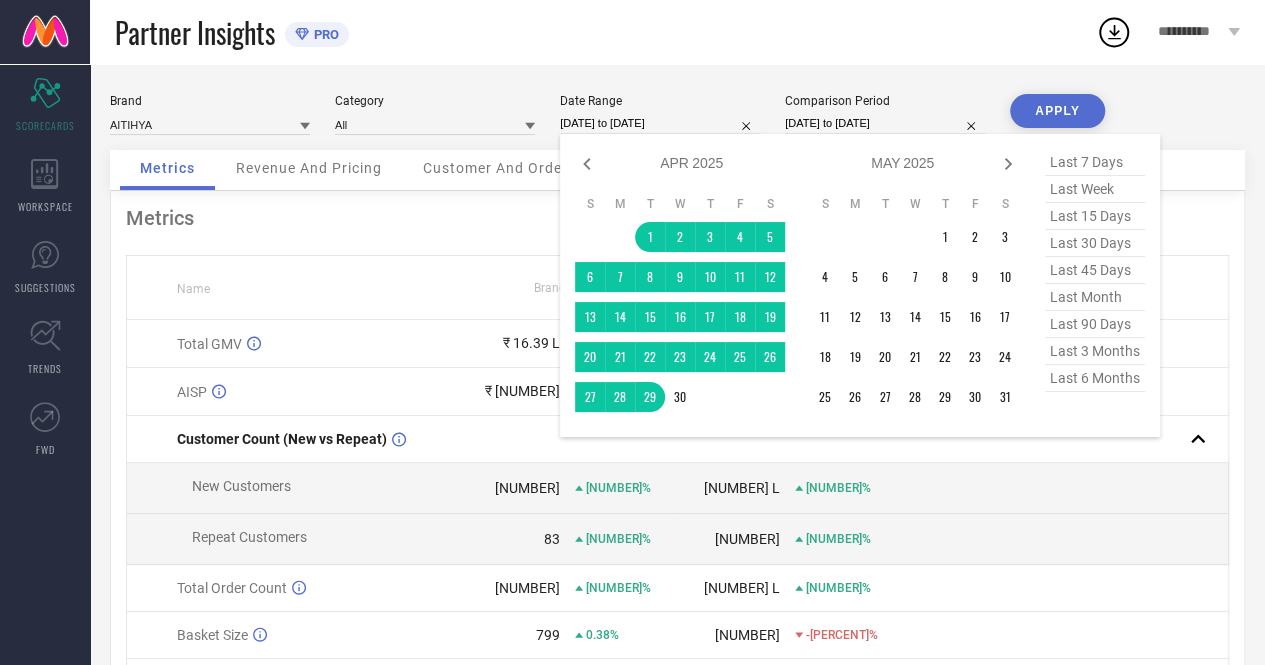 click on "[DATE] to [DATE]" at bounding box center (660, 123) 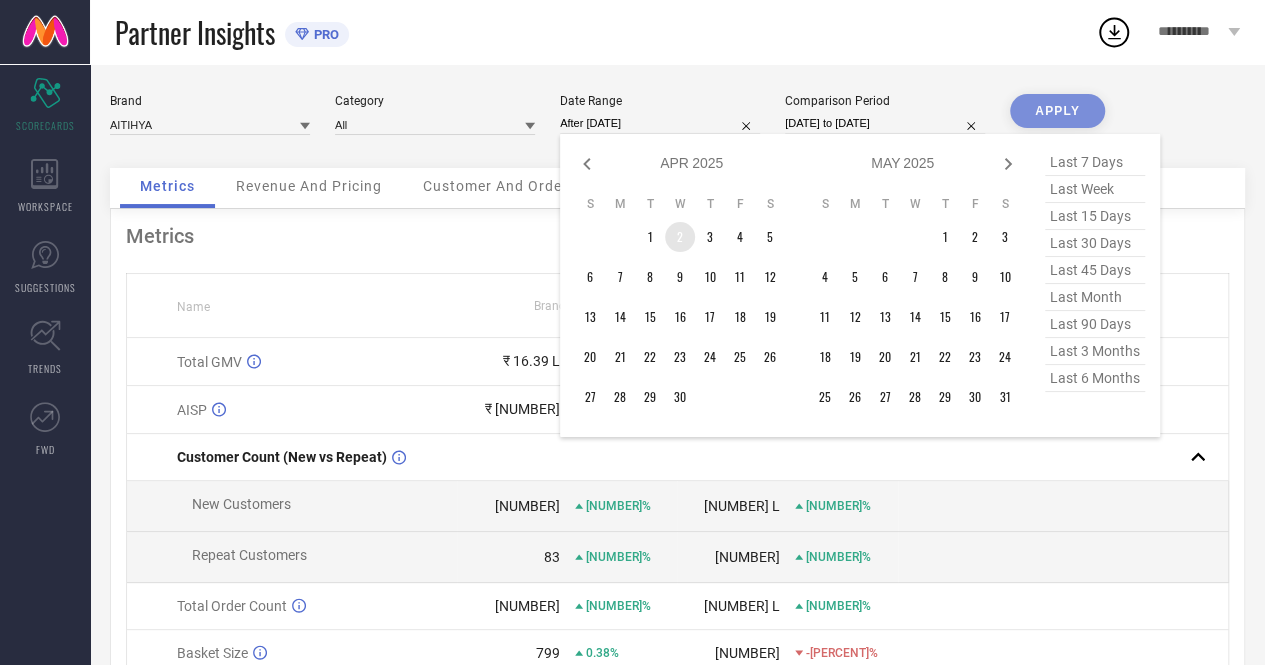 click on "2" at bounding box center [680, 237] 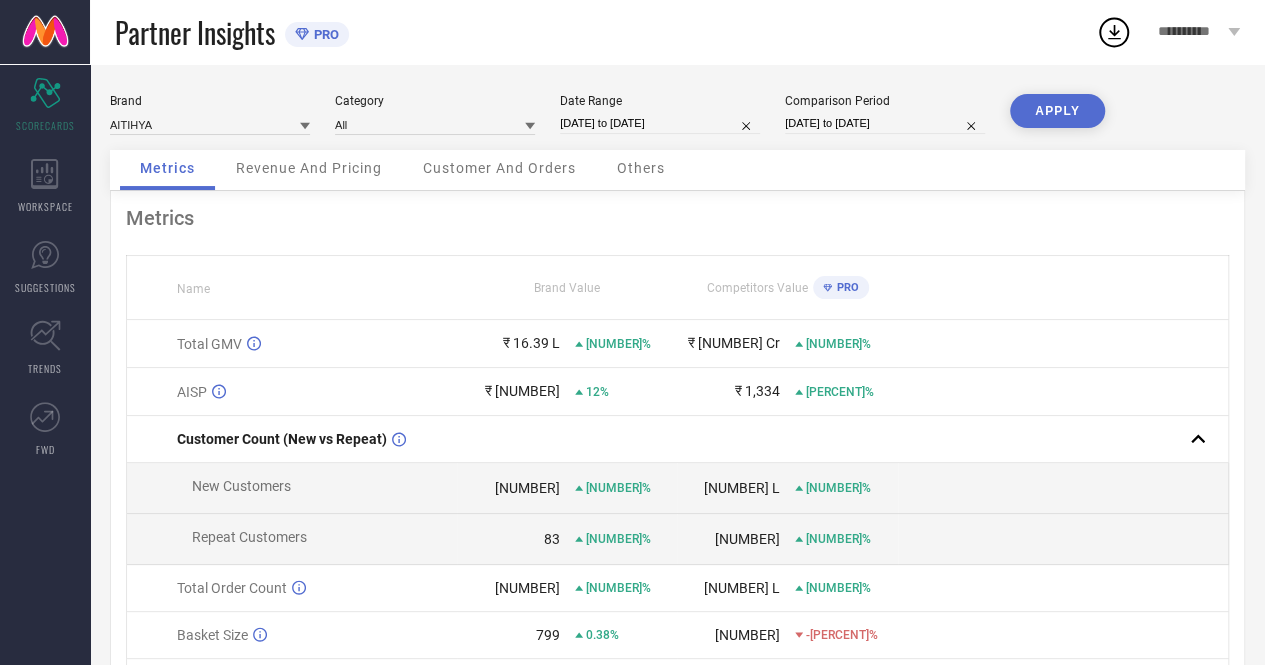 click on "[DATE] to [DATE]" at bounding box center [660, 123] 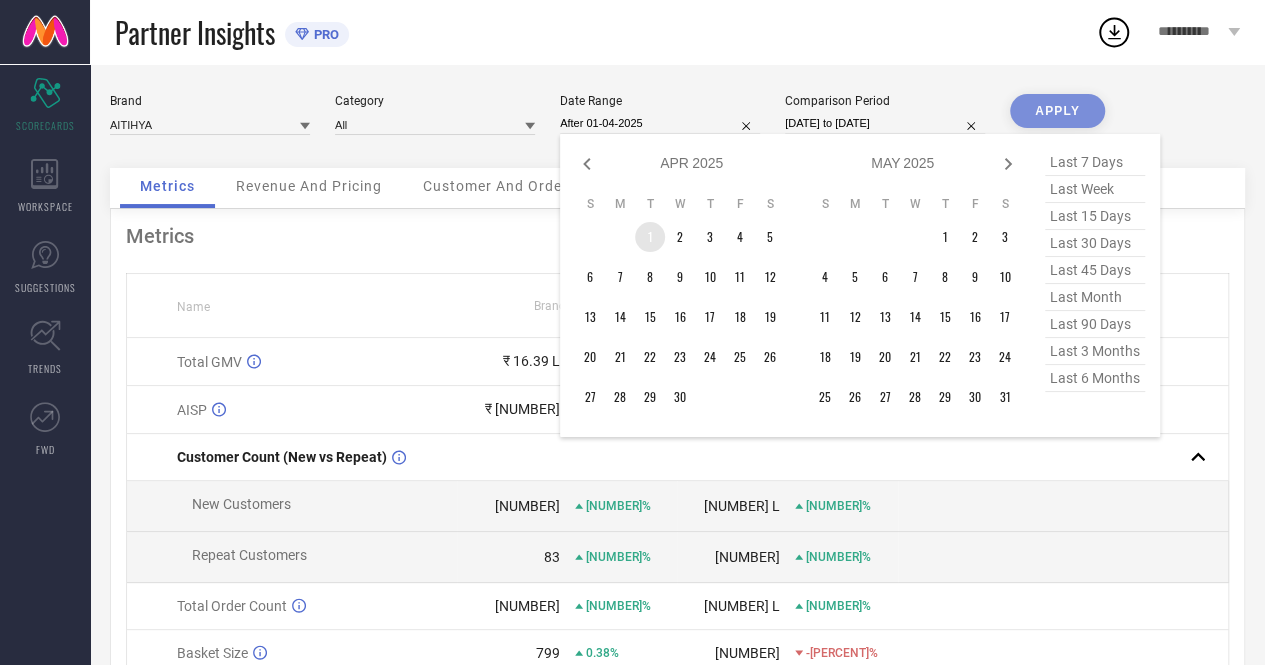 click on "1" at bounding box center (650, 237) 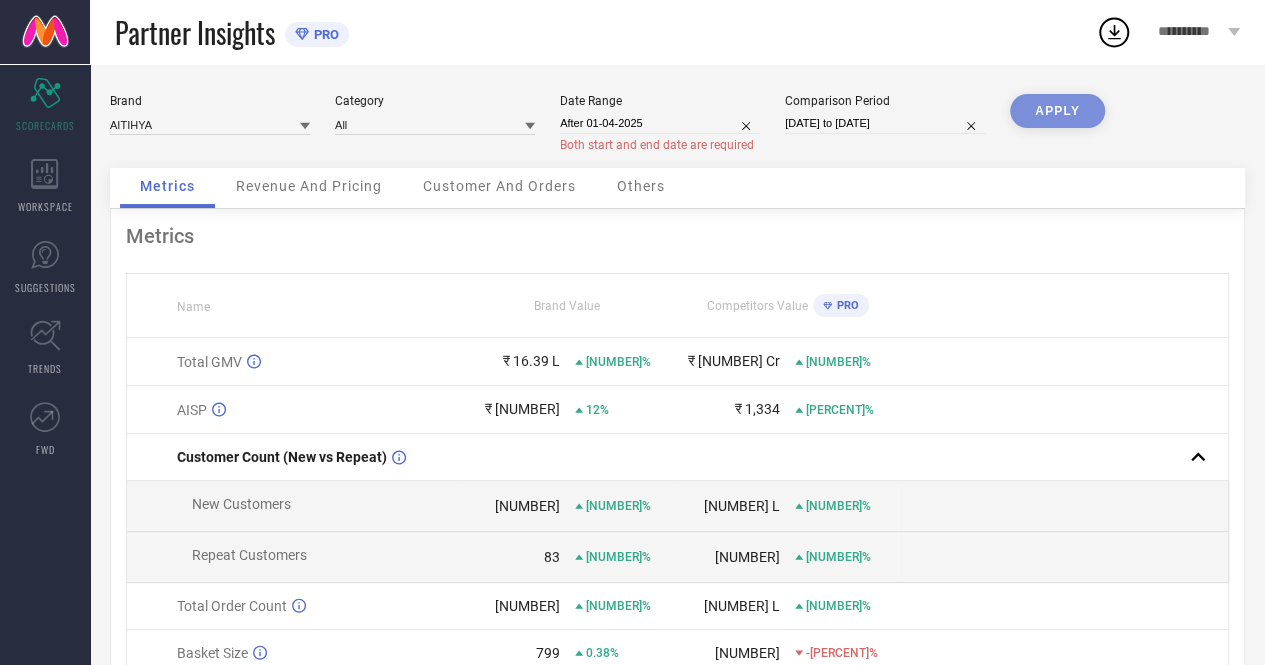 click on "APPLY" at bounding box center [1057, 131] 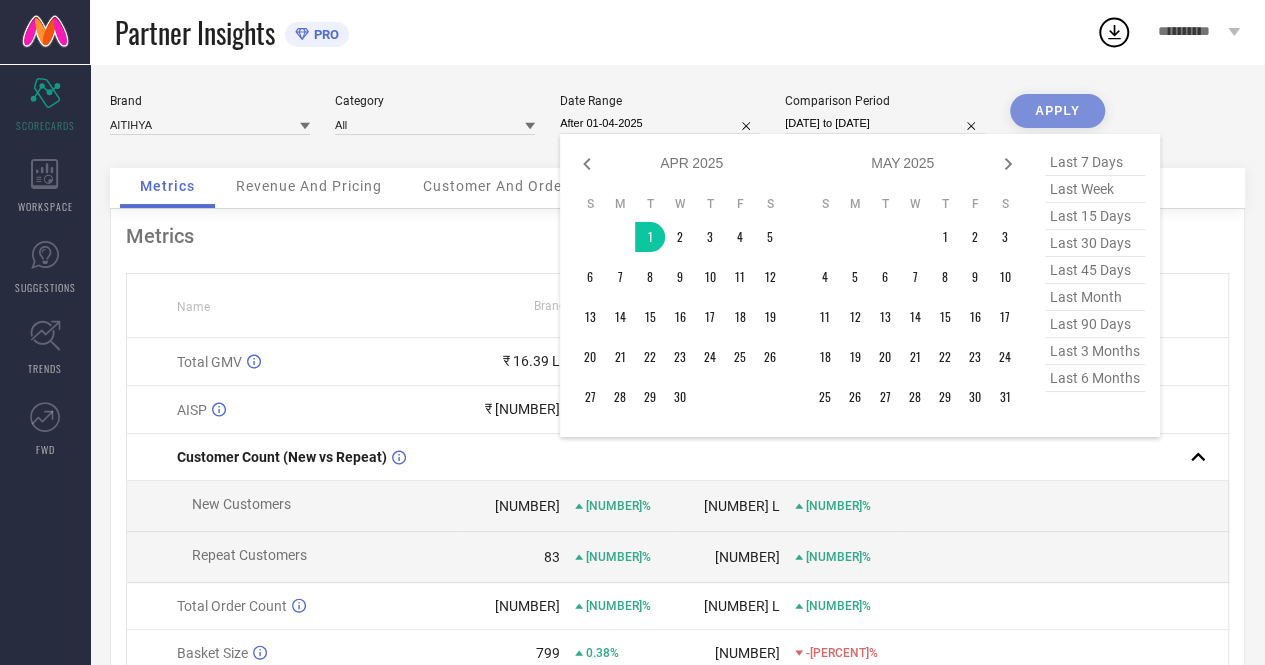 click on "After 01-04-2025" at bounding box center (660, 123) 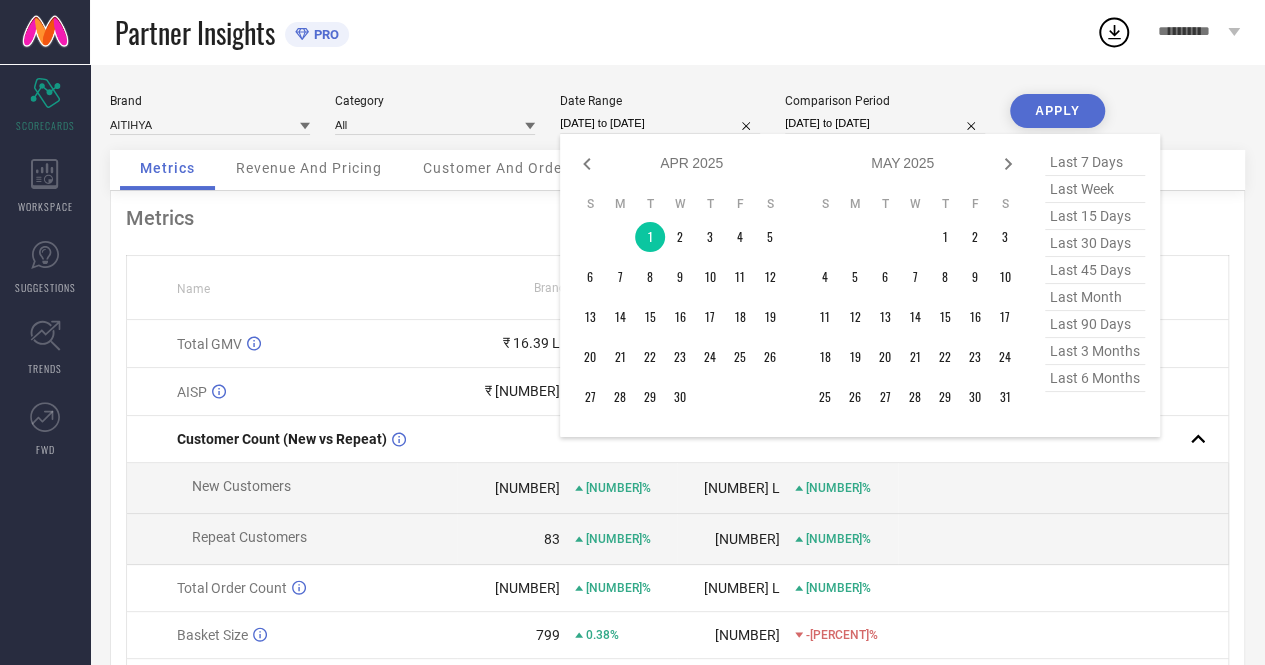click on "[DATE] to [DATE]" at bounding box center [660, 123] 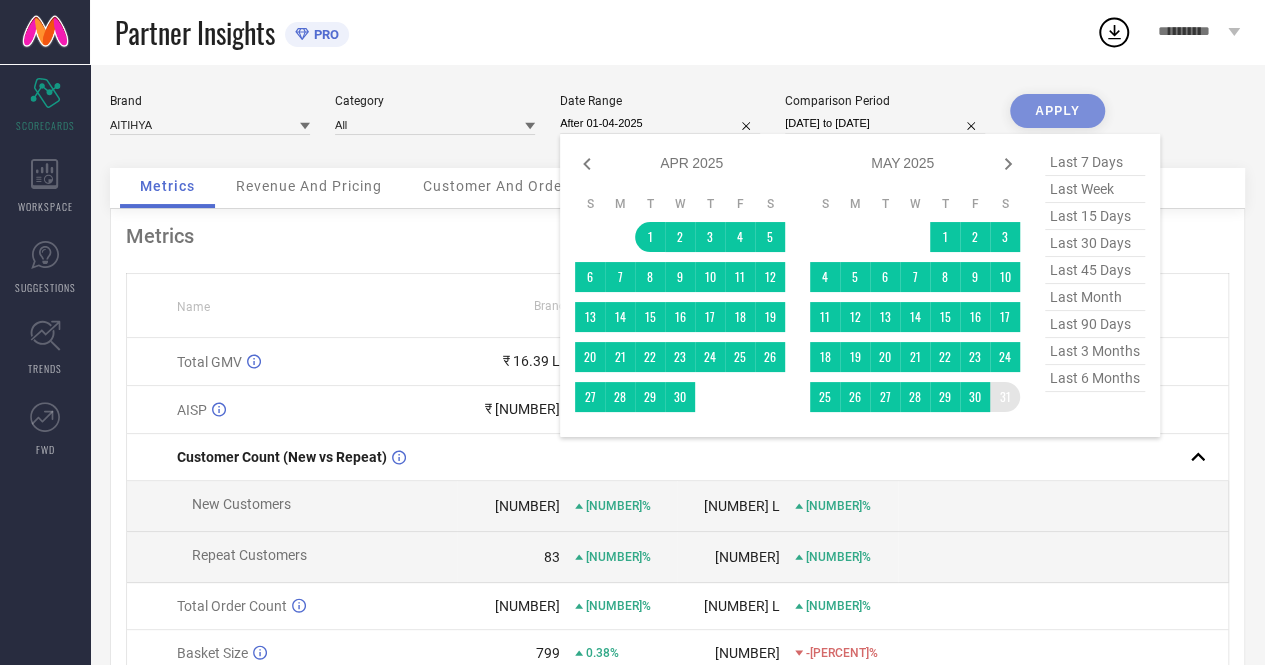 drag, startPoint x: 647, startPoint y: 237, endPoint x: 1008, endPoint y: 403, distance: 397.3374 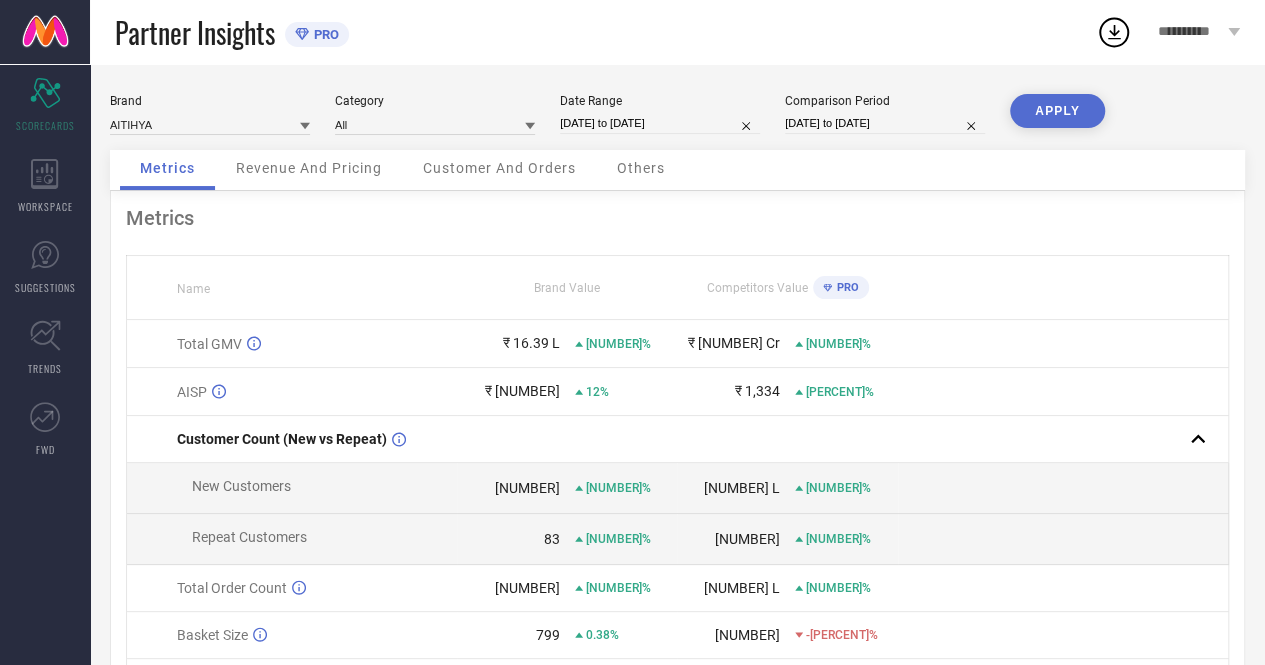 click at bounding box center [1063, 392] 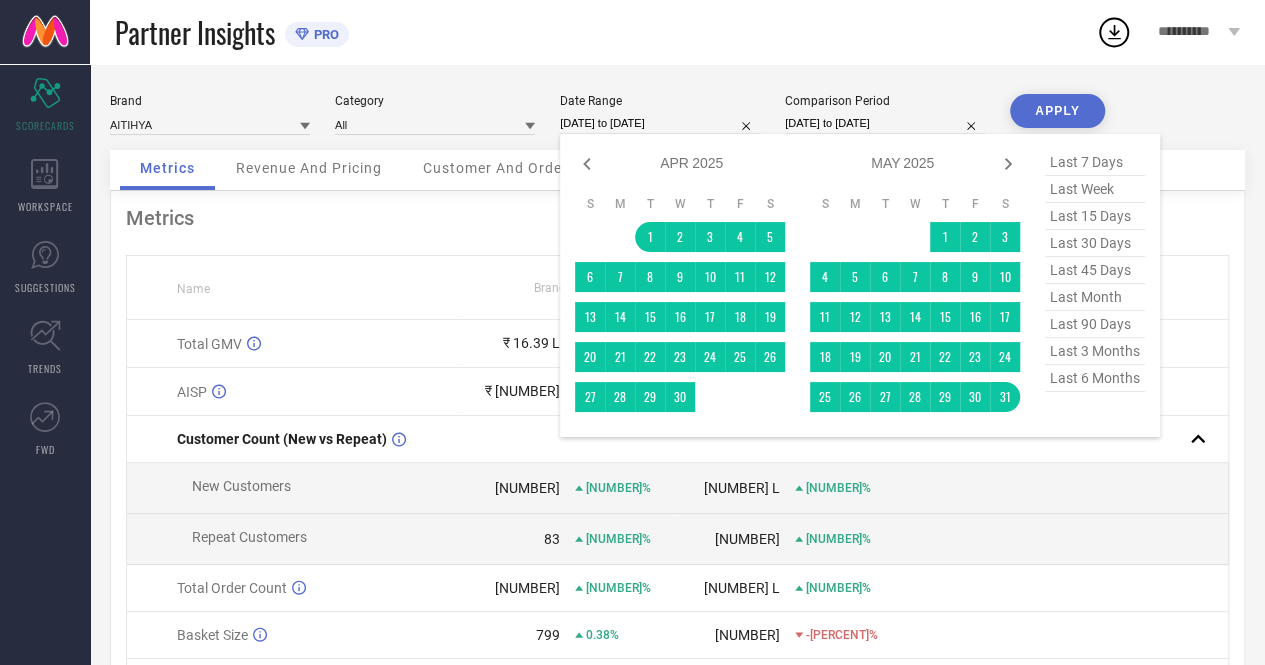 click on "[DATE] to [DATE]" at bounding box center [660, 123] 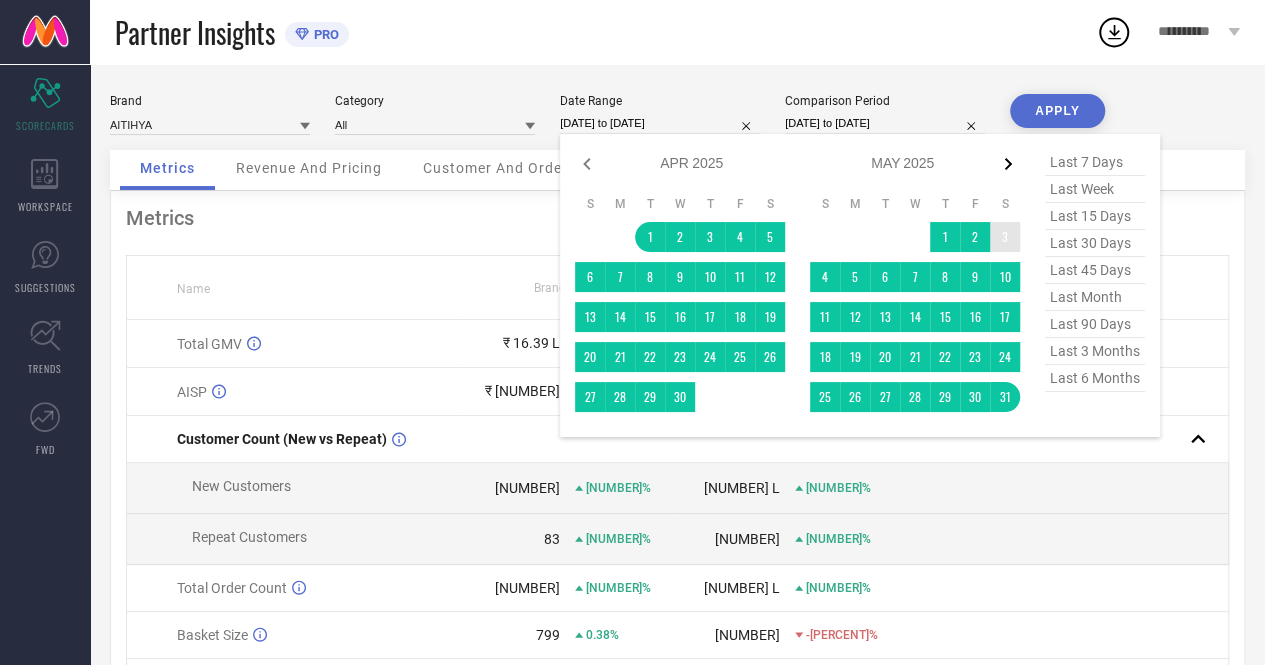 click 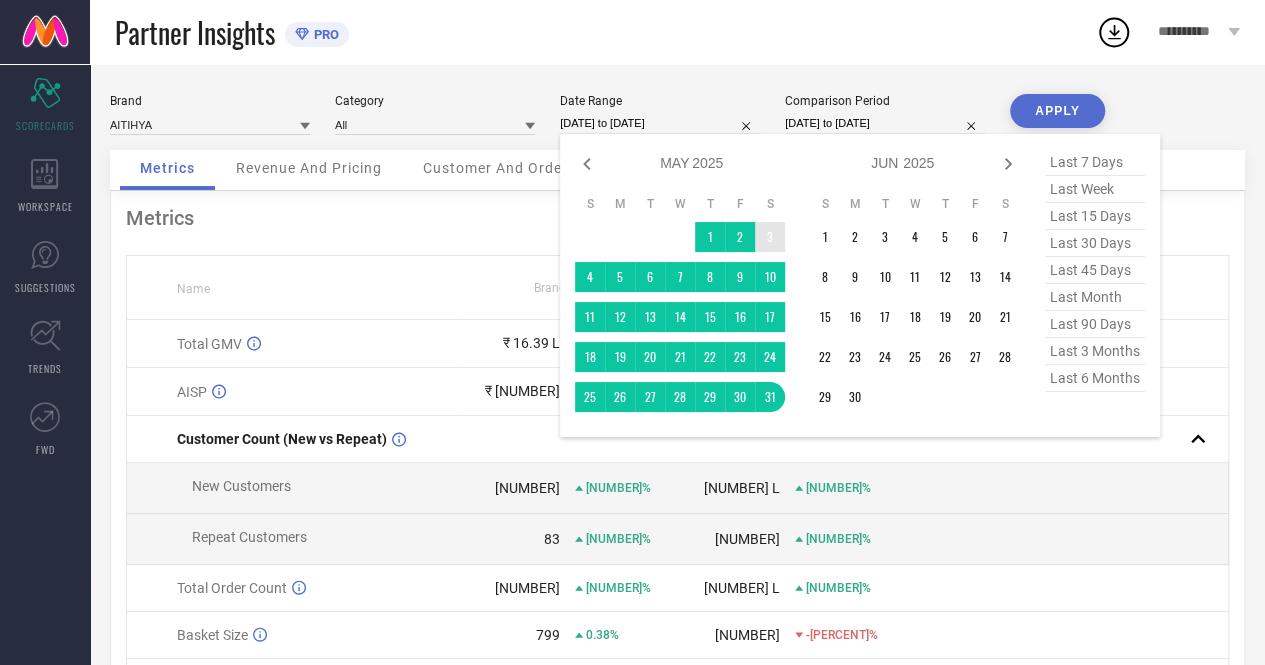click 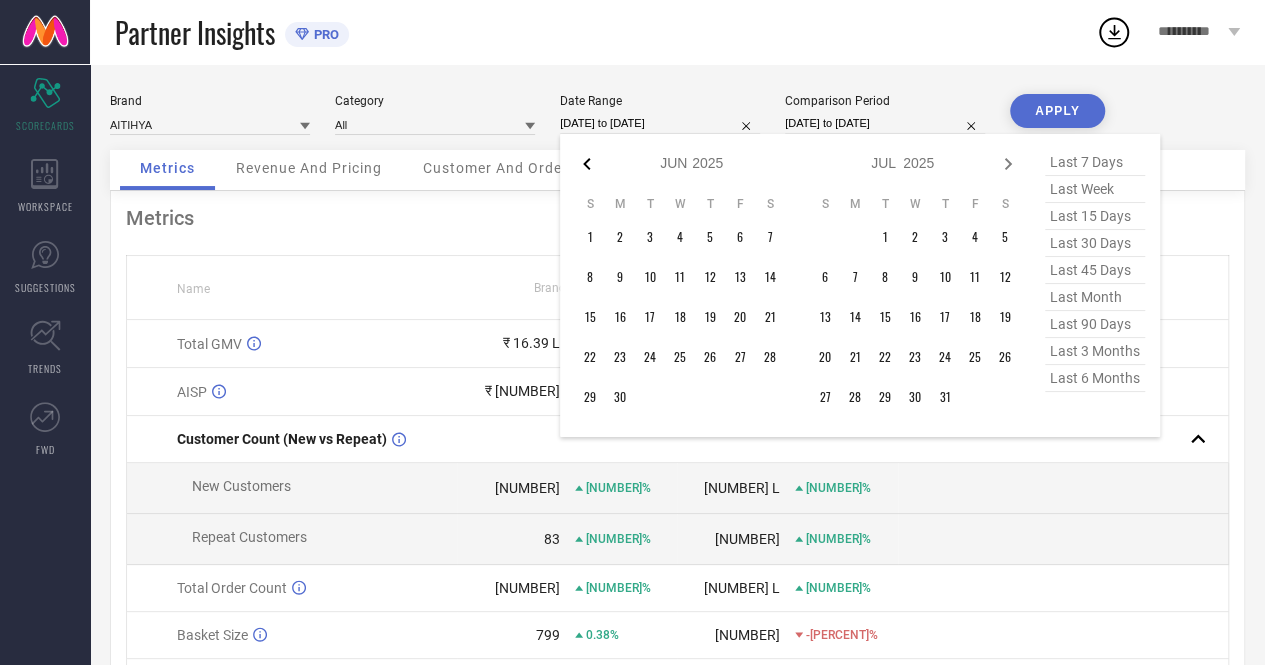 click 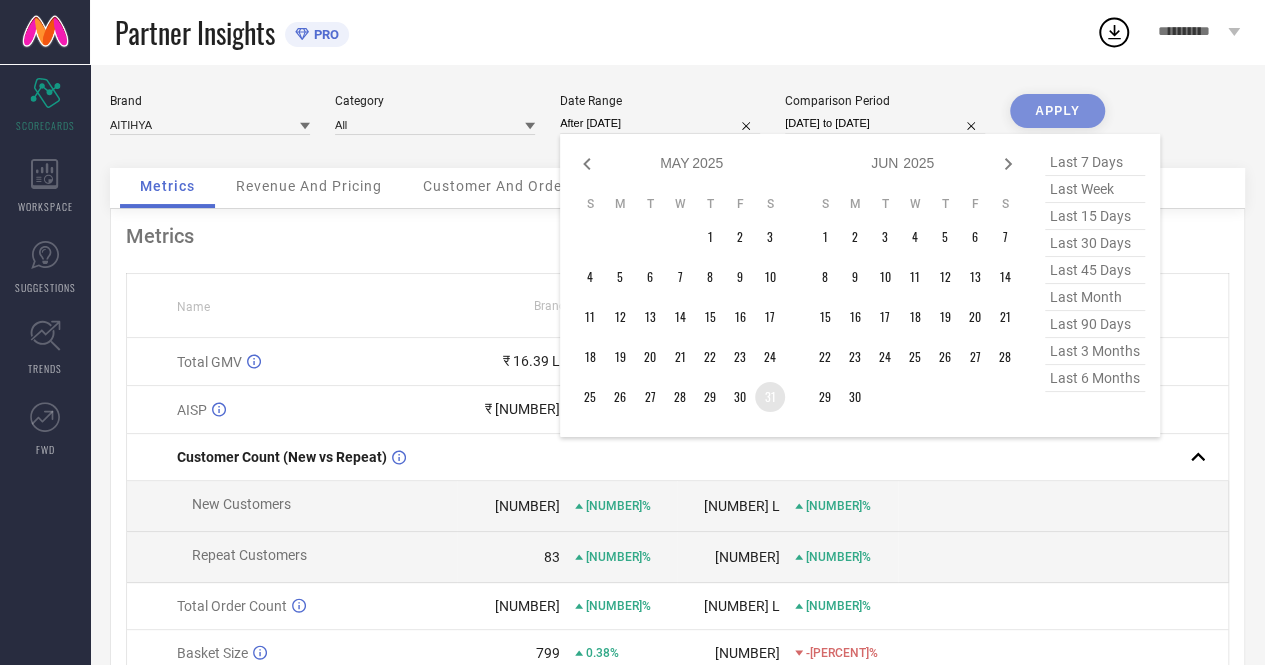 click on "31" at bounding box center [770, 397] 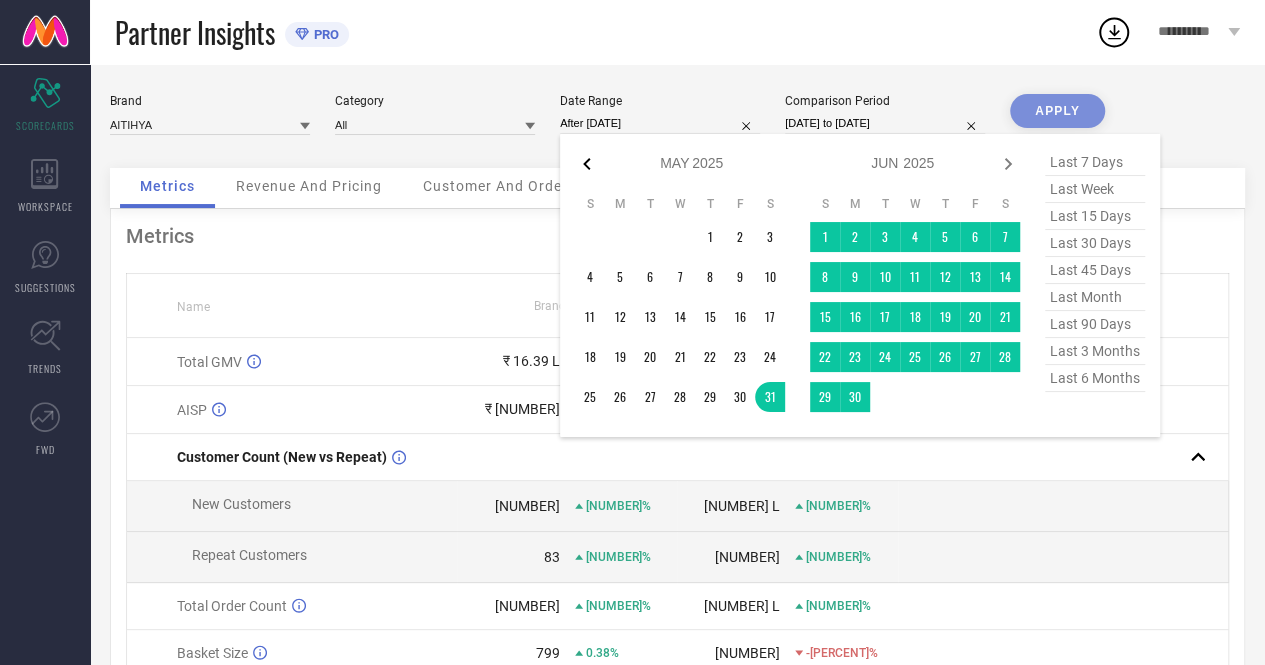 click 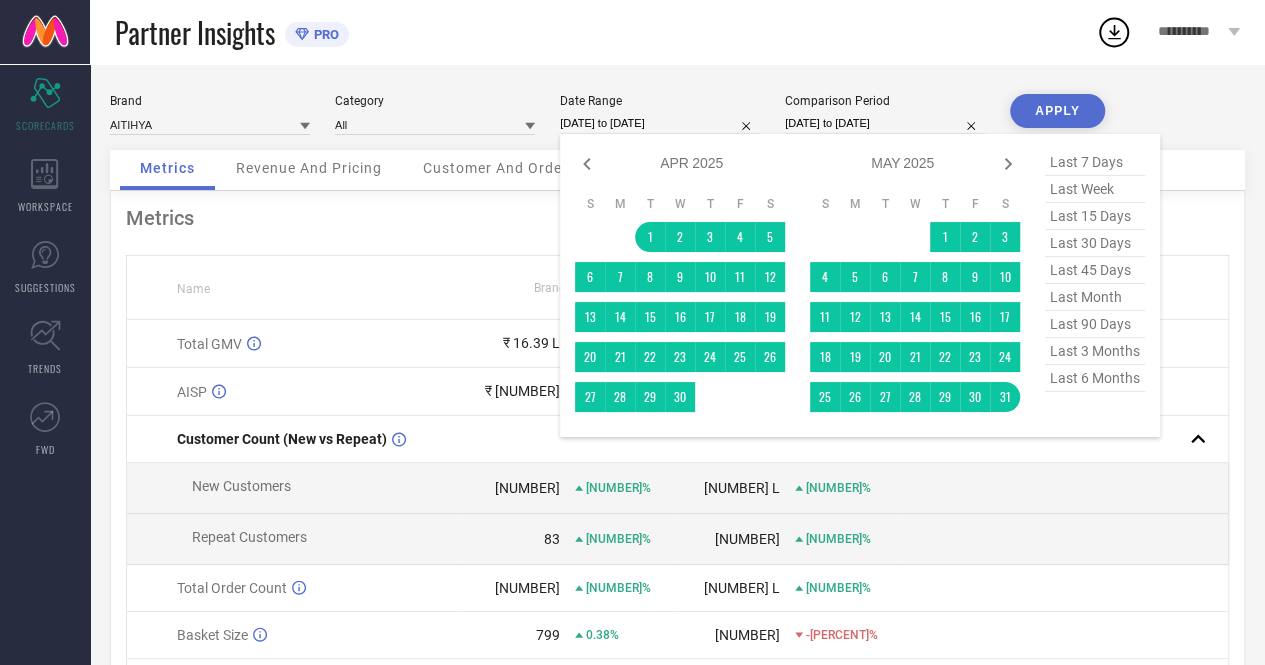 click on "[DATE] to [DATE]" at bounding box center [660, 123] 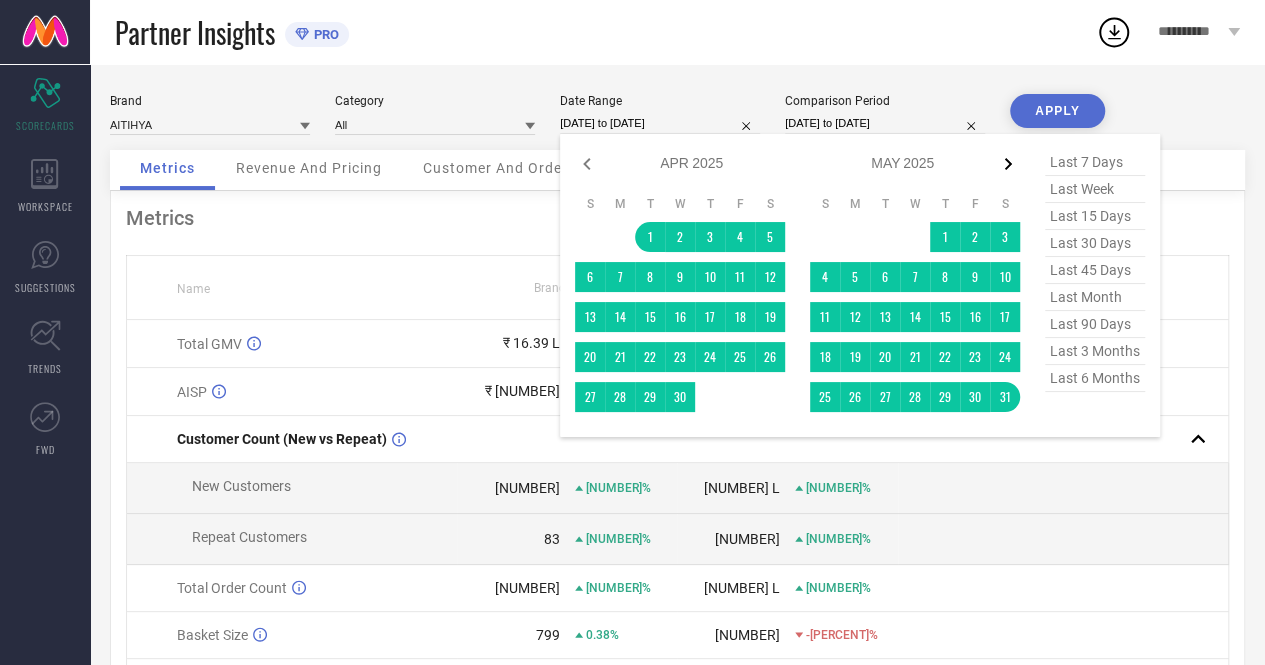 click 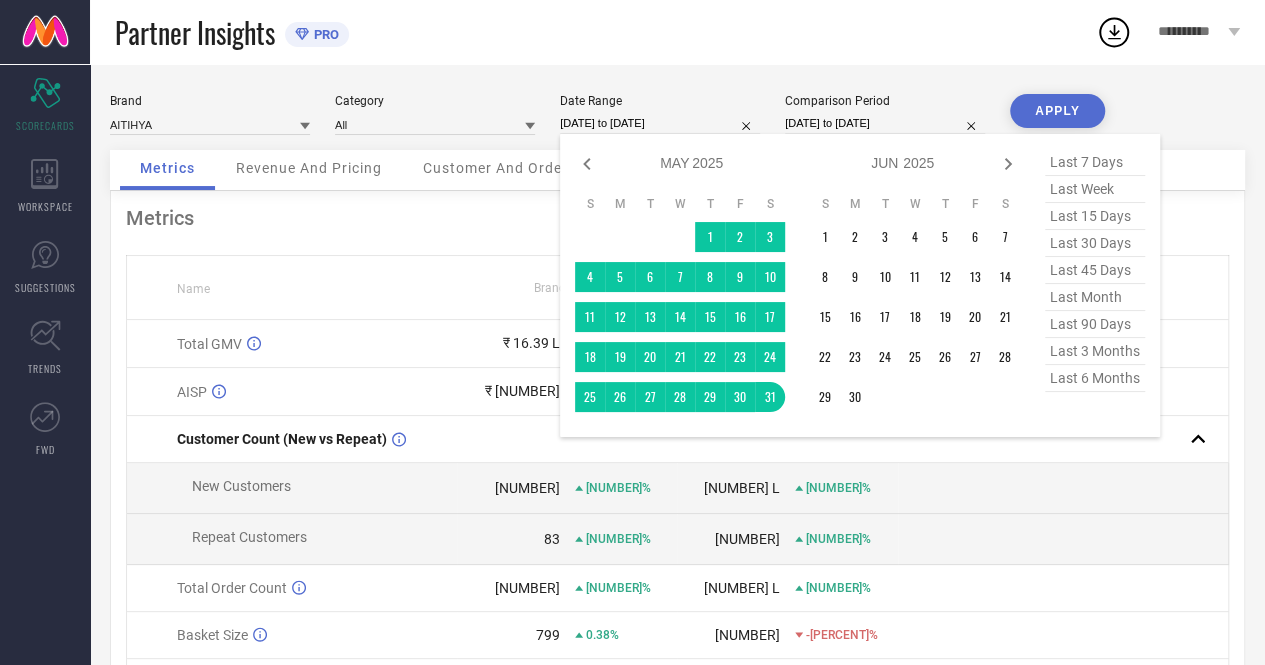 click 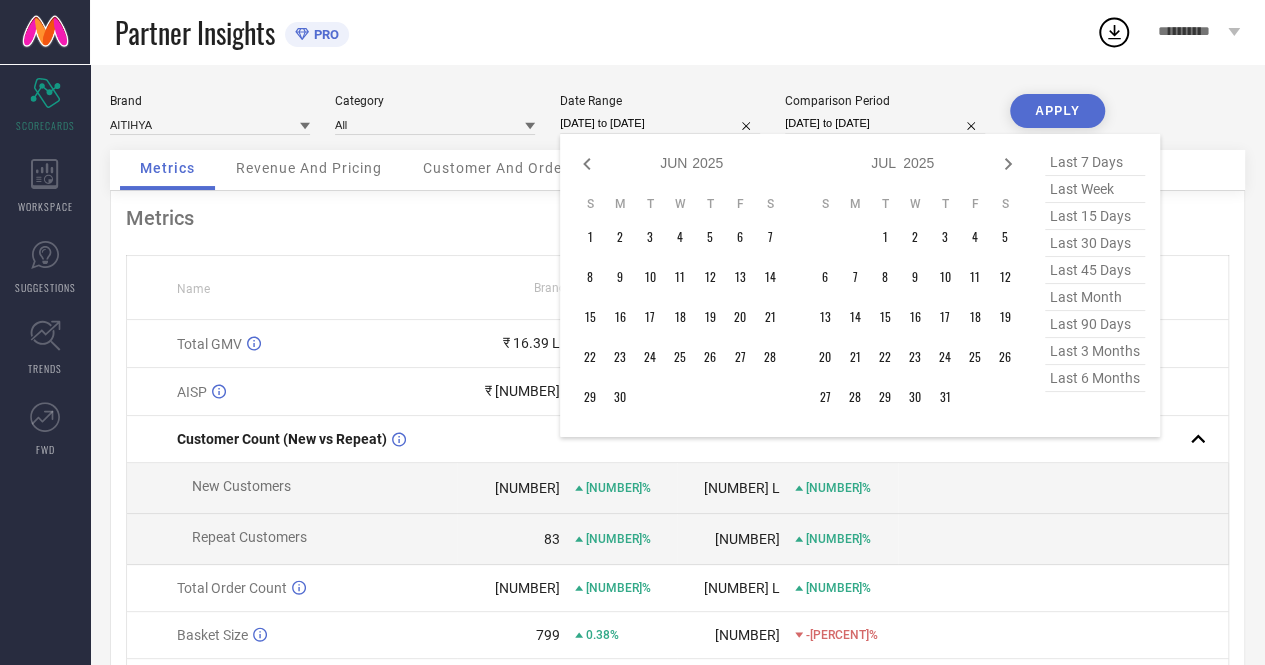 click 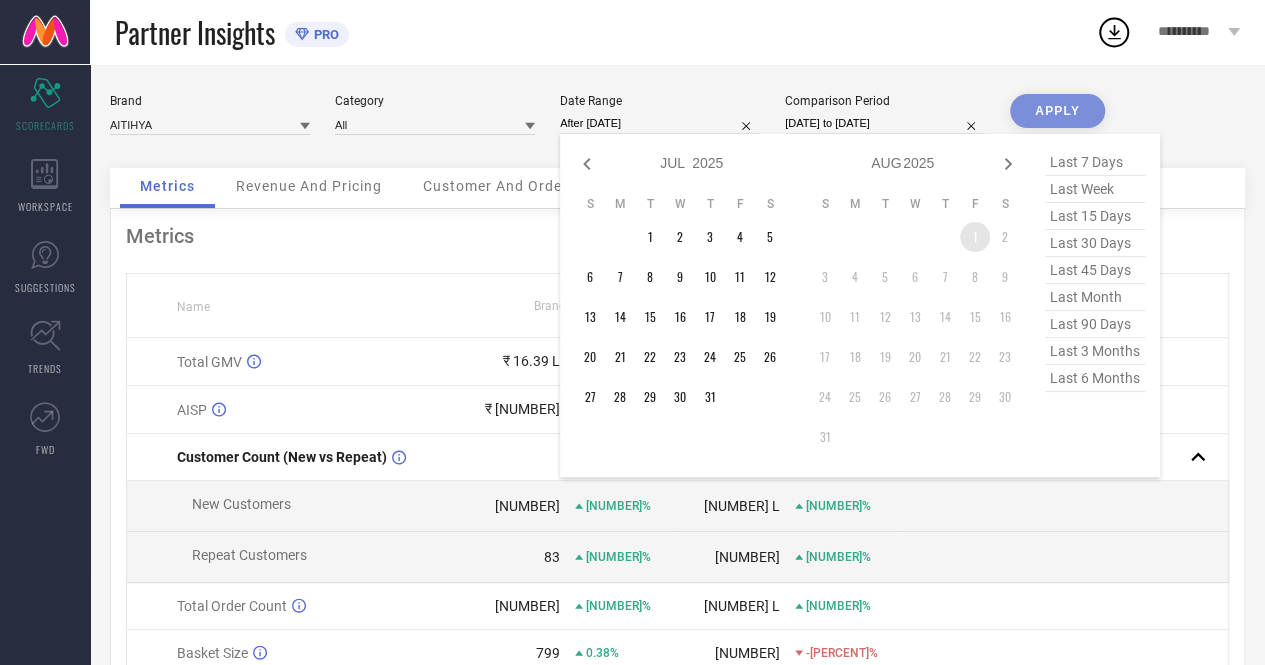 click on "1" at bounding box center [975, 237] 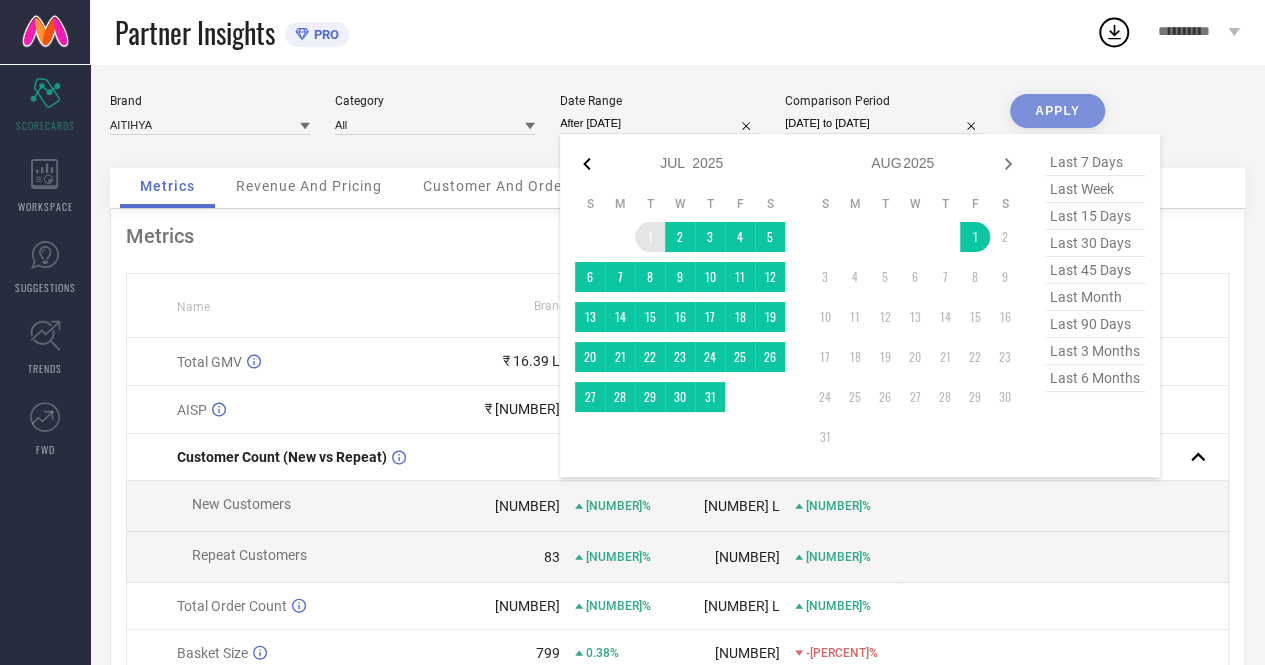 click 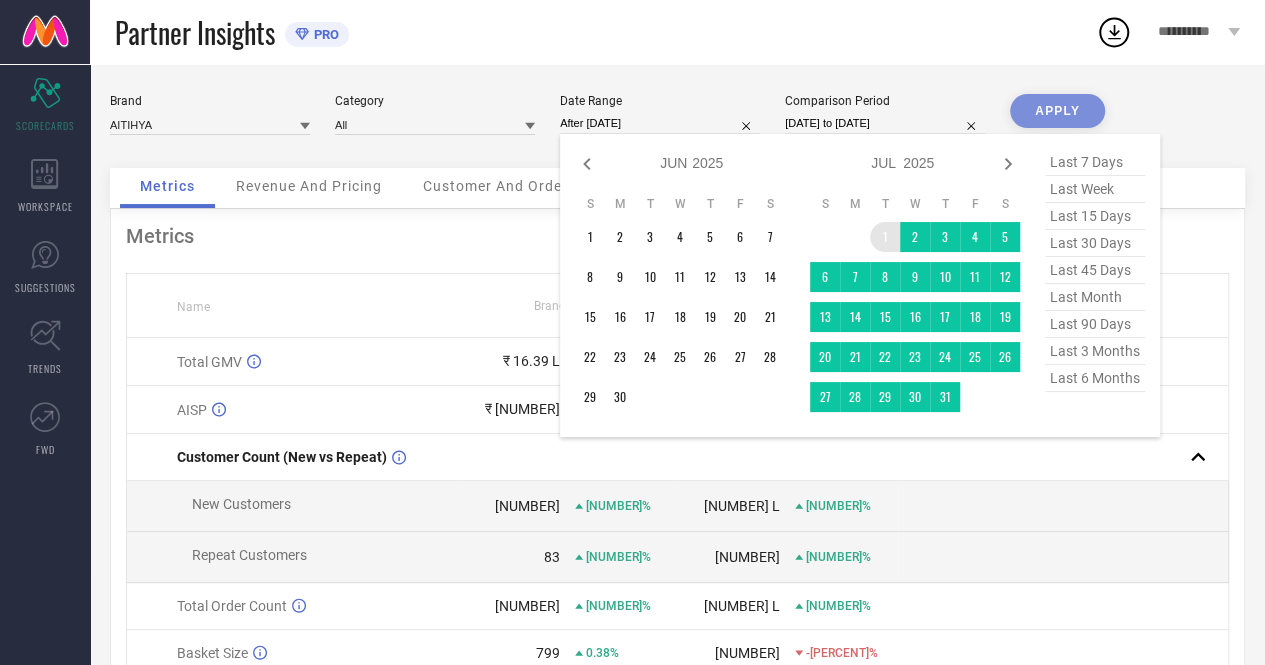 click 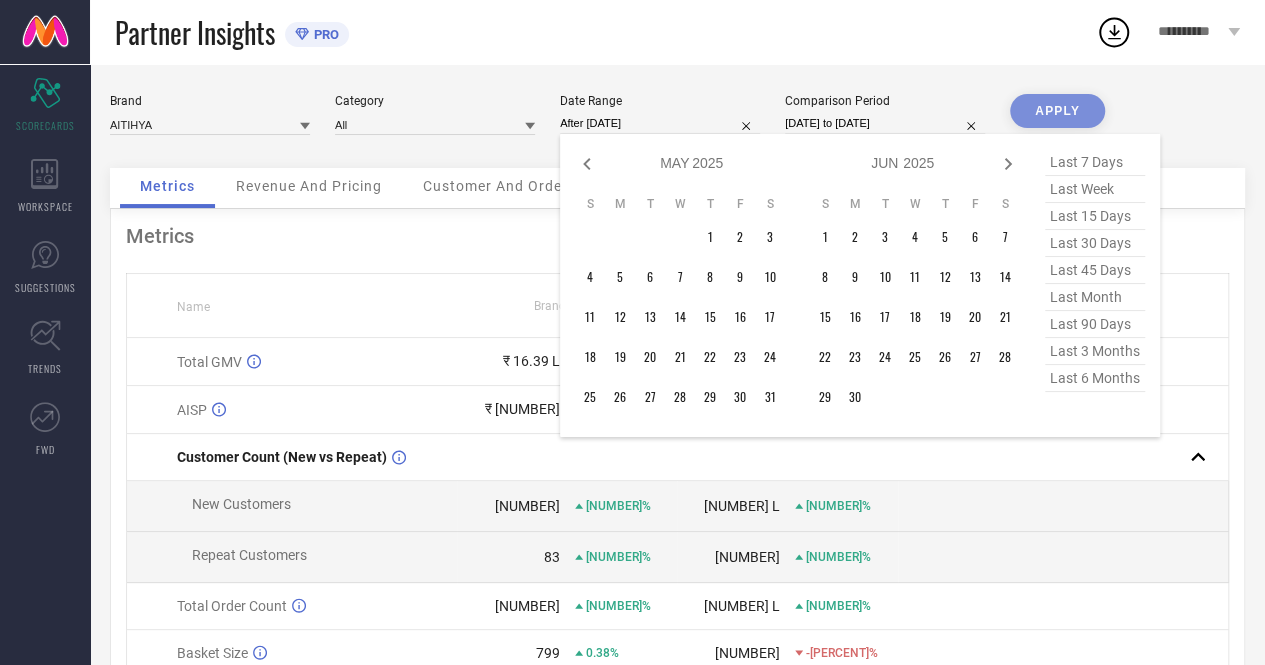 click 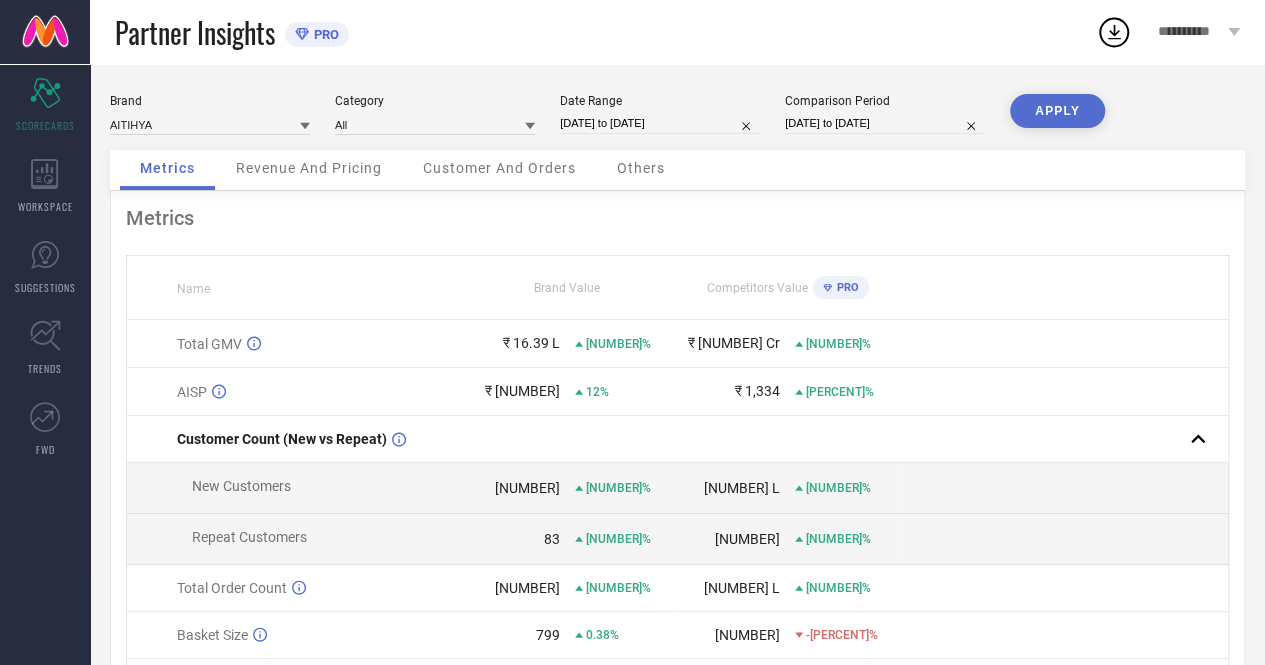 click on "APPLY" at bounding box center [1057, 111] 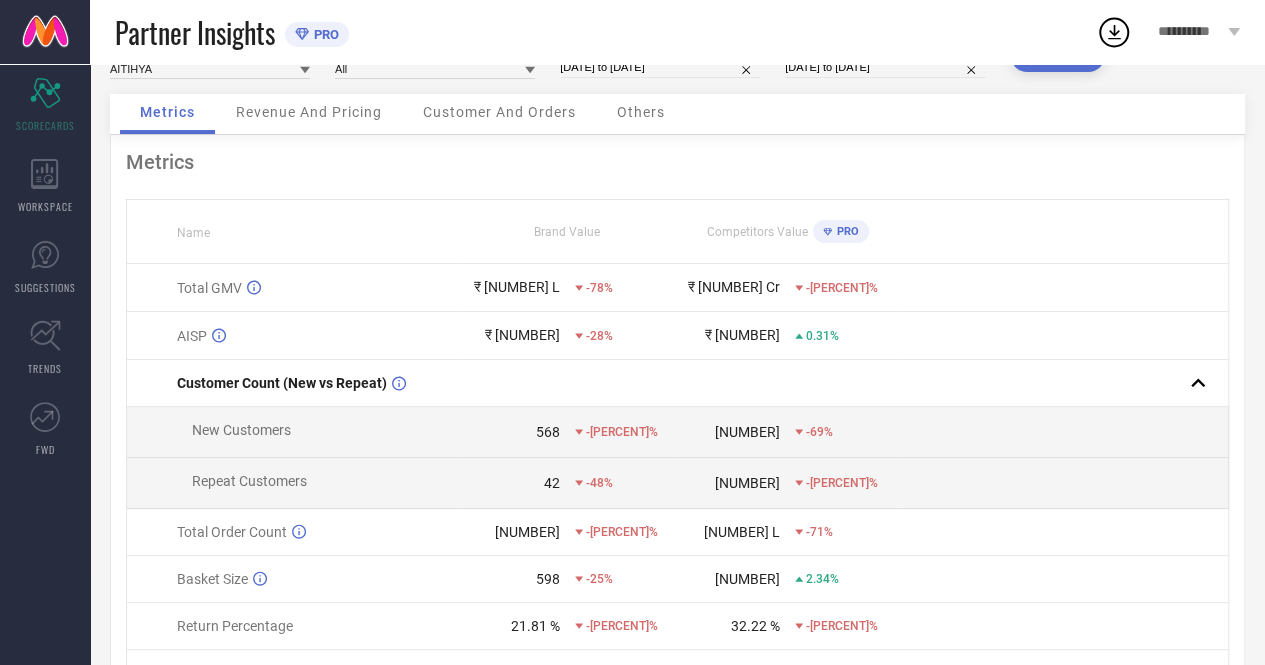 scroll, scrollTop: 51, scrollLeft: 0, axis: vertical 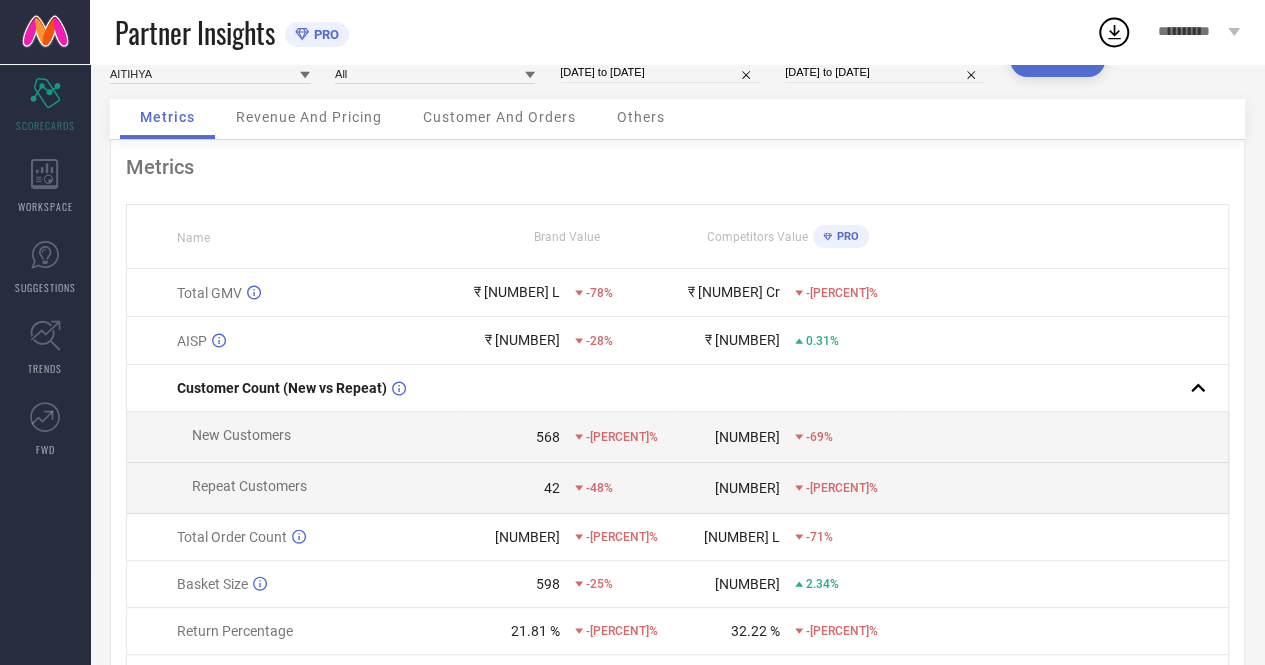 click on "Revenue And Pricing" at bounding box center (309, 117) 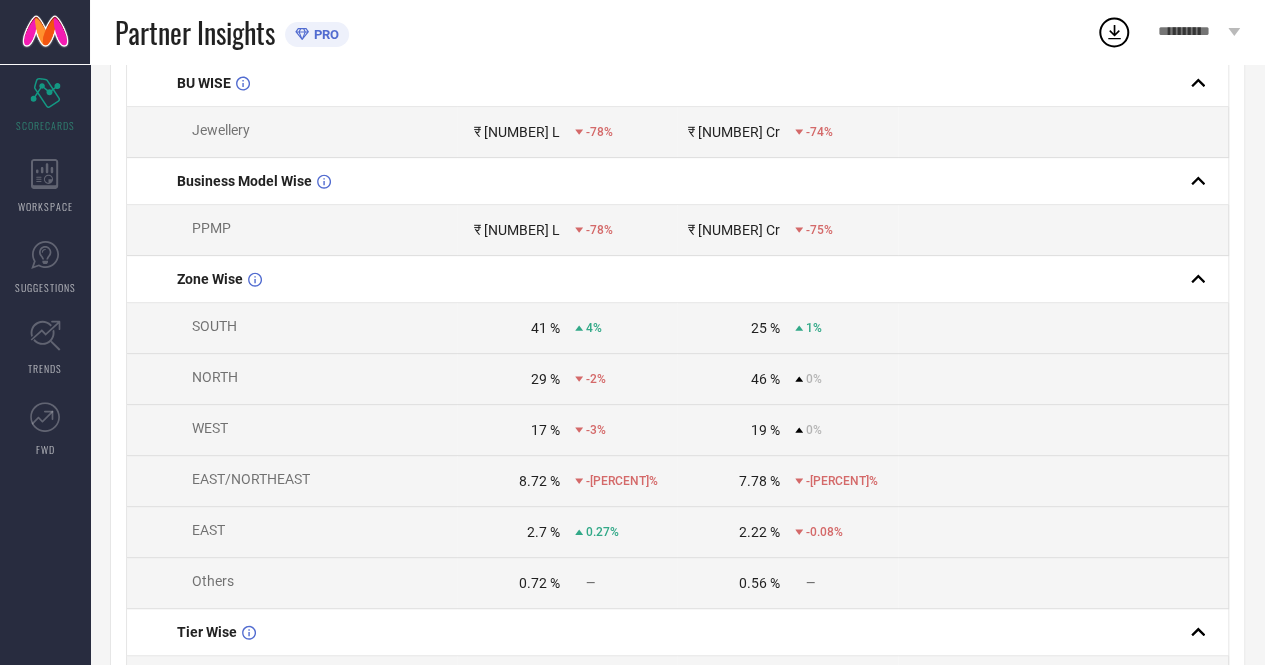 scroll, scrollTop: 0, scrollLeft: 0, axis: both 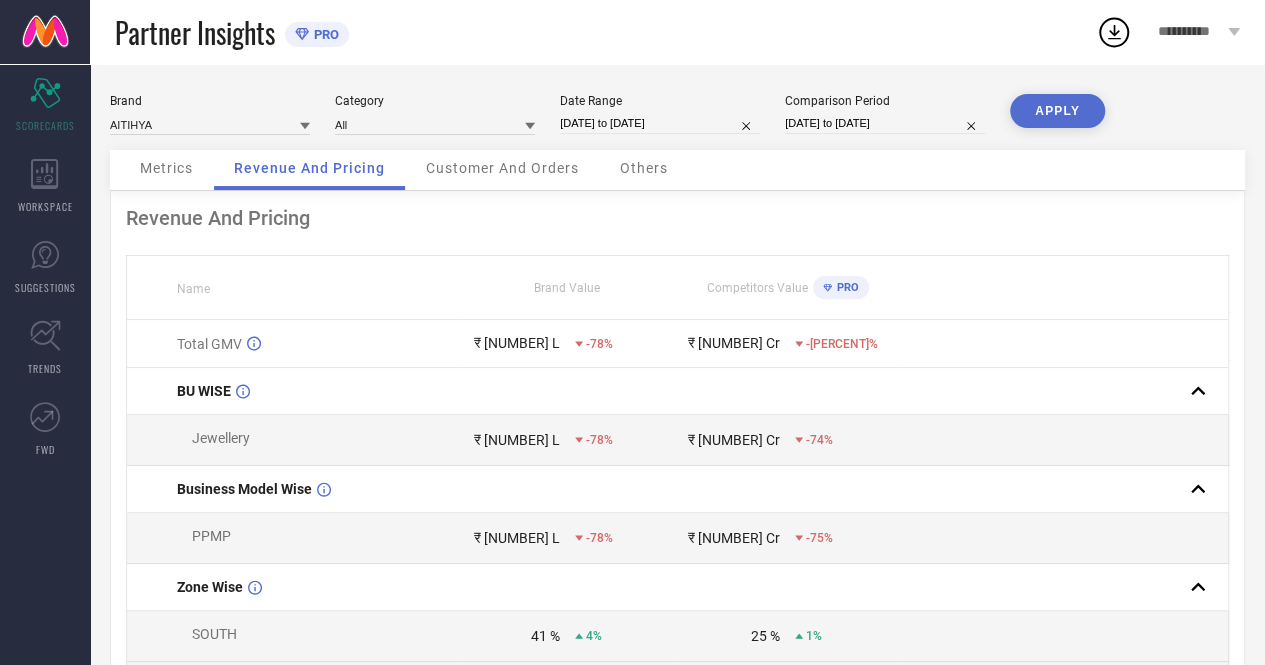 click on "Customer And Orders" at bounding box center (502, 168) 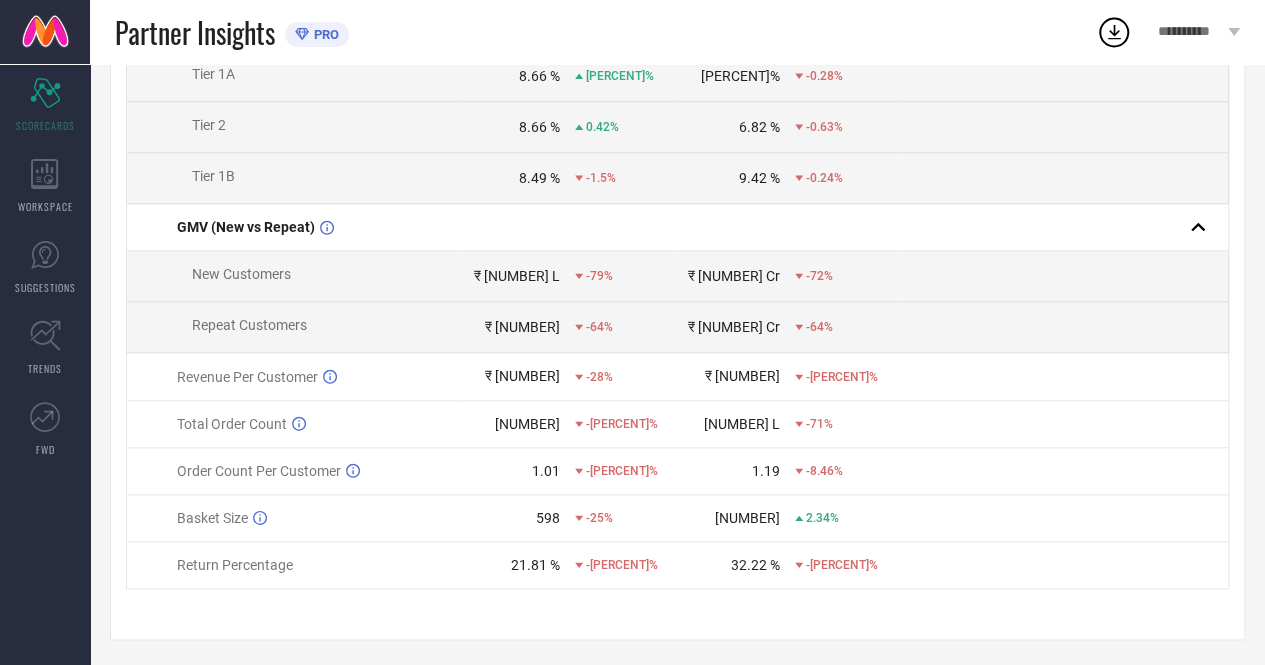 scroll, scrollTop: 933, scrollLeft: 0, axis: vertical 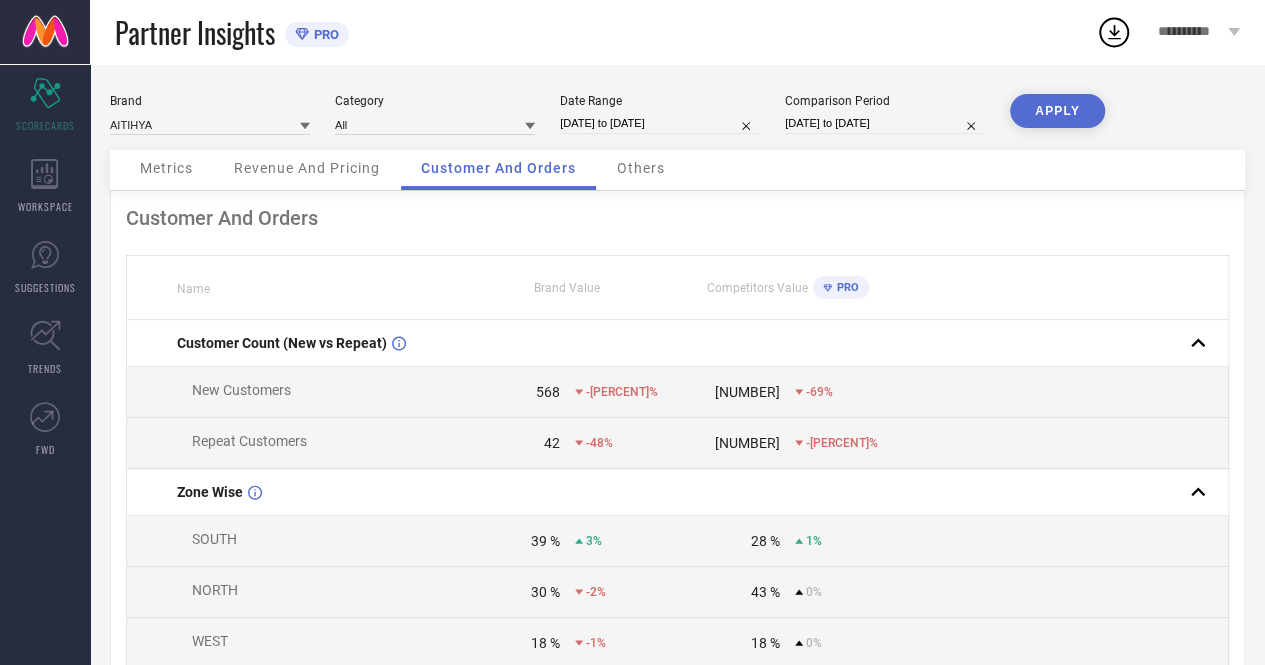 click on "Others" at bounding box center [641, 168] 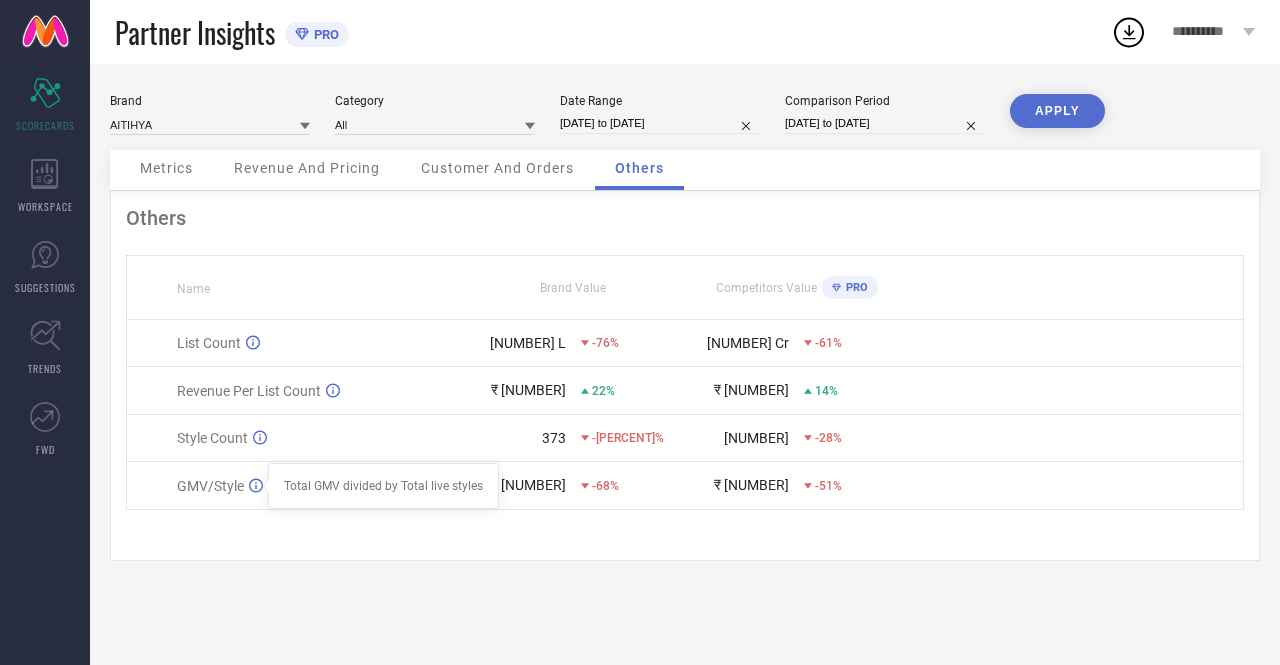 click 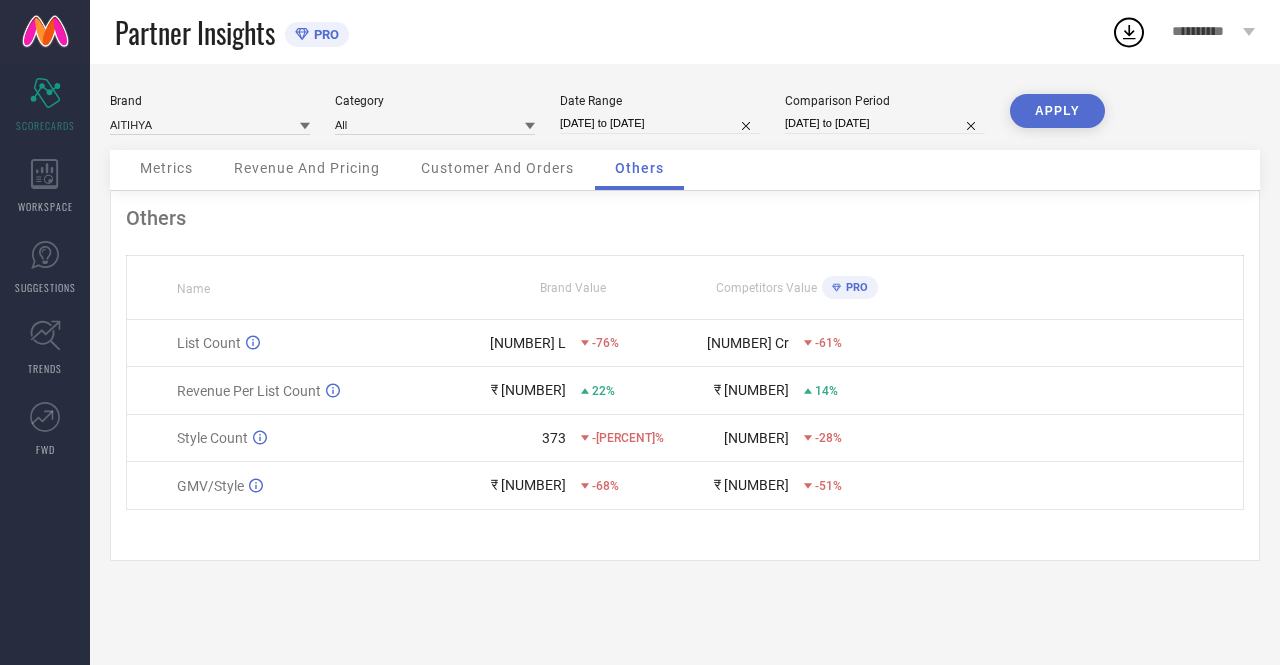 click on "Customer And Orders" at bounding box center (497, 170) 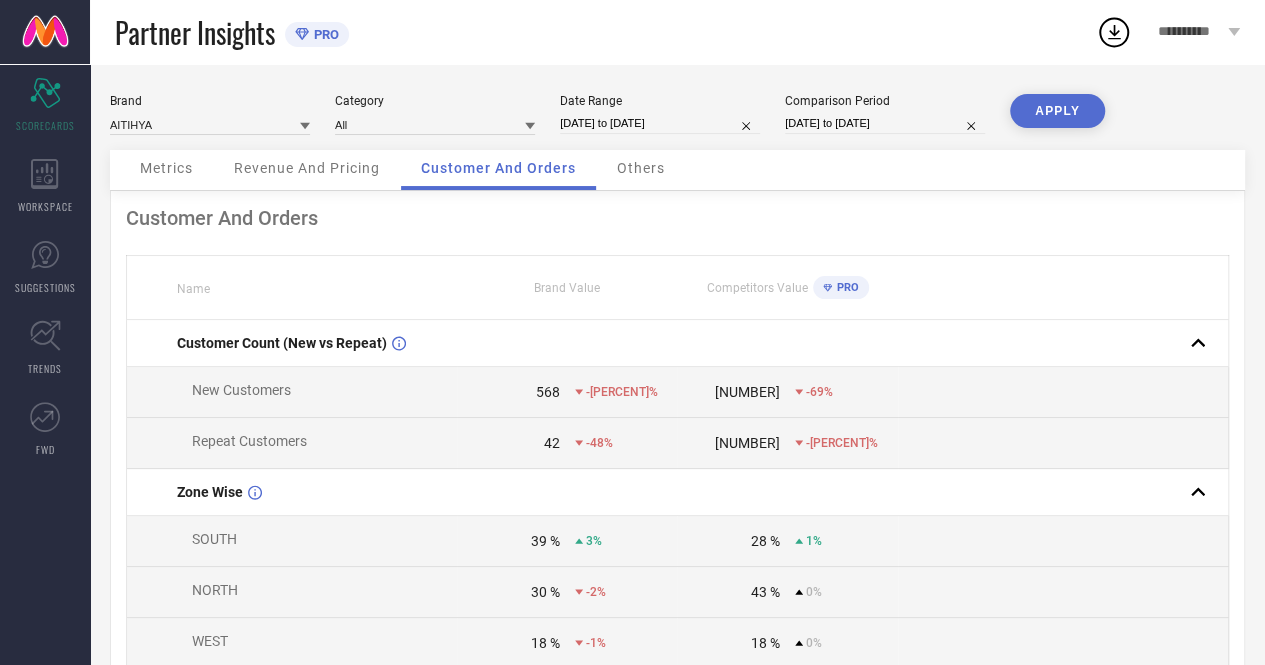 click on "Revenue And Pricing" at bounding box center (307, 168) 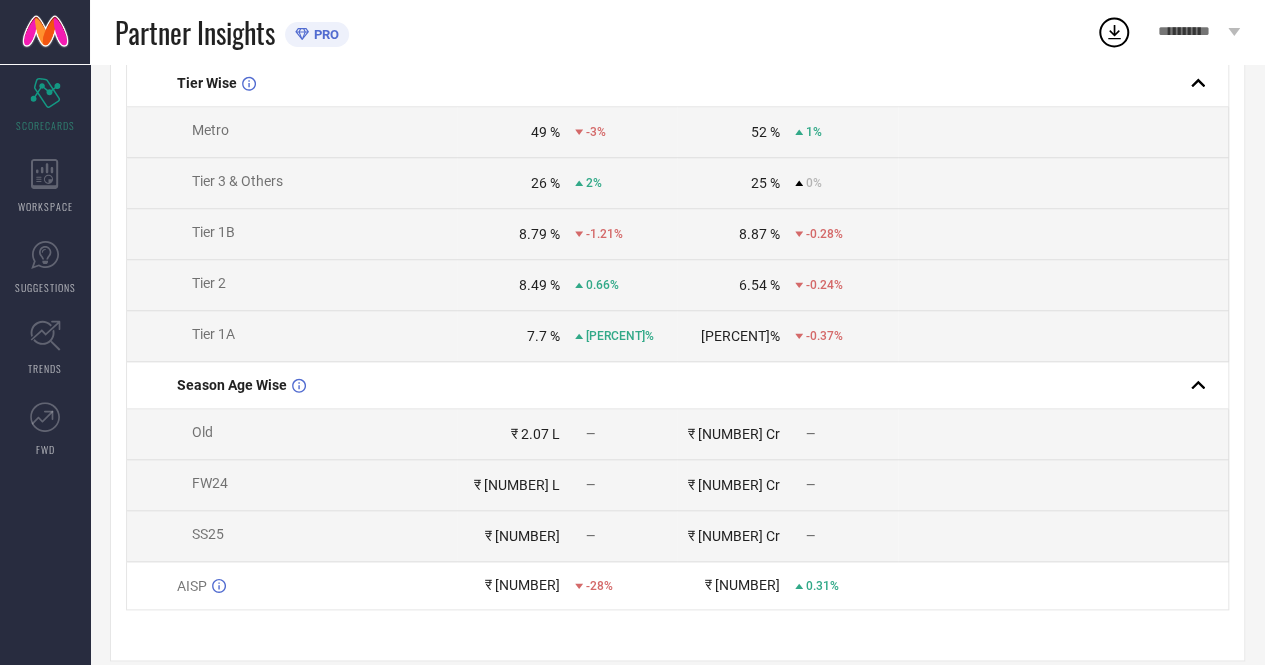 scroll, scrollTop: 890, scrollLeft: 0, axis: vertical 